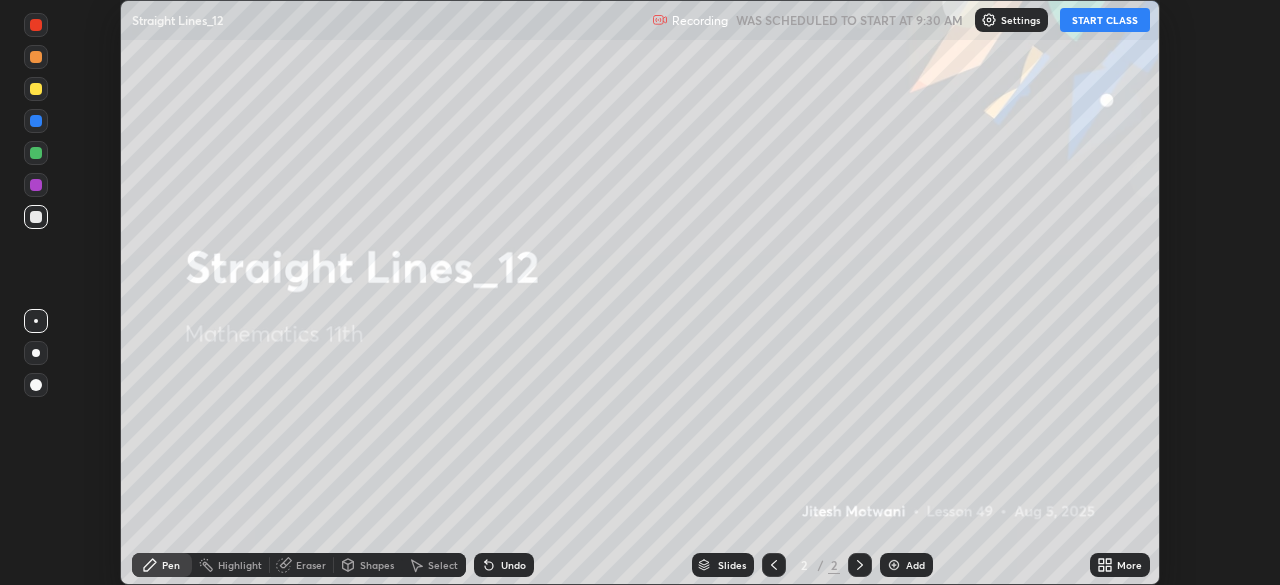 scroll, scrollTop: 0, scrollLeft: 0, axis: both 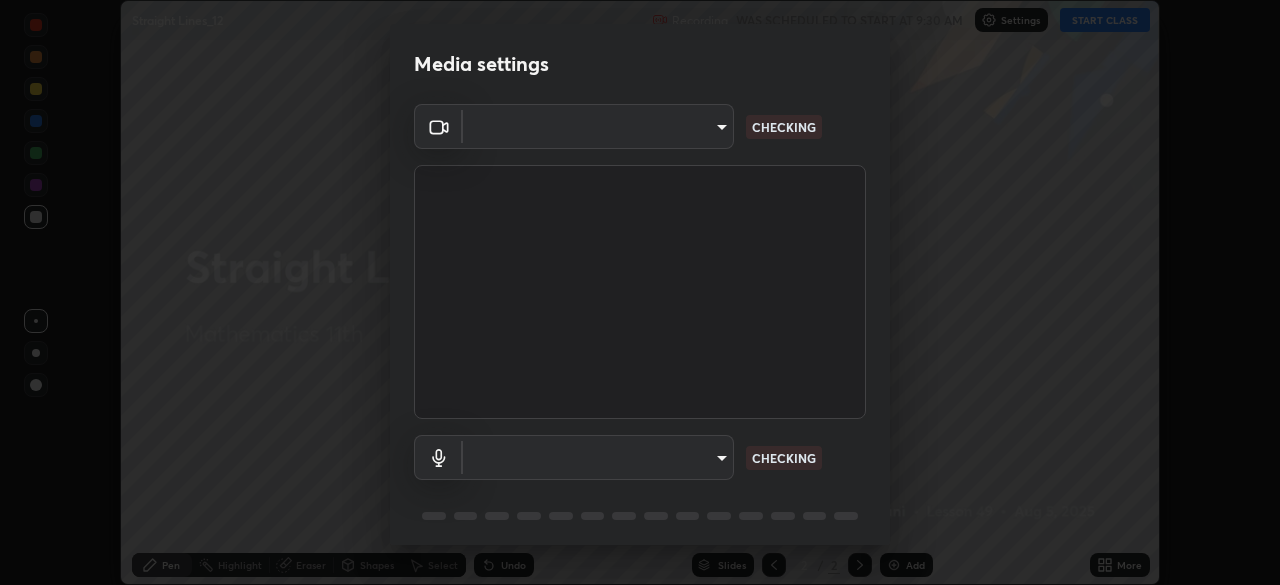 type on "e2b4cb918b4400ba02a0192ae9998b18c1f09d36479f8a70bd3f64f4de27a966" 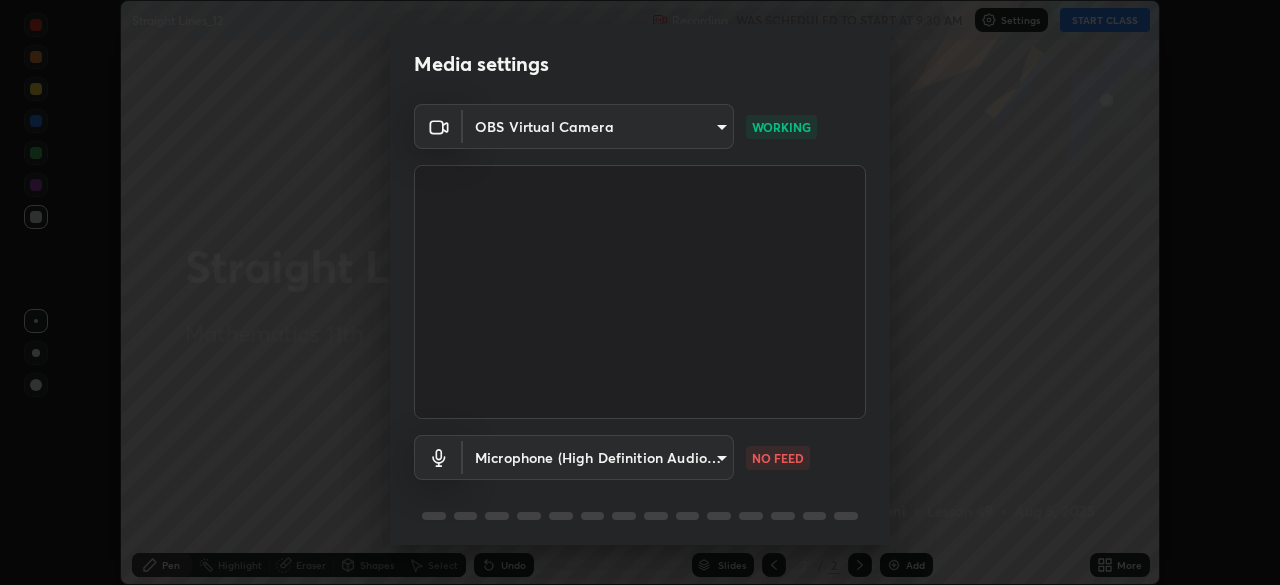 click on "Erase all Straight Lines_12 Recording WAS SCHEDULED TO START AT  9:30 AM Settings START CLASS Setting up your live class Straight Lines_12 • L49 of Mathematics 11th [FIRST] [LAST] Pen Highlight Eraser Shapes Select Undo Slides 2 / 2 Add More No doubts shared Encourage your learners to ask a doubt for better clarity Report an issue Reason for reporting Buffering Chat not working Audio - Video sync issue Educator video quality low ​ Attach an image Report Media settings OBS Virtual Camera e2b4cb918b4400ba02a0192ae9998b18c1f09d36479f8a70bd3f64f4de27a966 WORKING Microphone (High Definition Audio Device) d1b11b0b4f46b83d2e8d826cca083993b9faa573cd943f7c0ace7018603ff829 NO FEED 1 / 5 Next" at bounding box center [640, 292] 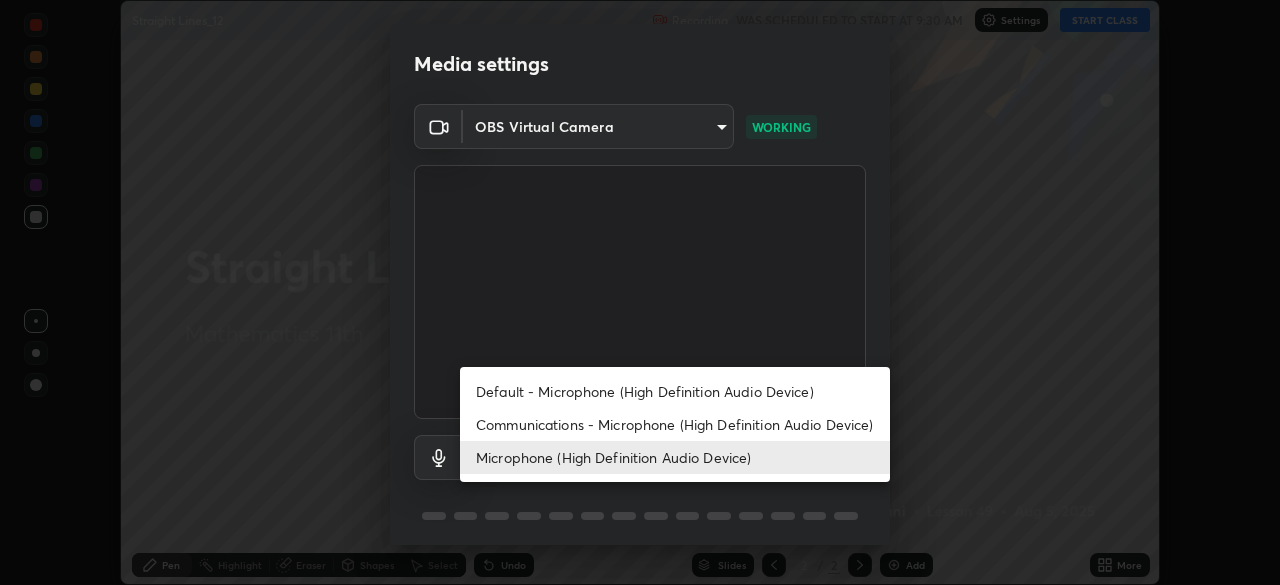 click on "Default - Microphone (High Definition Audio Device)" at bounding box center (675, 391) 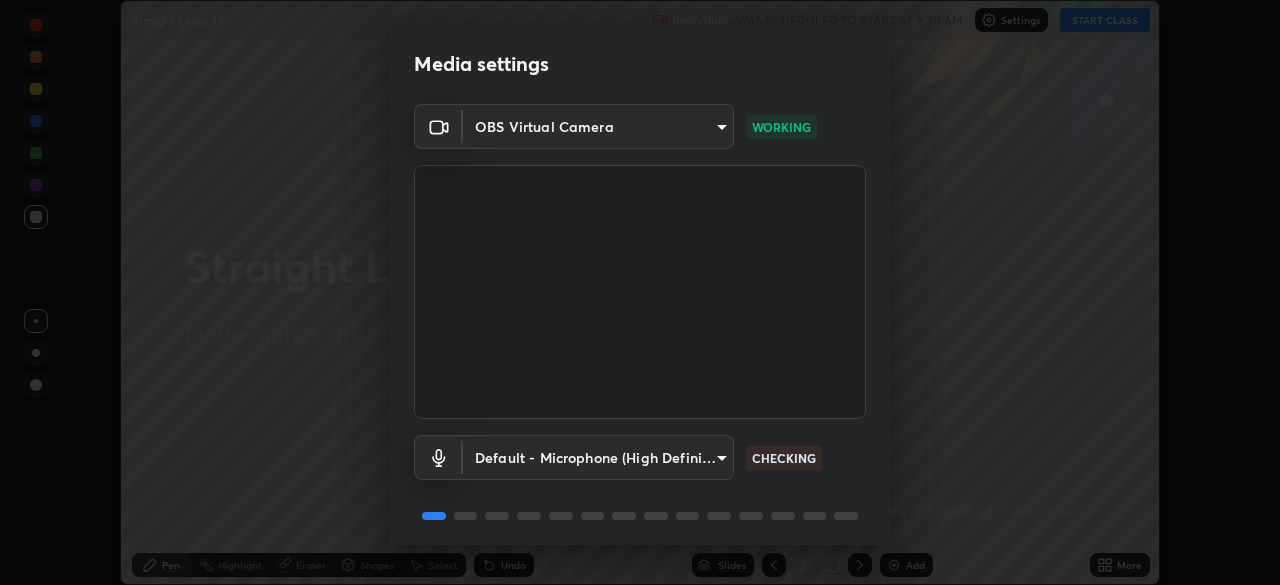 scroll, scrollTop: 71, scrollLeft: 0, axis: vertical 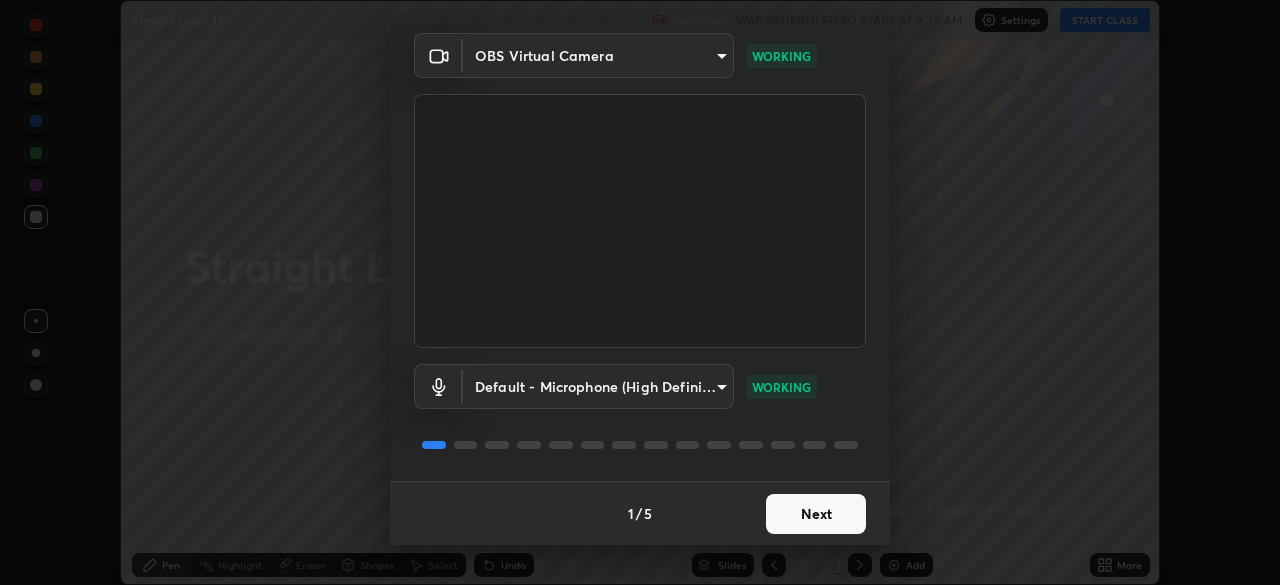 click on "Next" at bounding box center [816, 514] 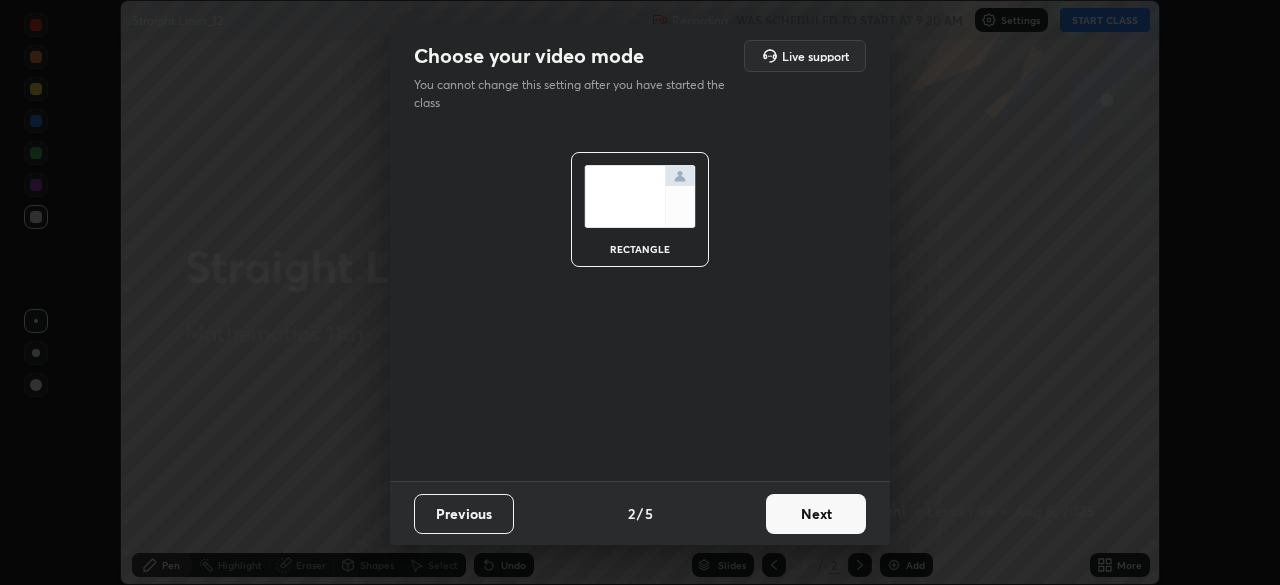 scroll, scrollTop: 0, scrollLeft: 0, axis: both 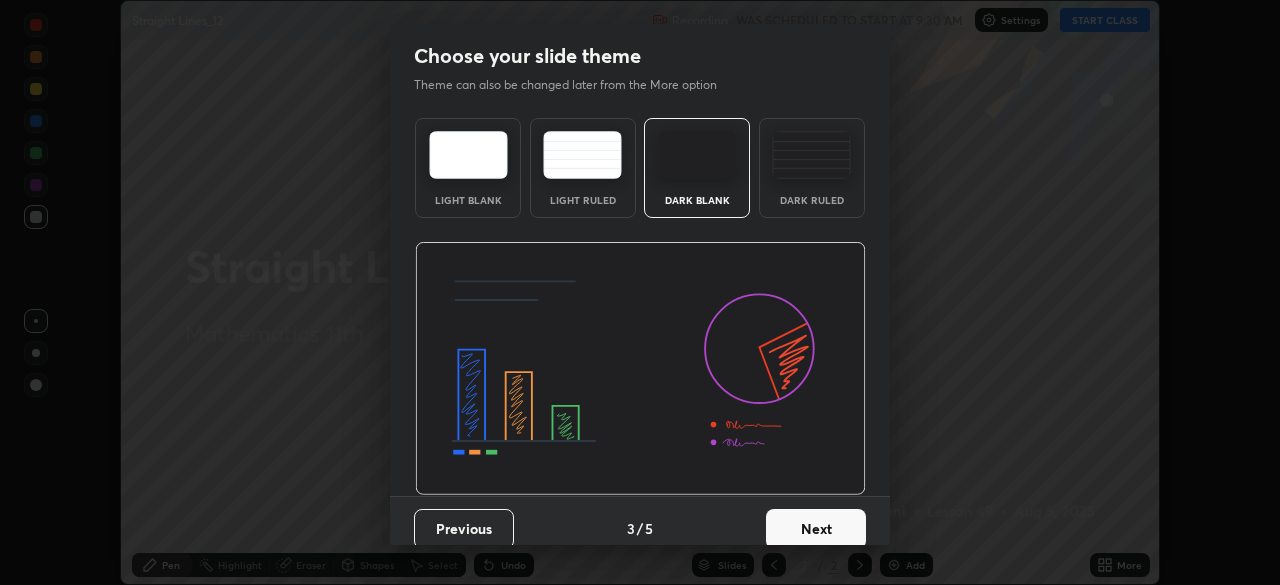 click on "Next" at bounding box center [816, 529] 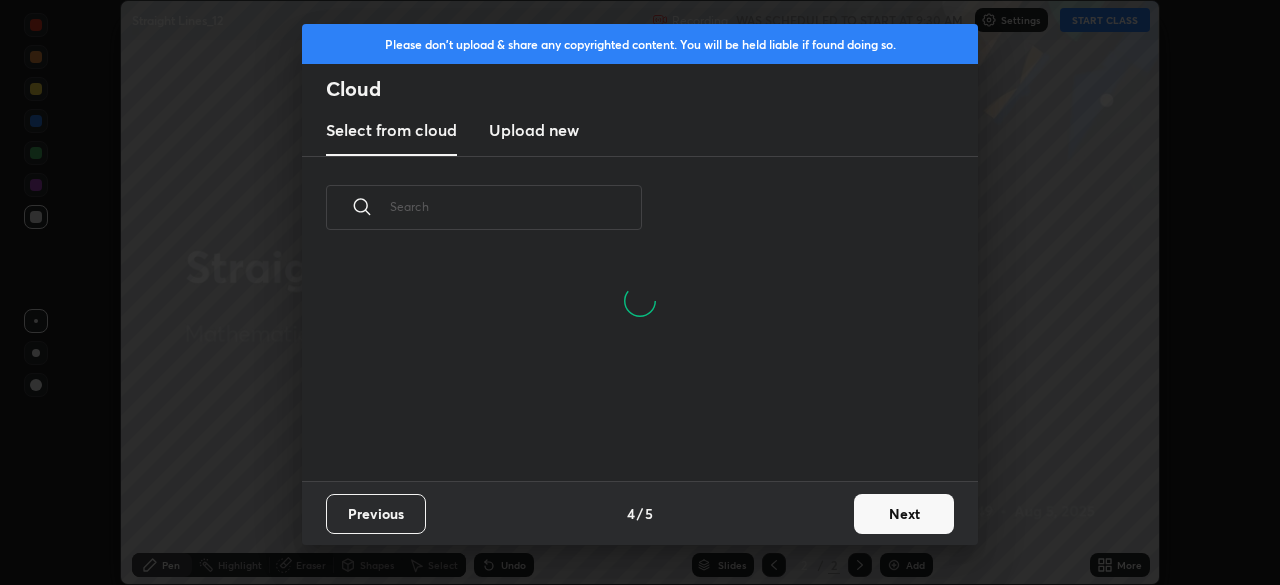 click on "Next" at bounding box center (904, 514) 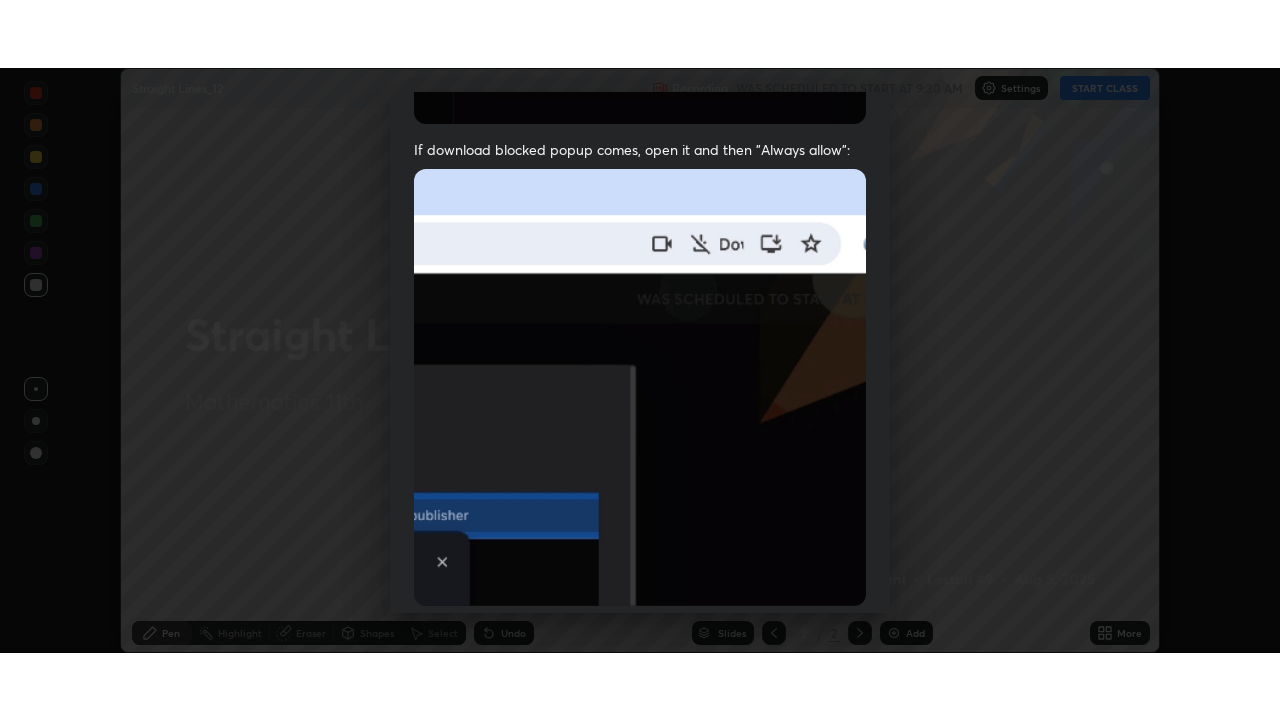 scroll, scrollTop: 479, scrollLeft: 0, axis: vertical 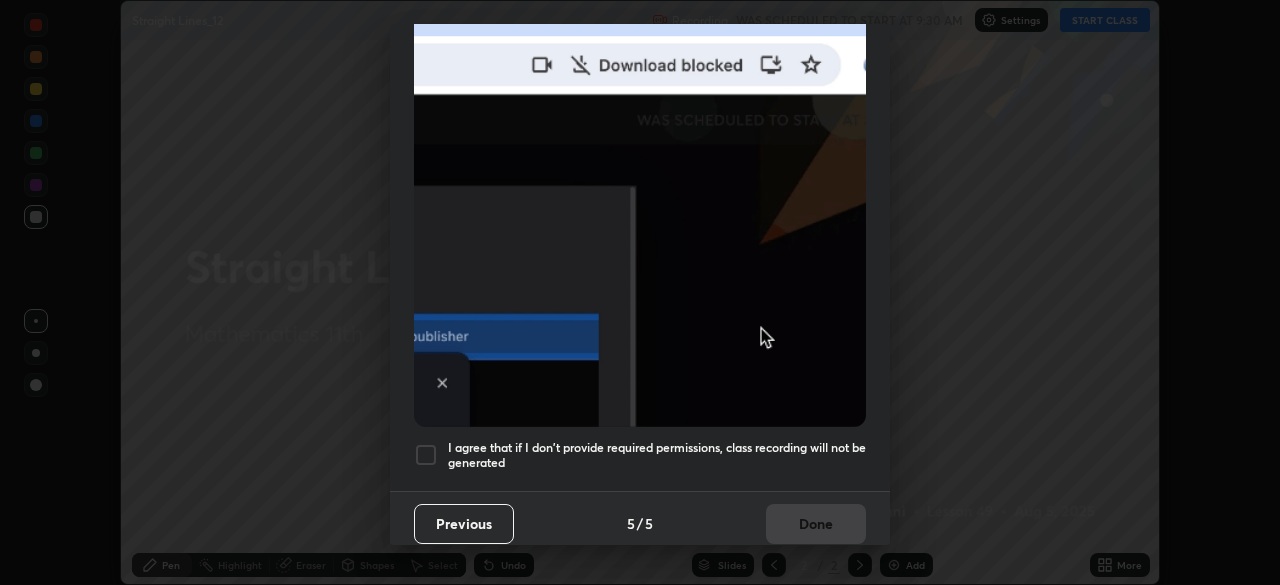 click at bounding box center [426, 455] 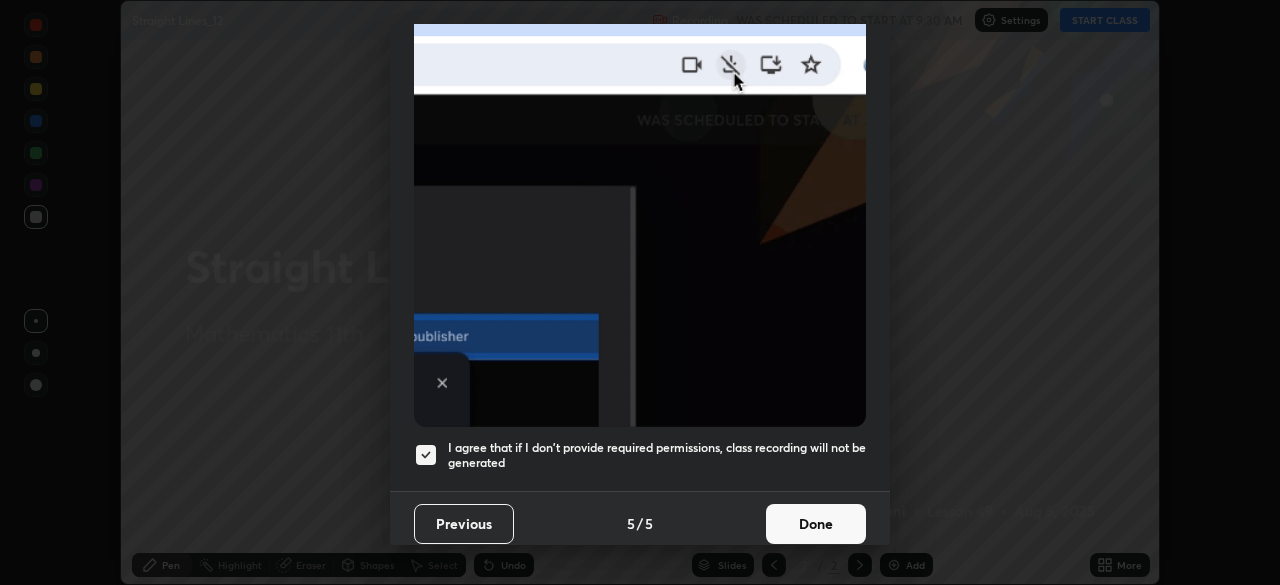 click on "Done" at bounding box center [816, 524] 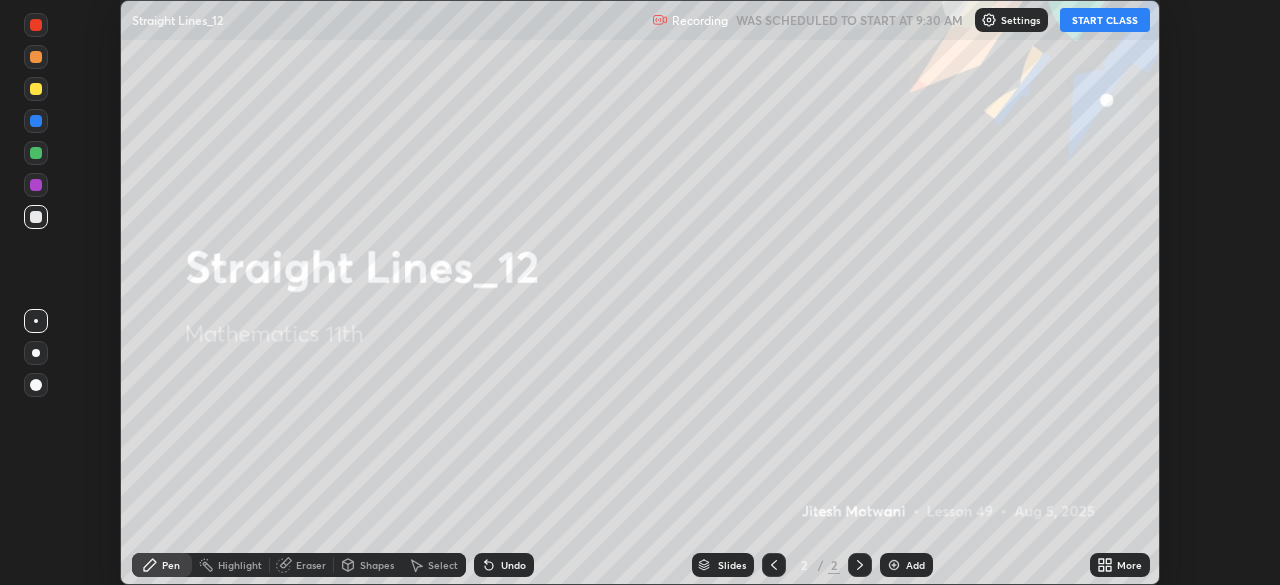 click on "START CLASS" at bounding box center (1105, 20) 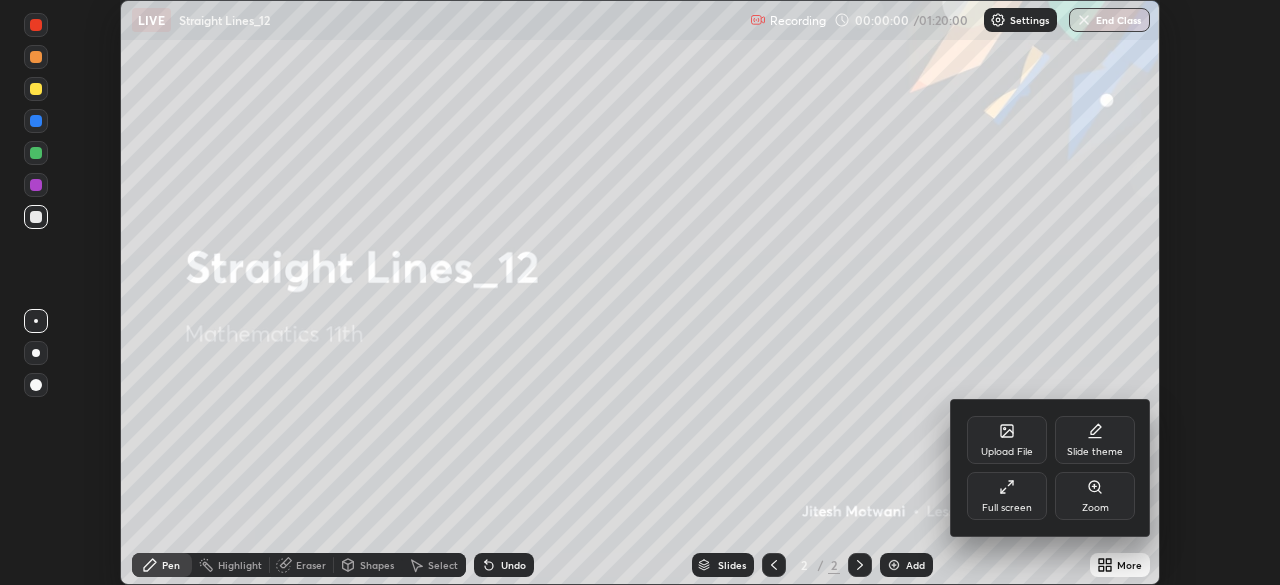 click on "Full screen" at bounding box center (1007, 496) 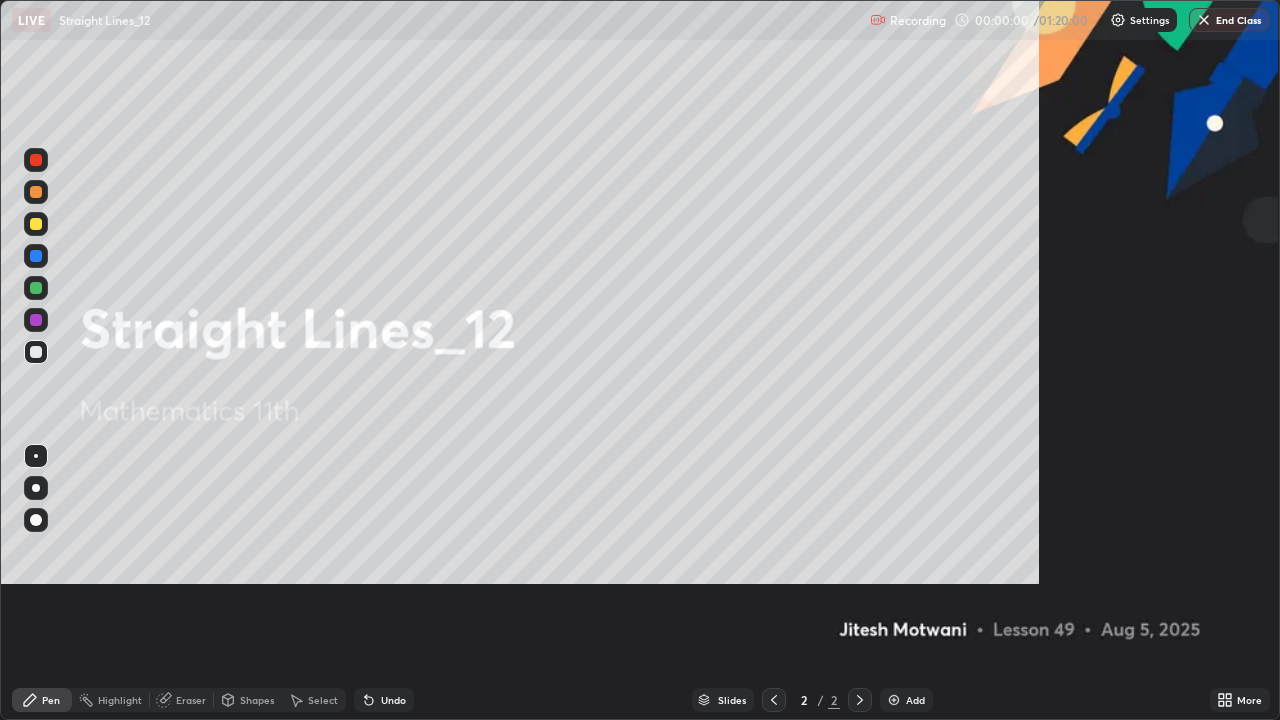 scroll, scrollTop: 99280, scrollLeft: 98720, axis: both 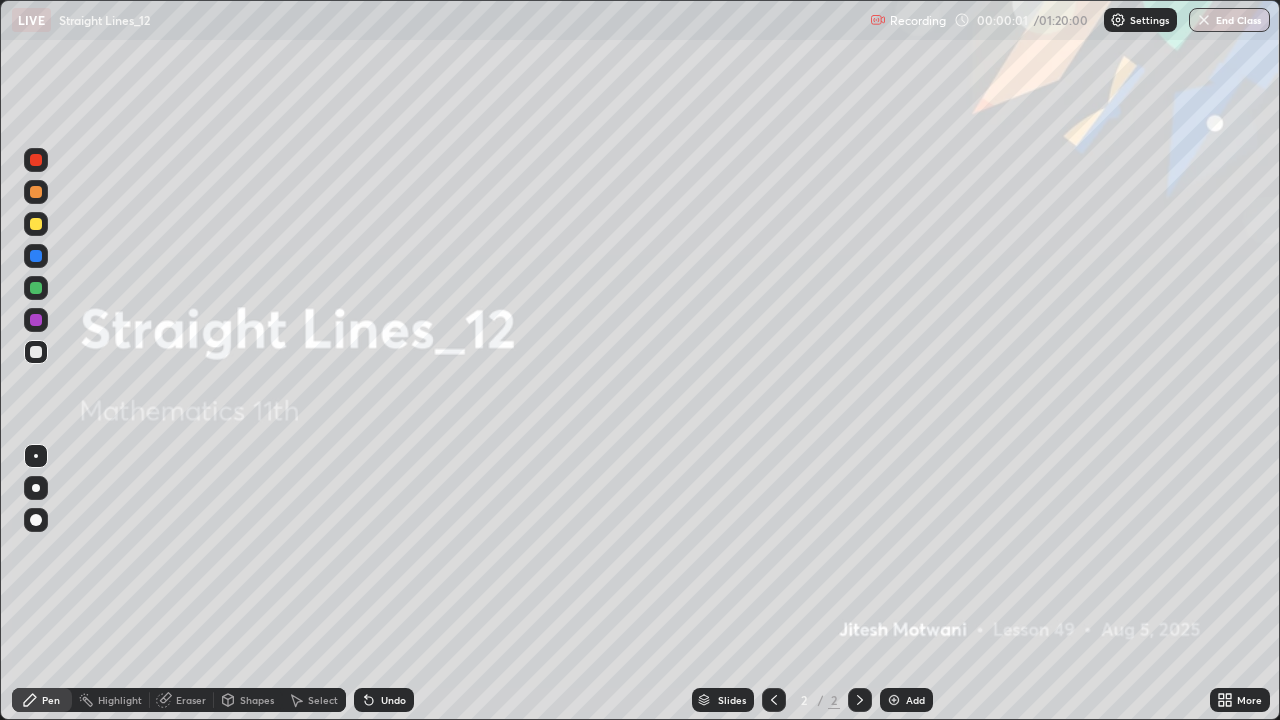 click on "Add" at bounding box center (915, 700) 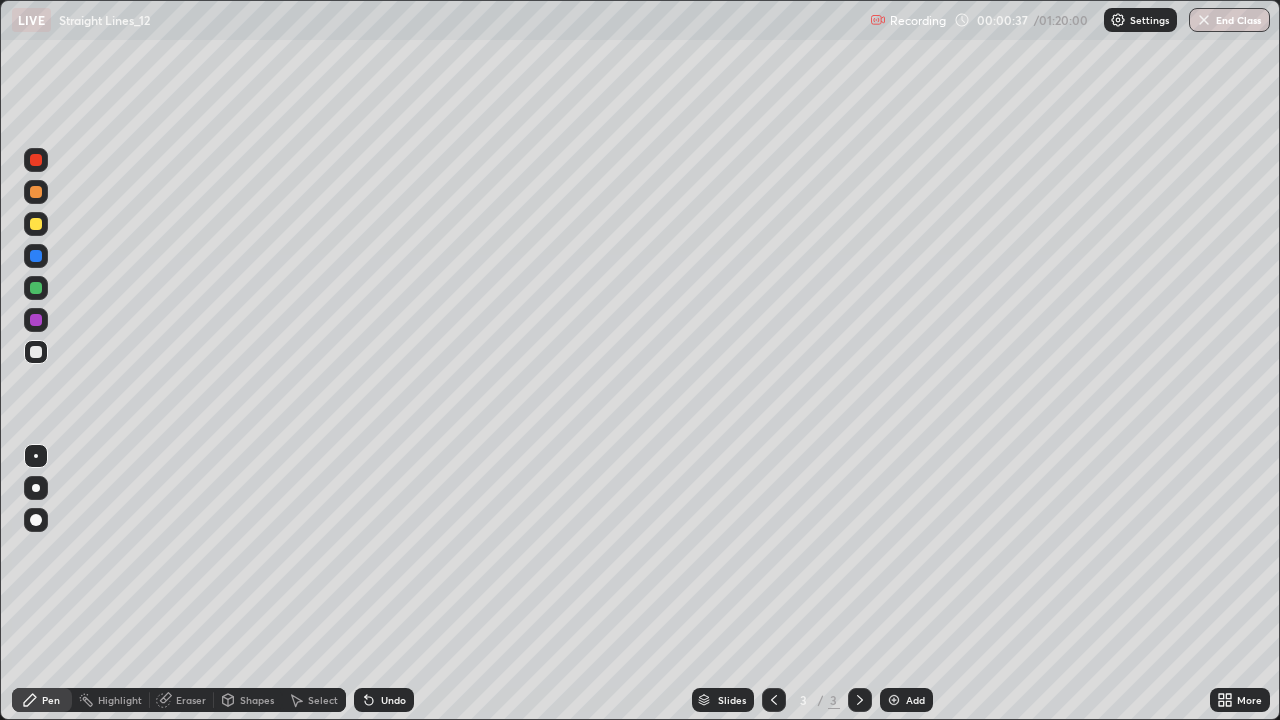 click at bounding box center (36, 224) 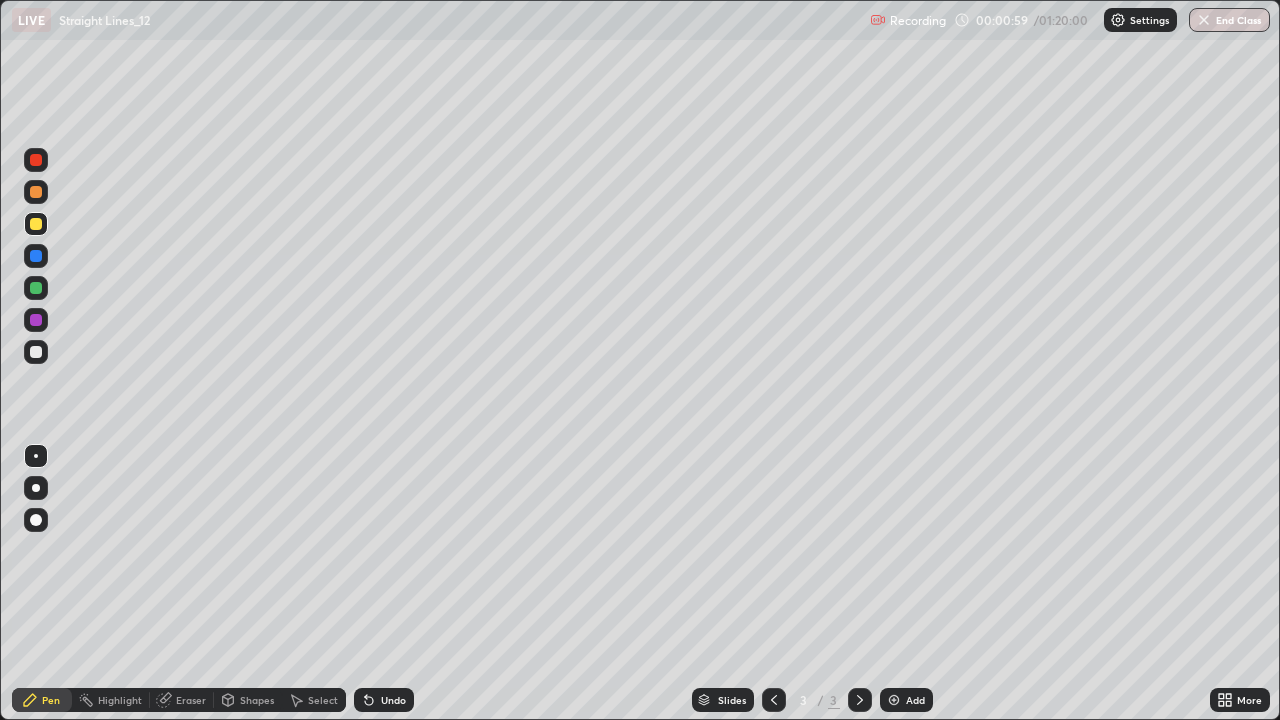 click on "Shapes" at bounding box center (257, 700) 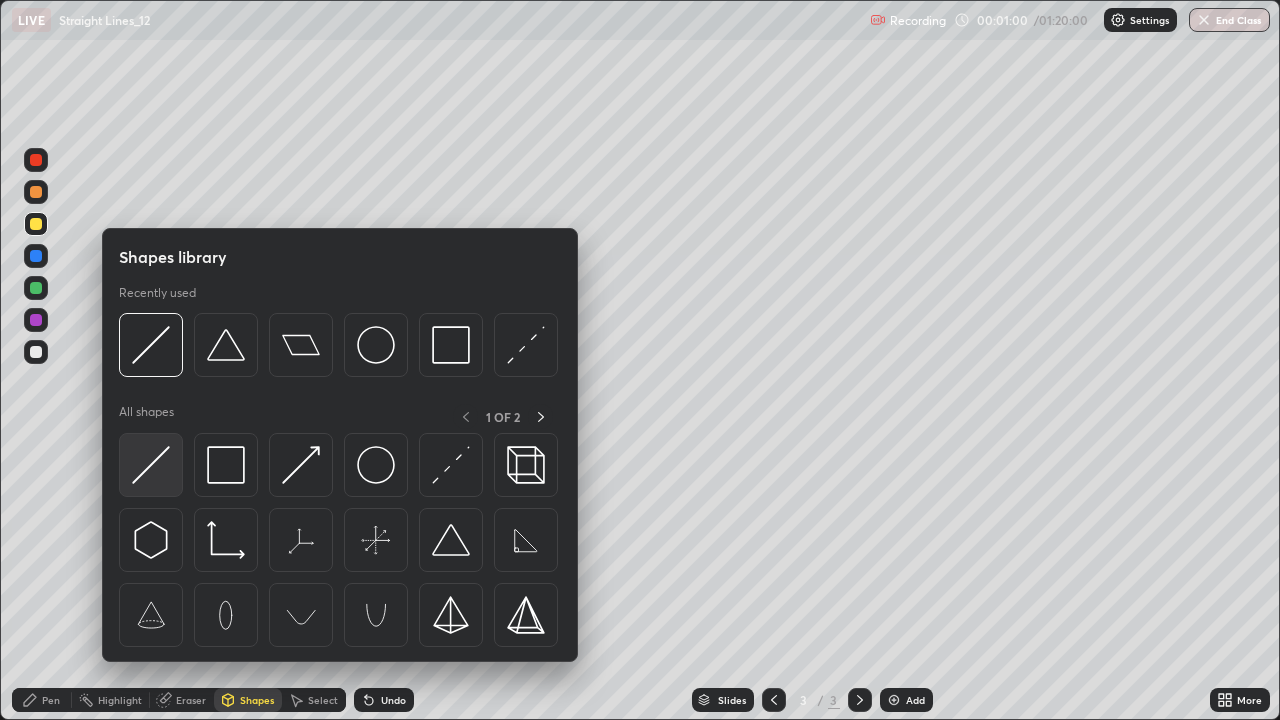 click at bounding box center (151, 465) 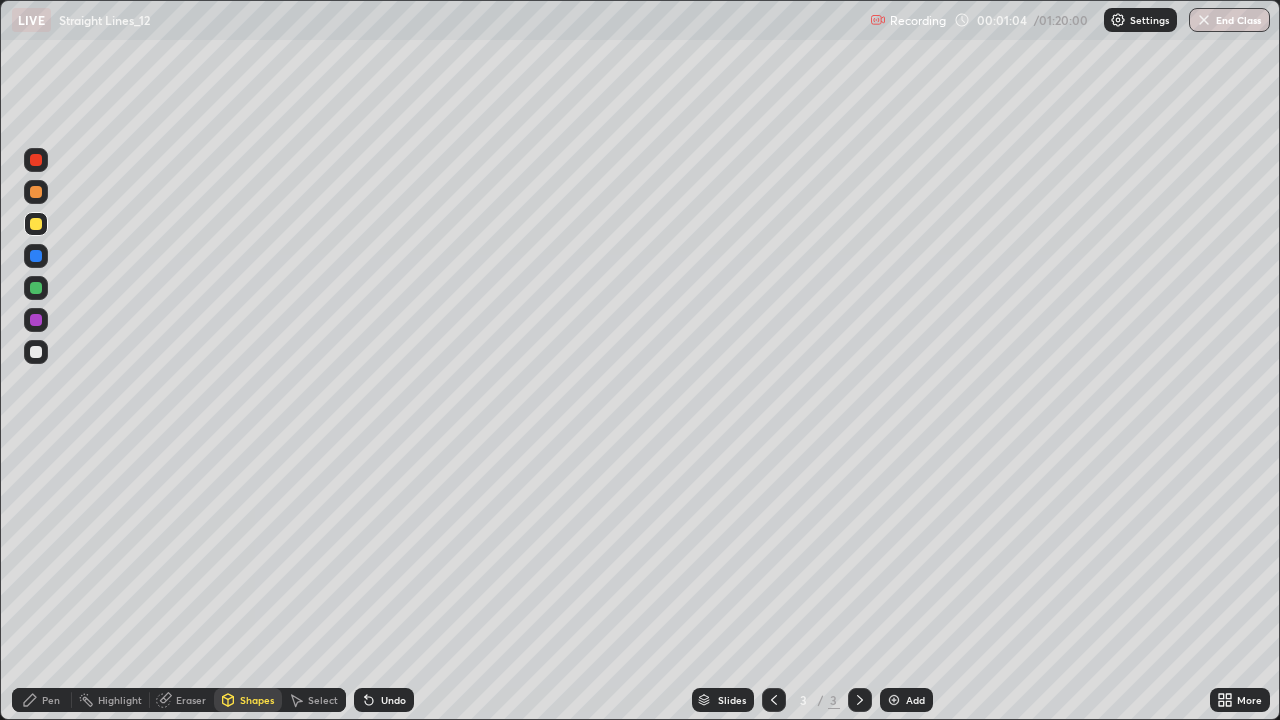click at bounding box center [36, 352] 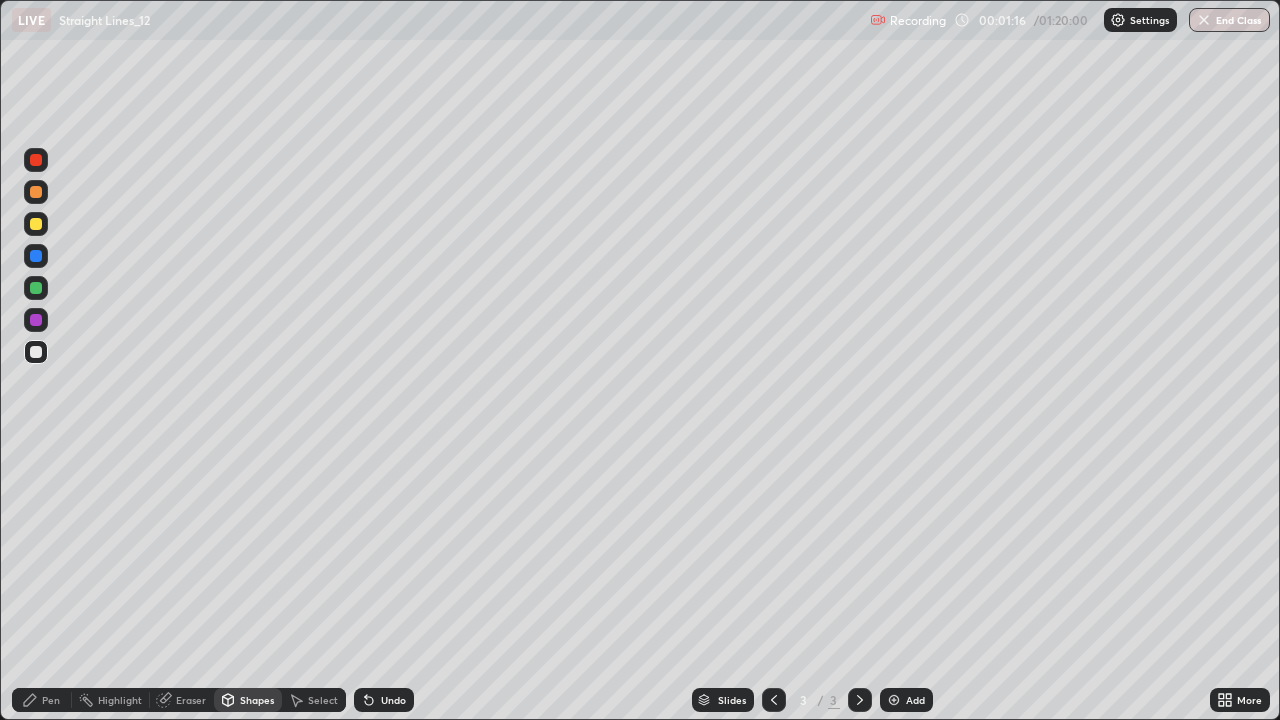 click on "Undo" at bounding box center [393, 700] 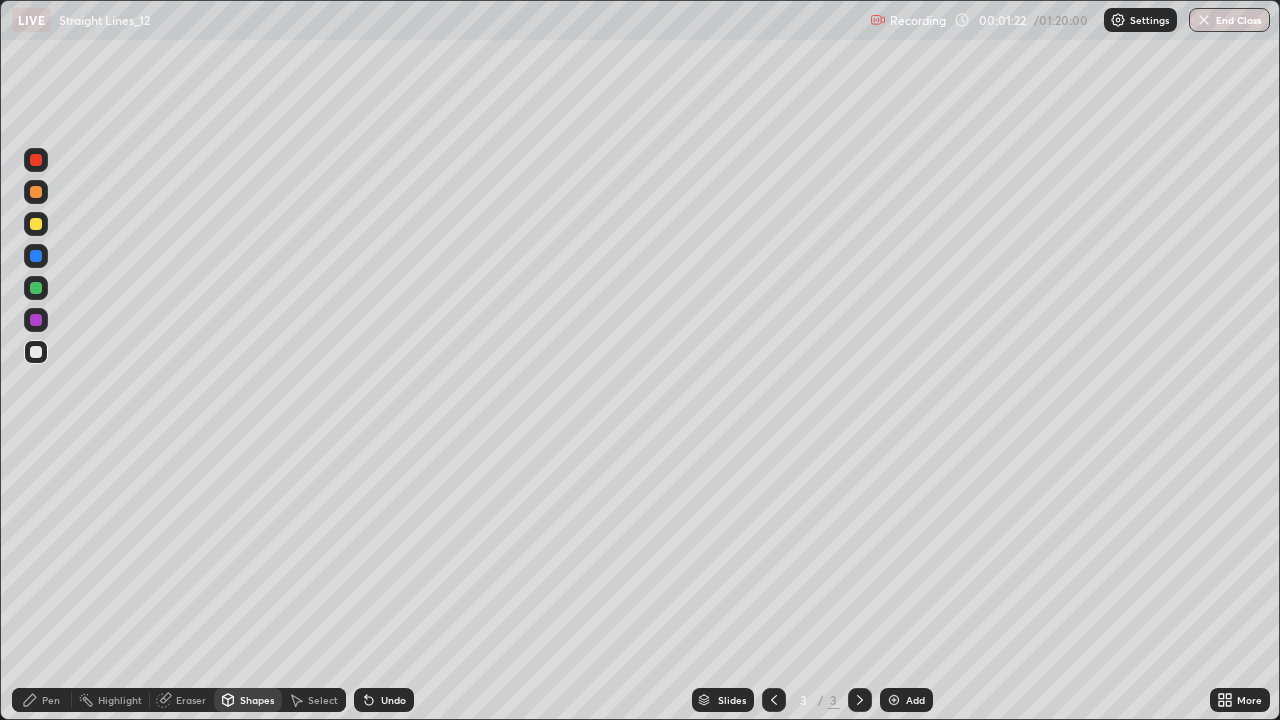 click 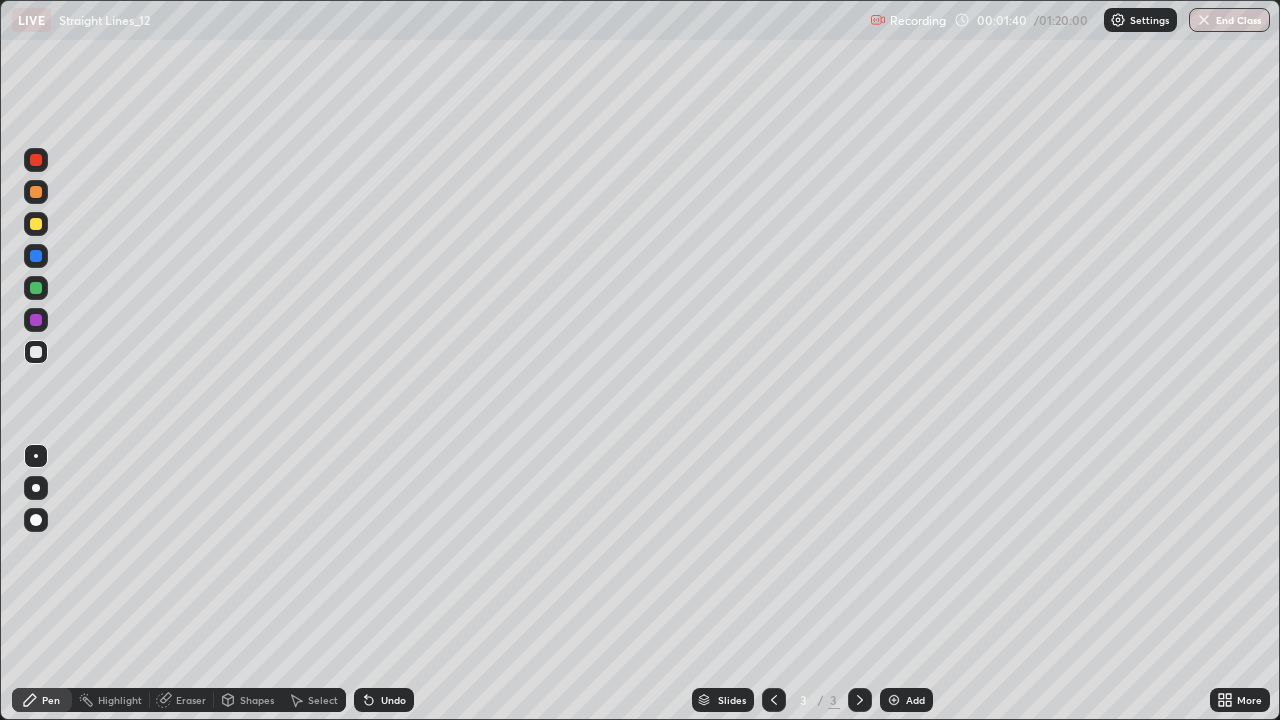 click at bounding box center [36, 288] 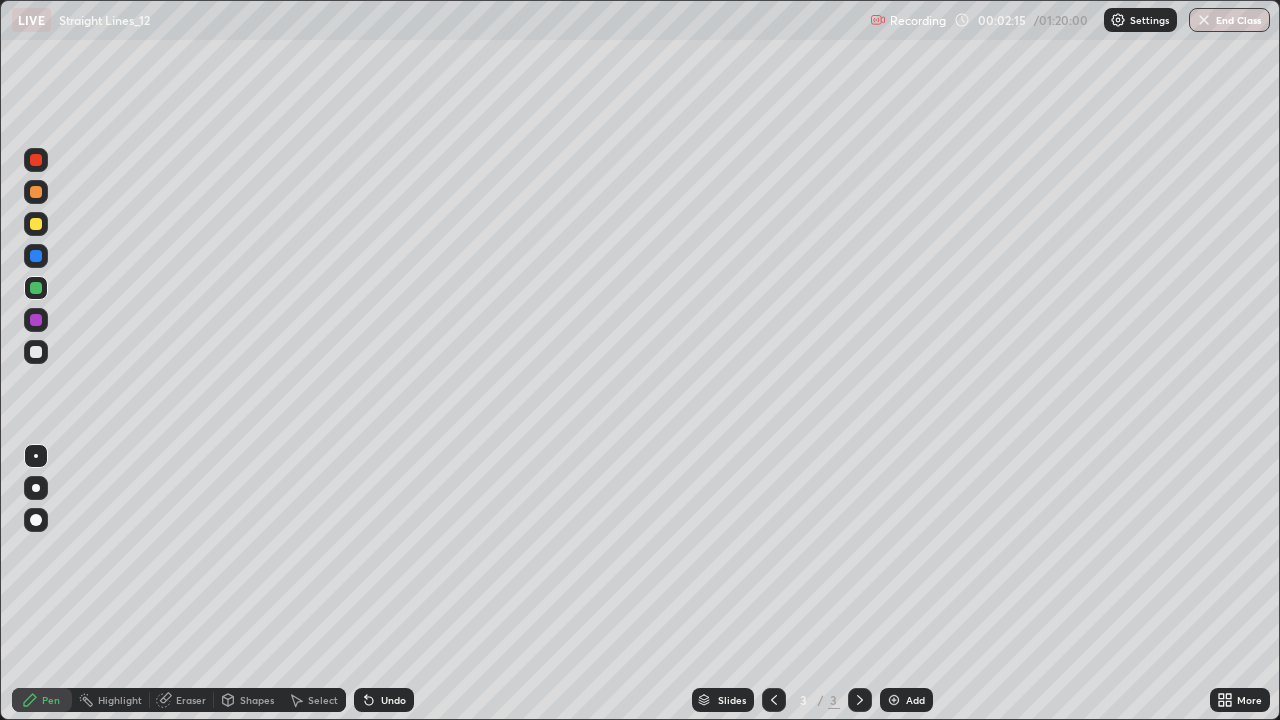 click on "Undo" at bounding box center (384, 700) 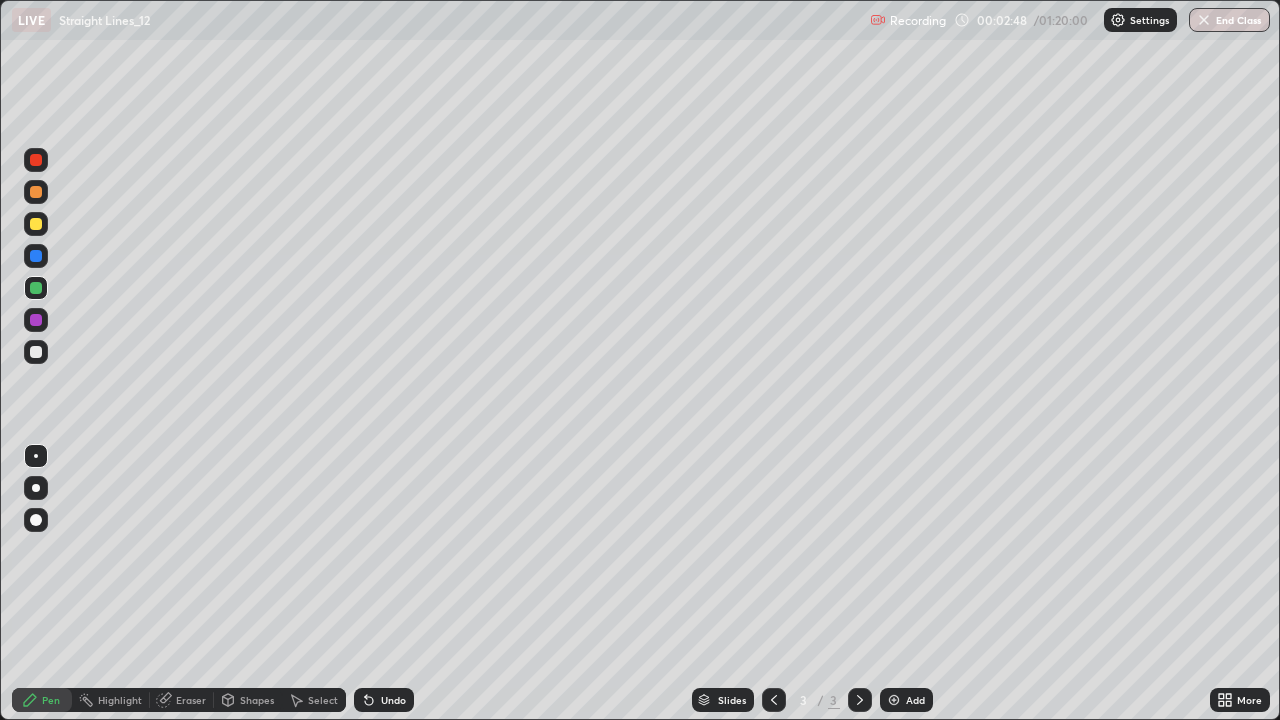 click on "Highlight" at bounding box center [120, 700] 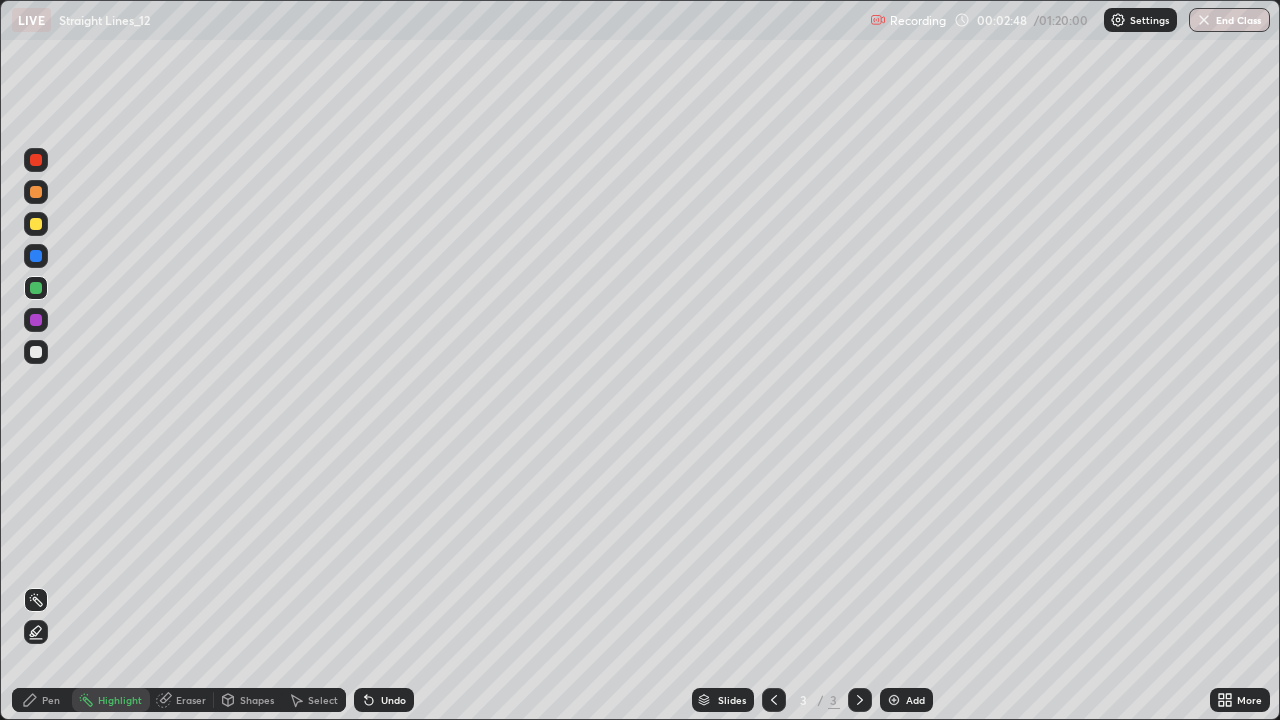 click on "Pen" at bounding box center [51, 700] 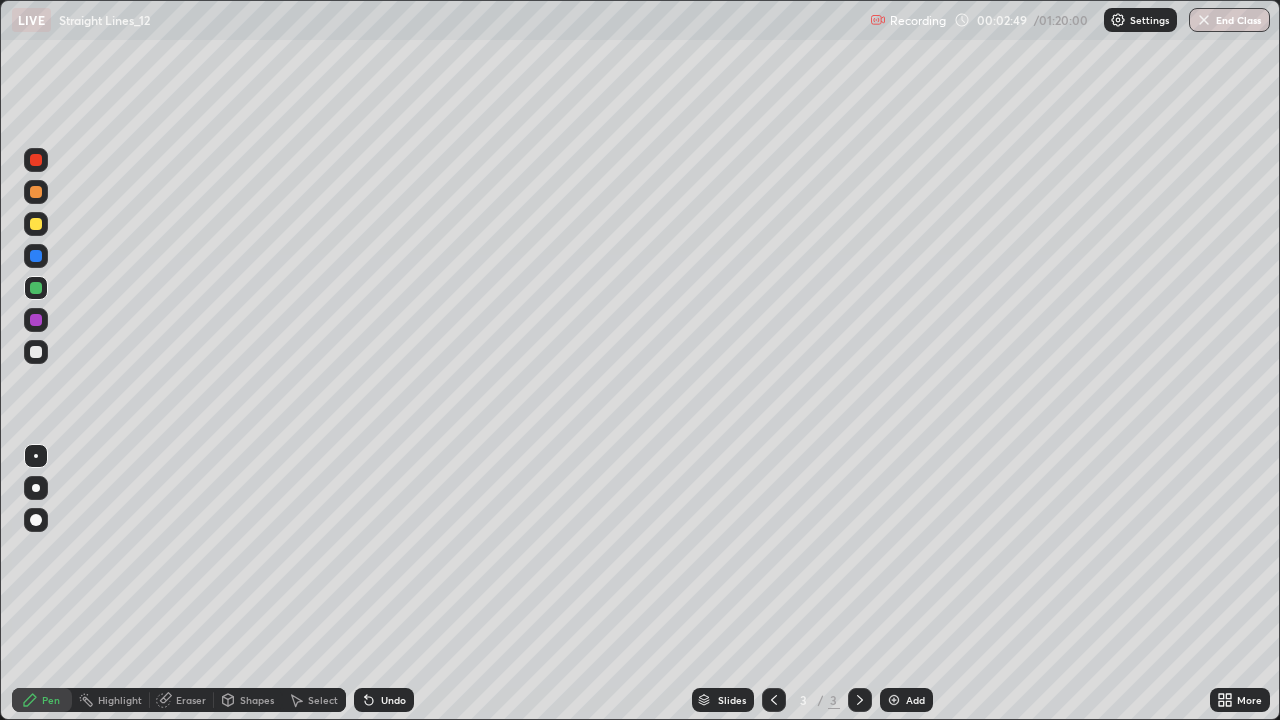 click on "Shapes" at bounding box center (257, 700) 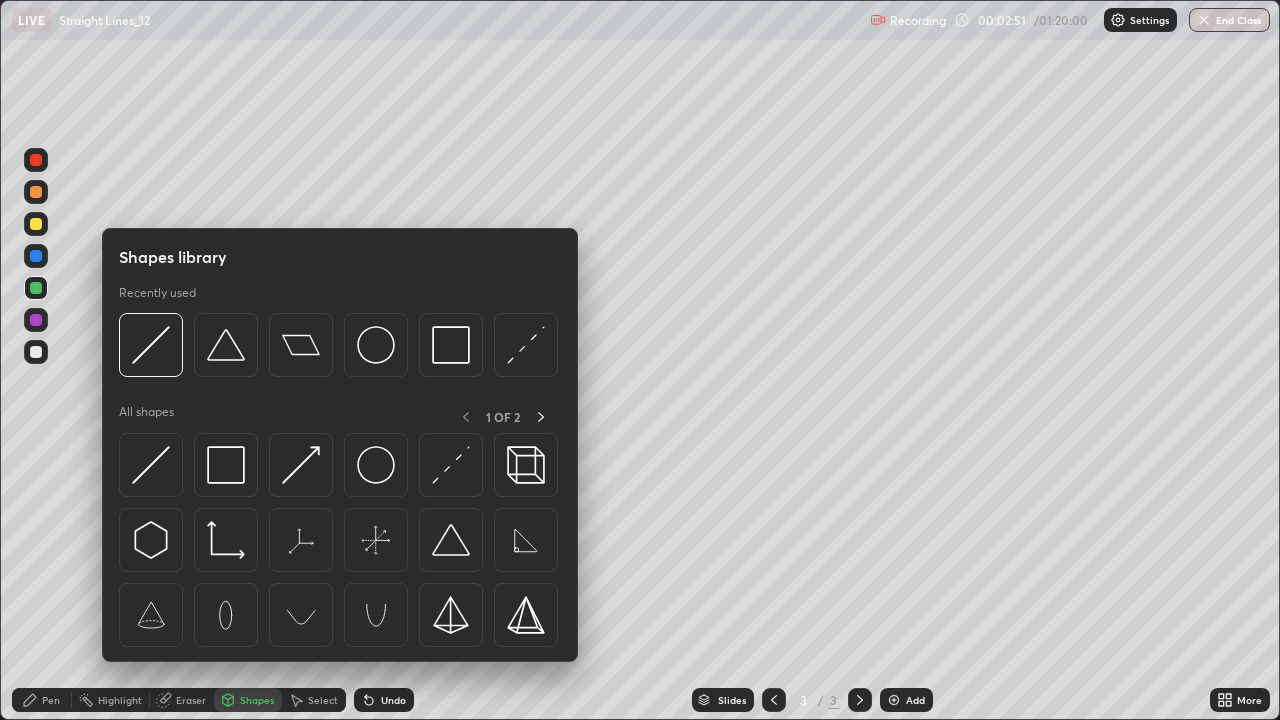 click at bounding box center [151, 465] 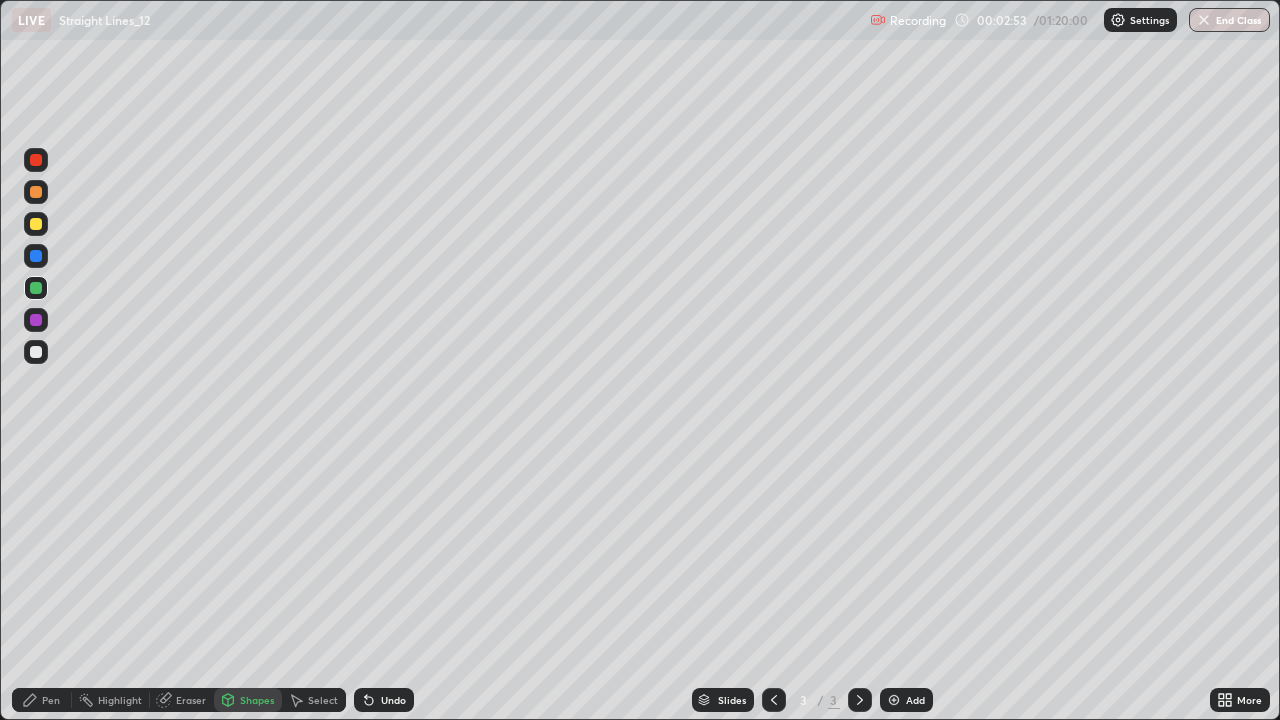 click on "Undo" at bounding box center (384, 700) 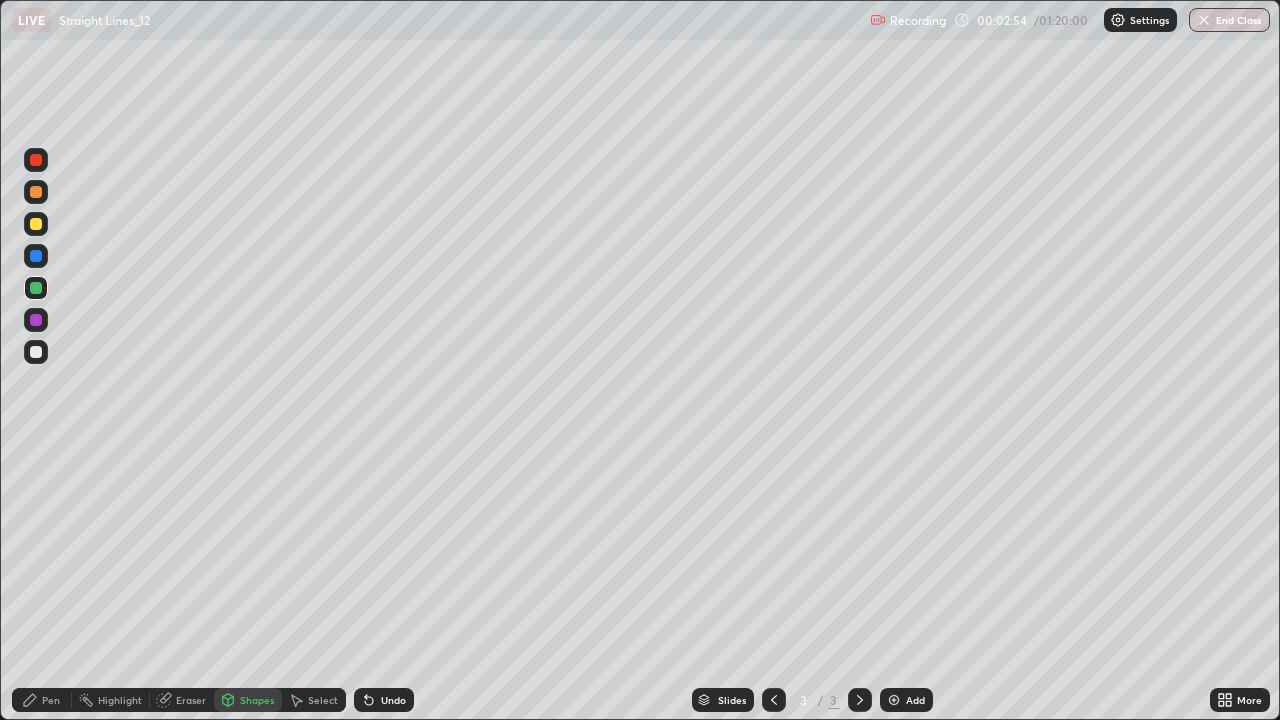 click at bounding box center [36, 352] 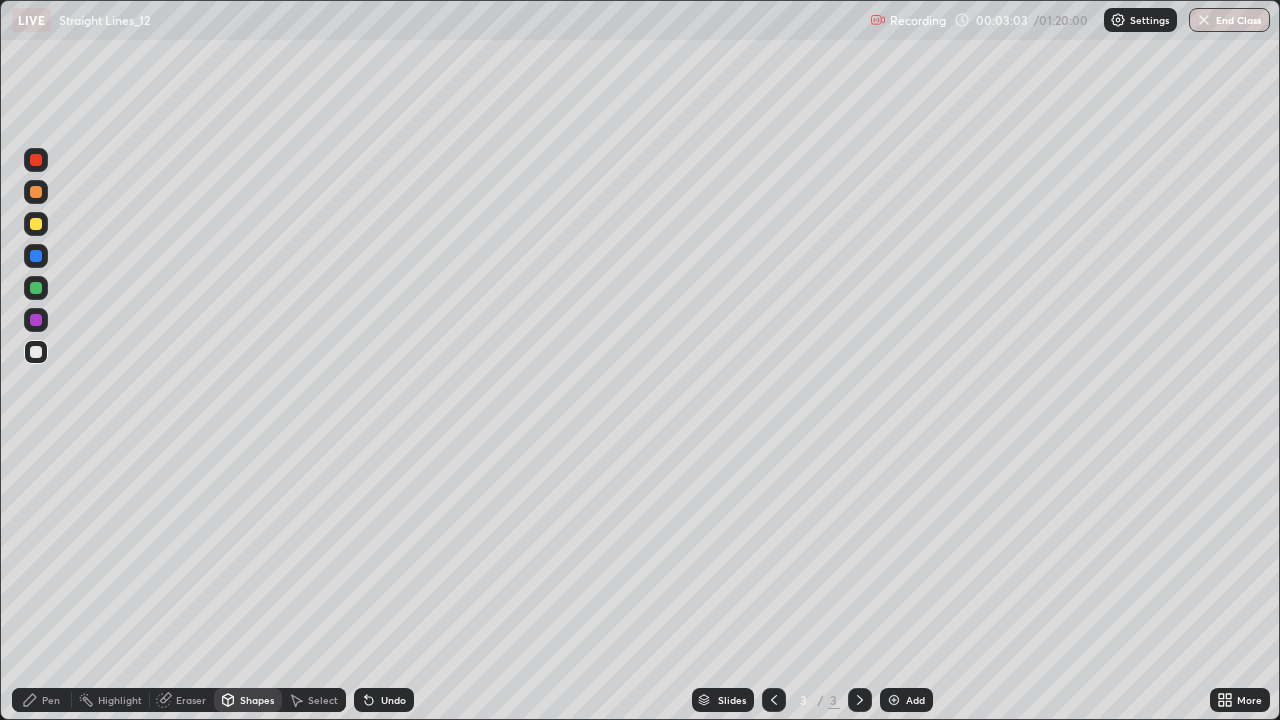 click at bounding box center (36, 288) 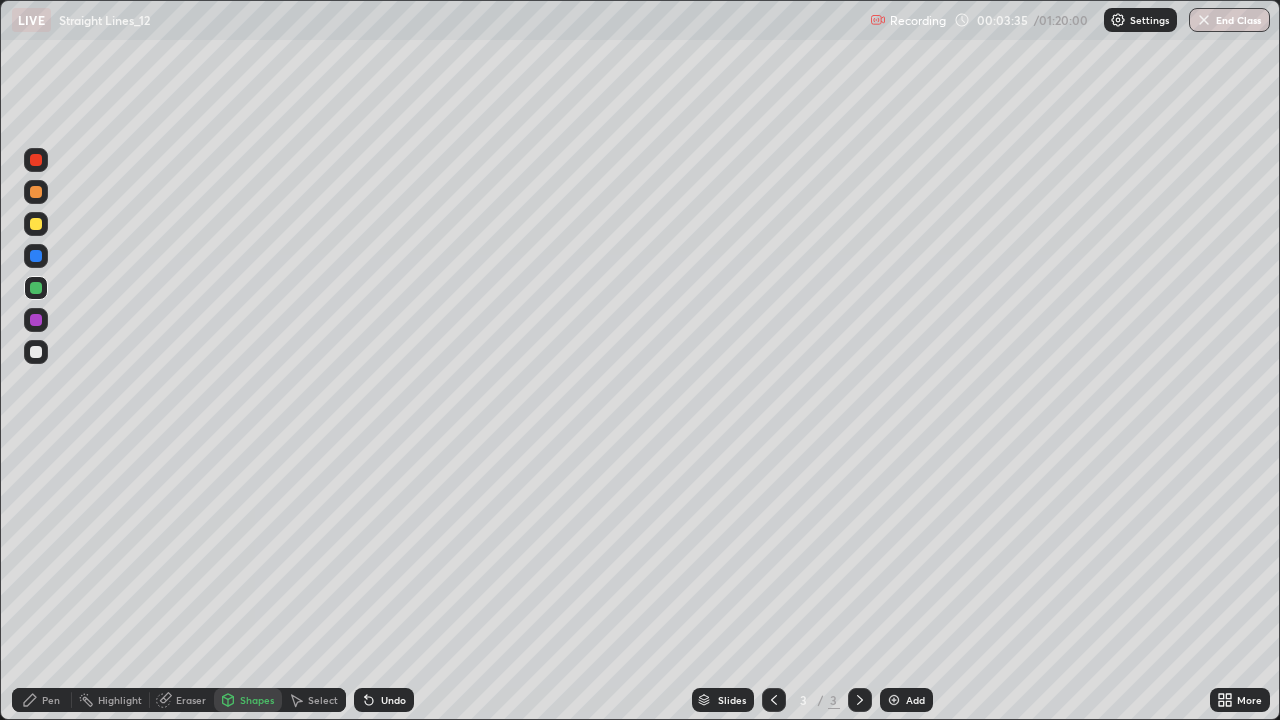click at bounding box center [36, 256] 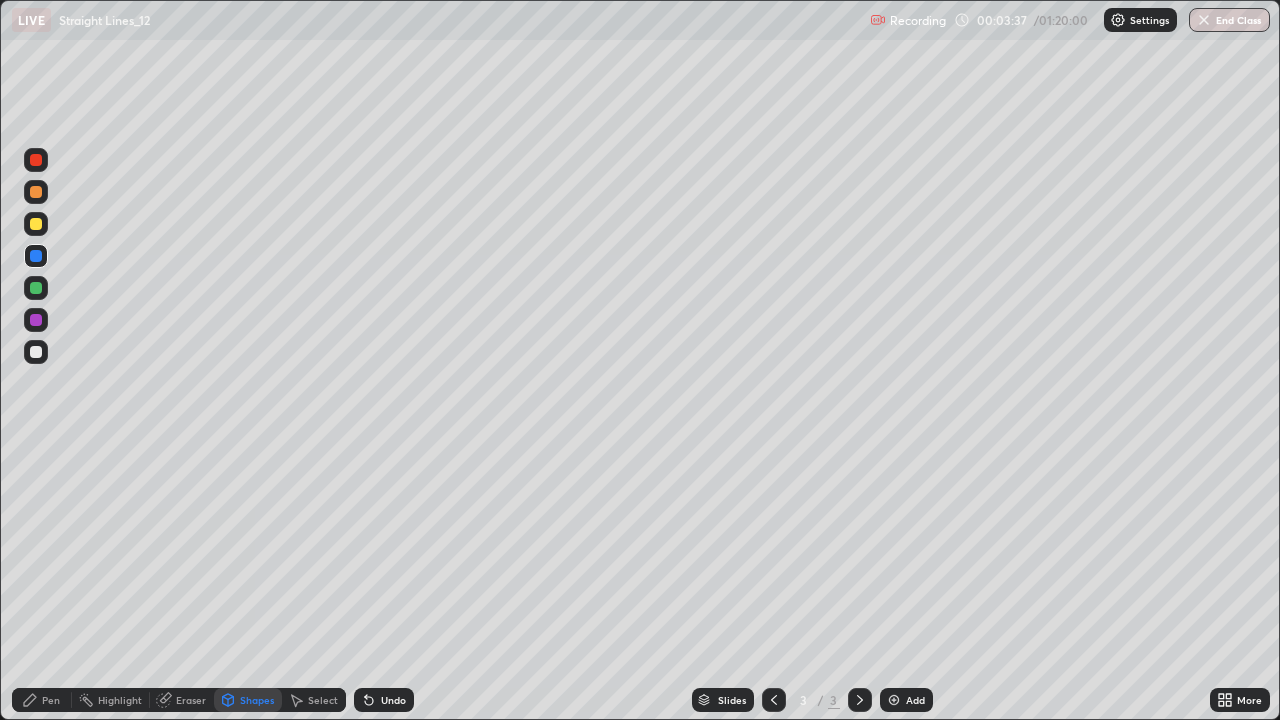click on "Pen" at bounding box center (42, 700) 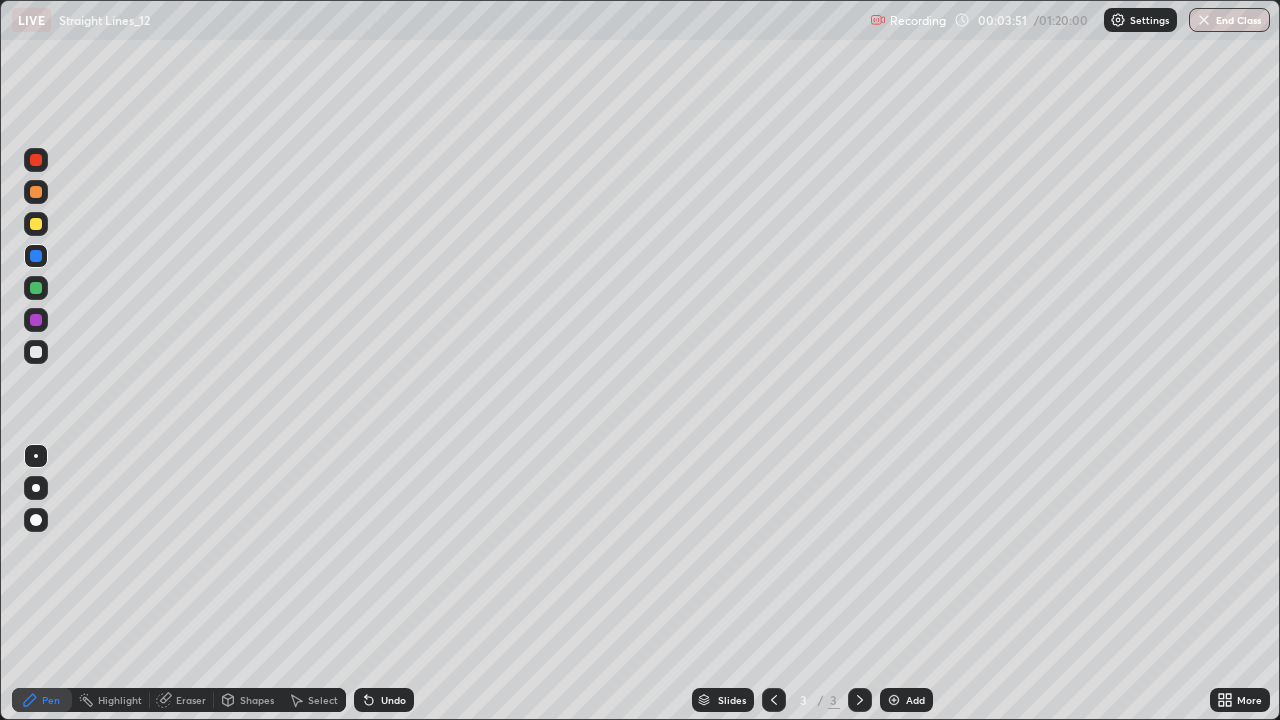 click at bounding box center [36, 352] 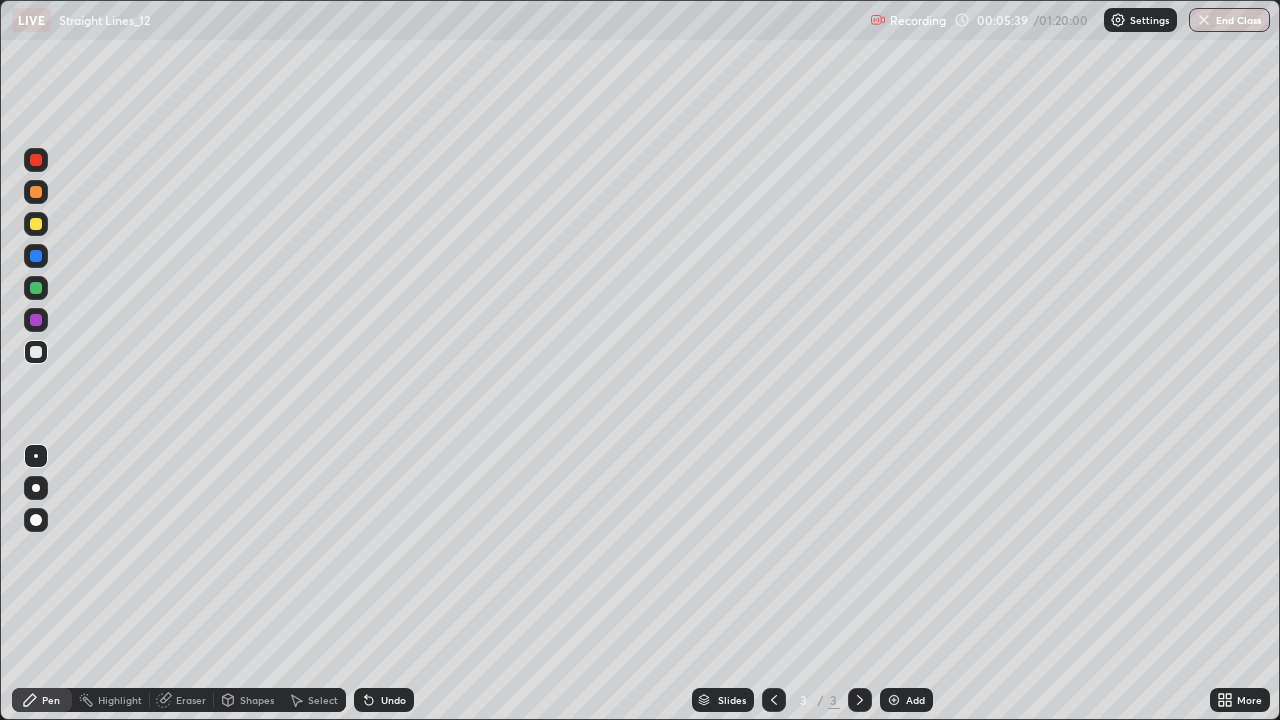 click on "Shapes" at bounding box center [248, 700] 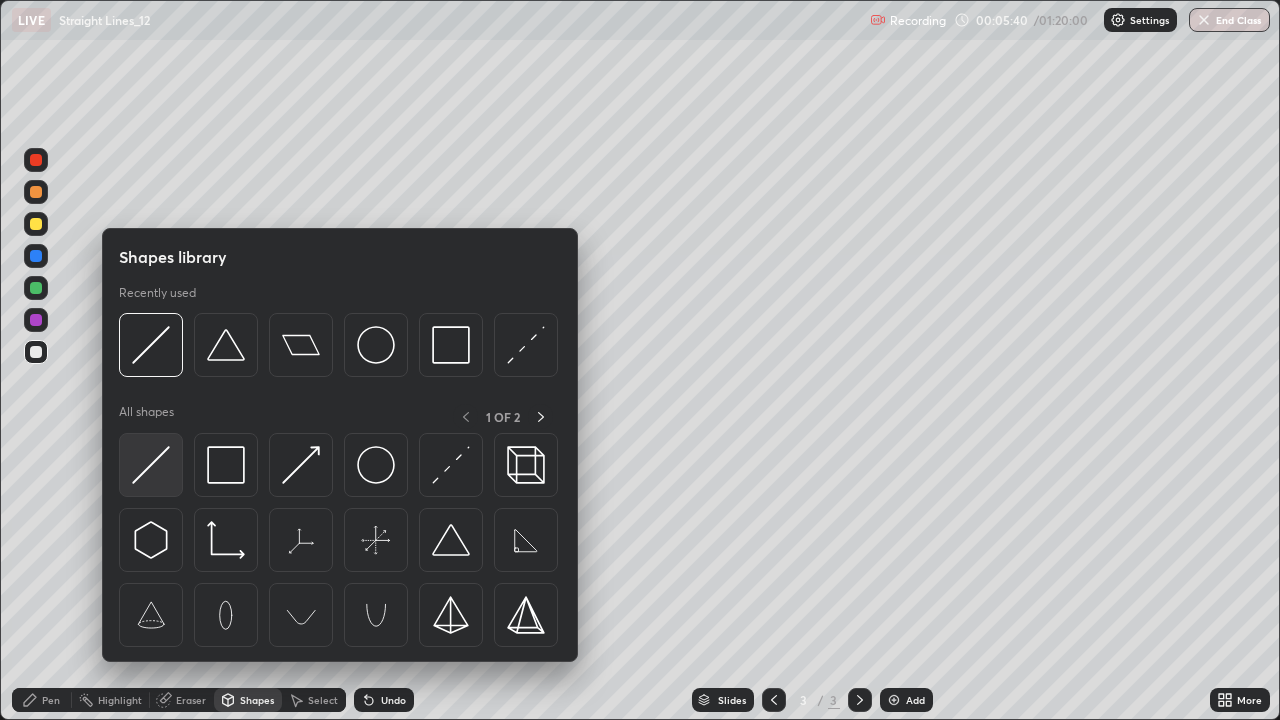 click at bounding box center (151, 465) 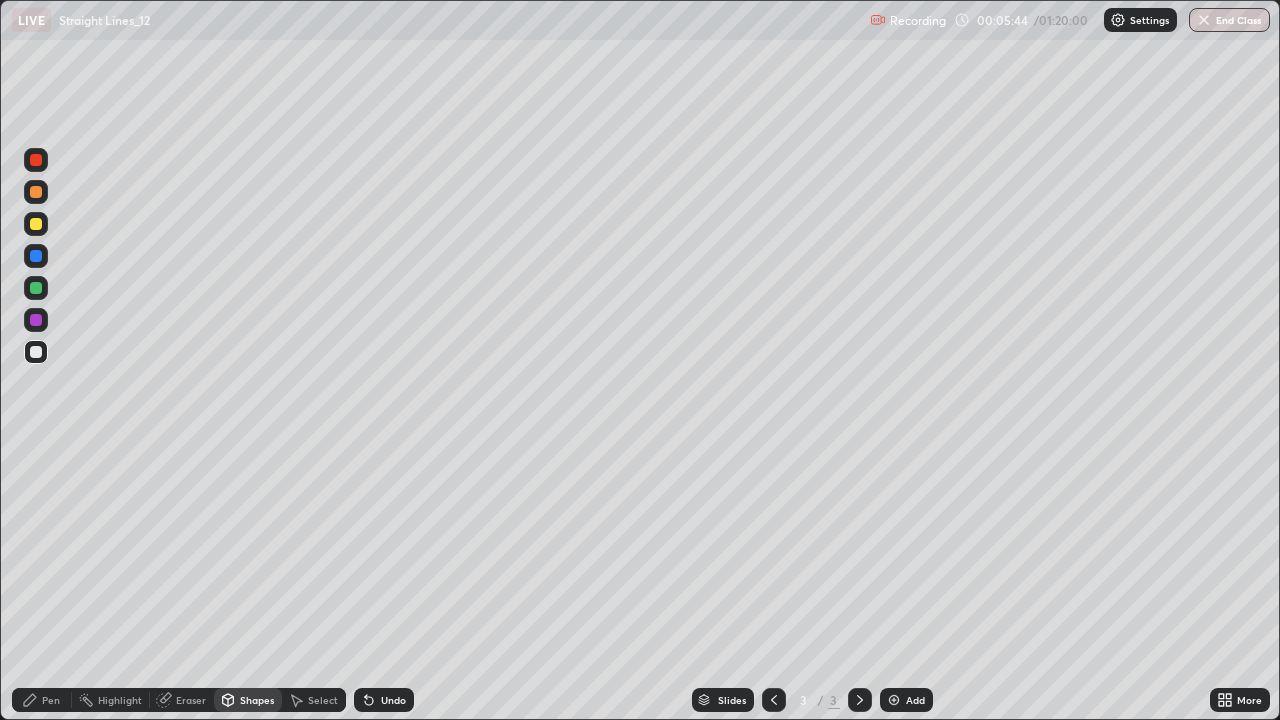 click at bounding box center [36, 288] 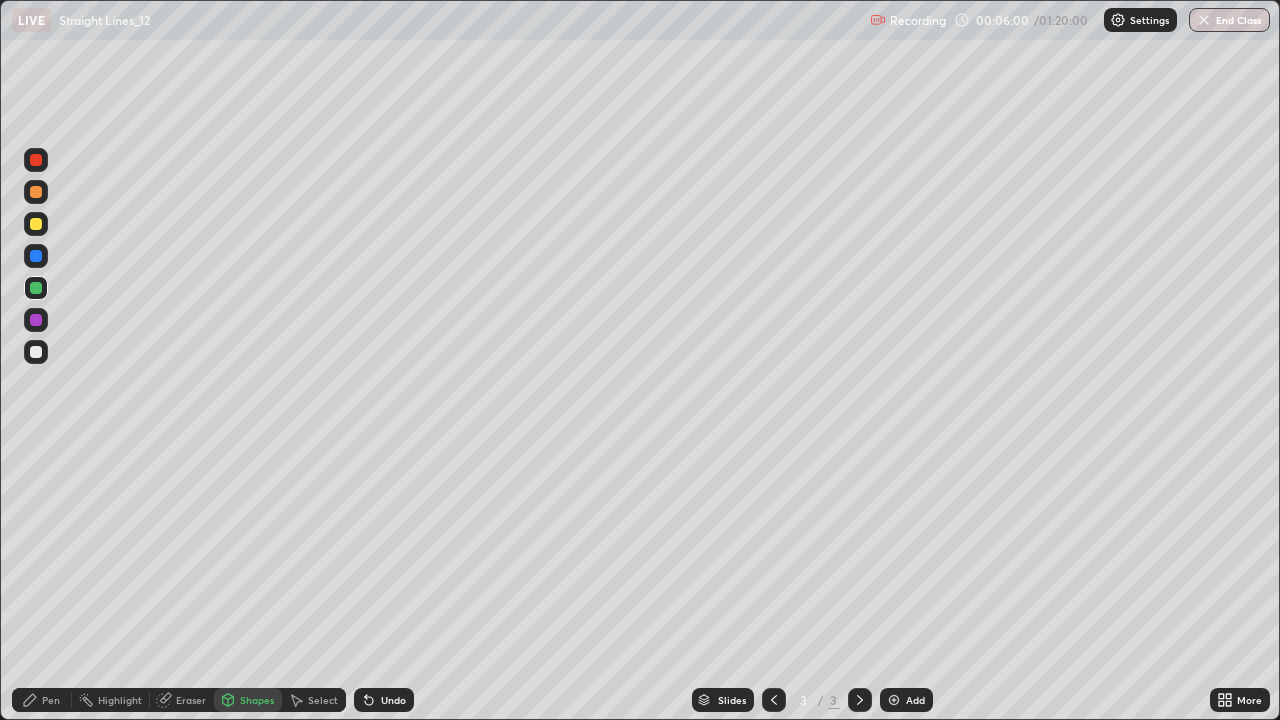 click at bounding box center (36, 256) 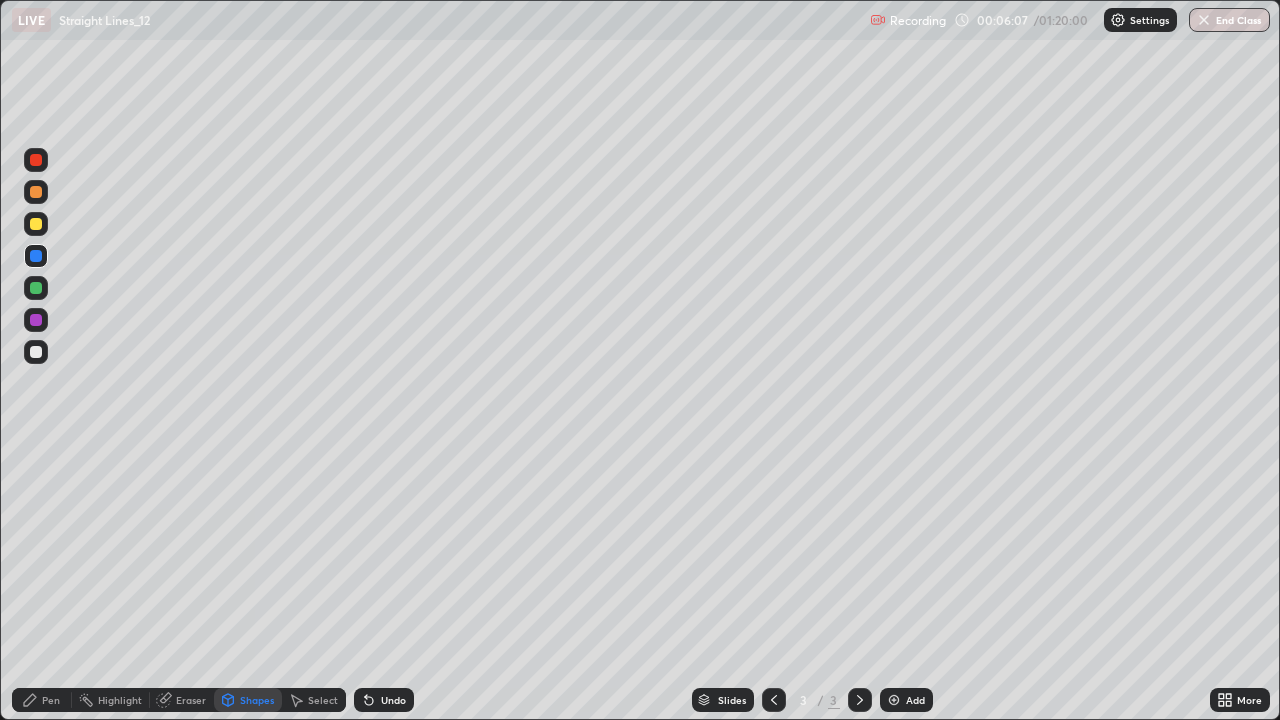click 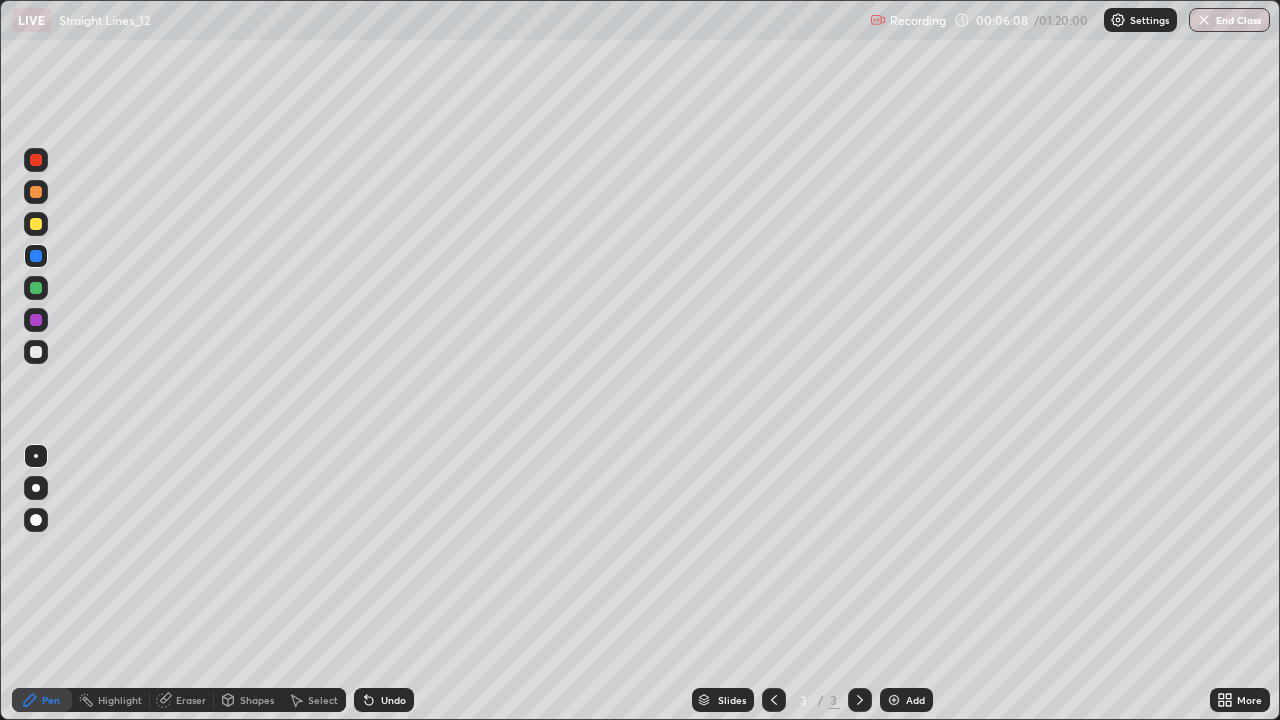click at bounding box center [36, 352] 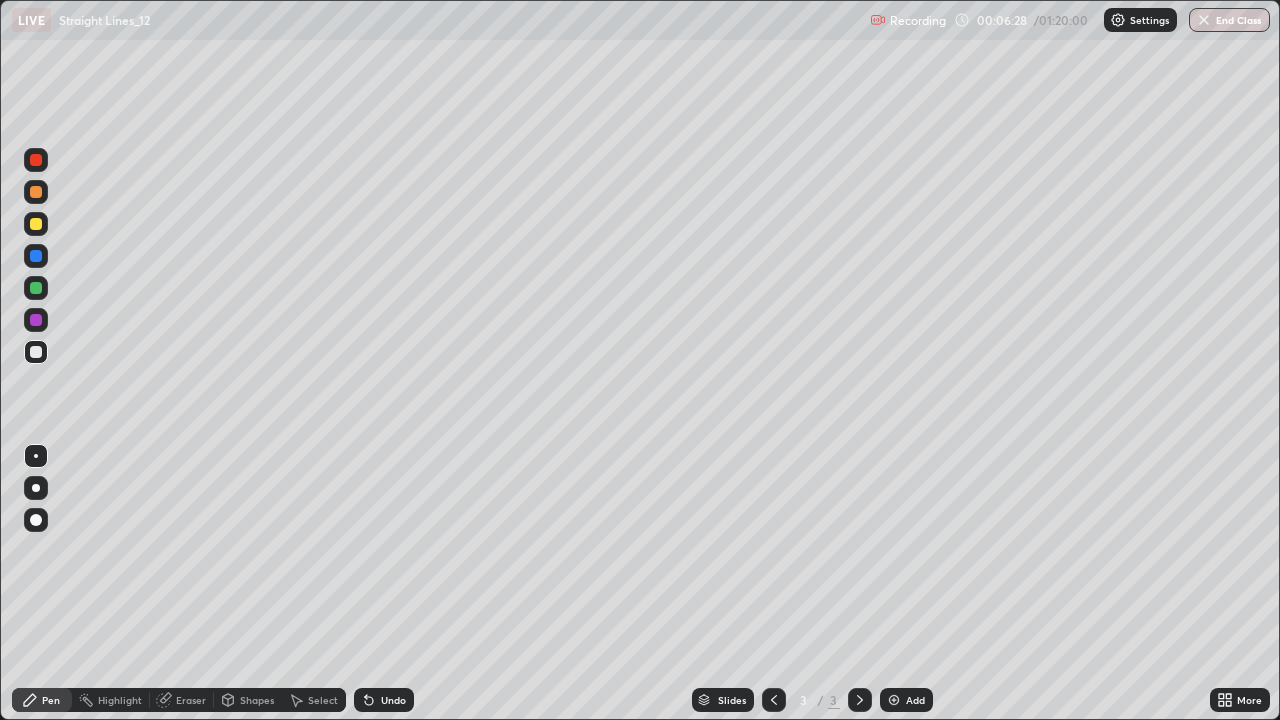 click on "Eraser" at bounding box center (191, 700) 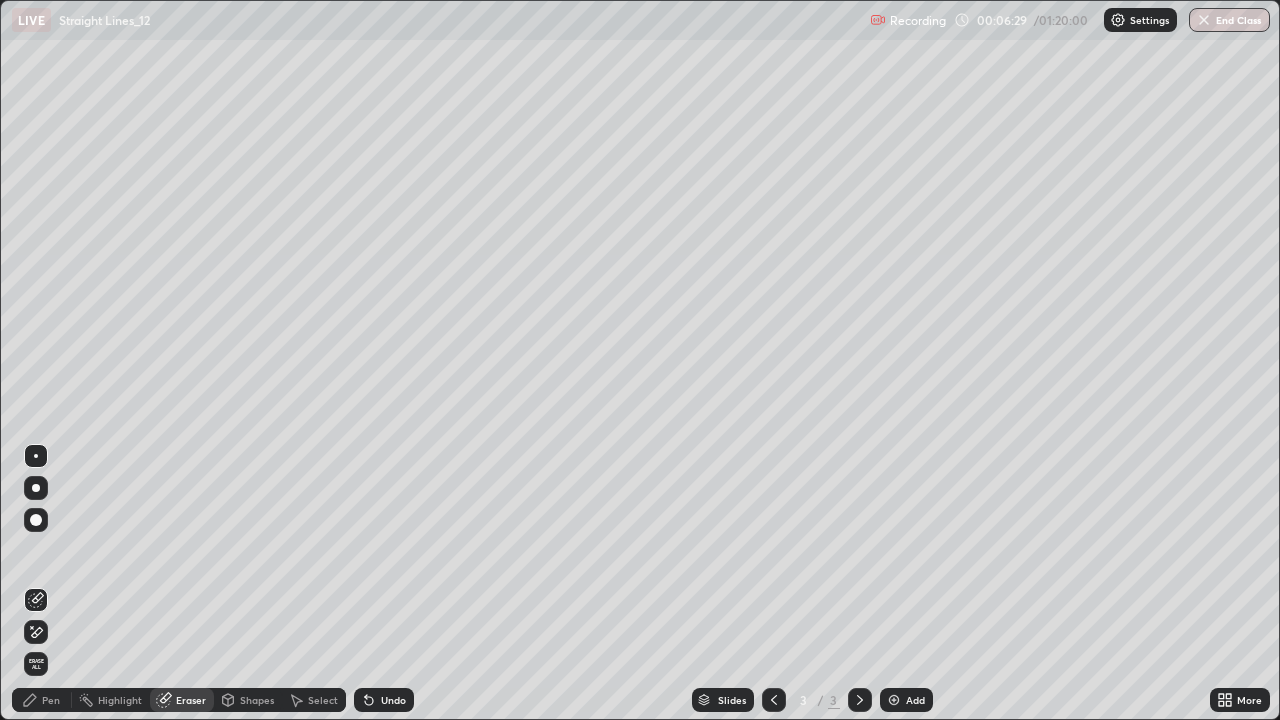 click on "Pen" at bounding box center [42, 700] 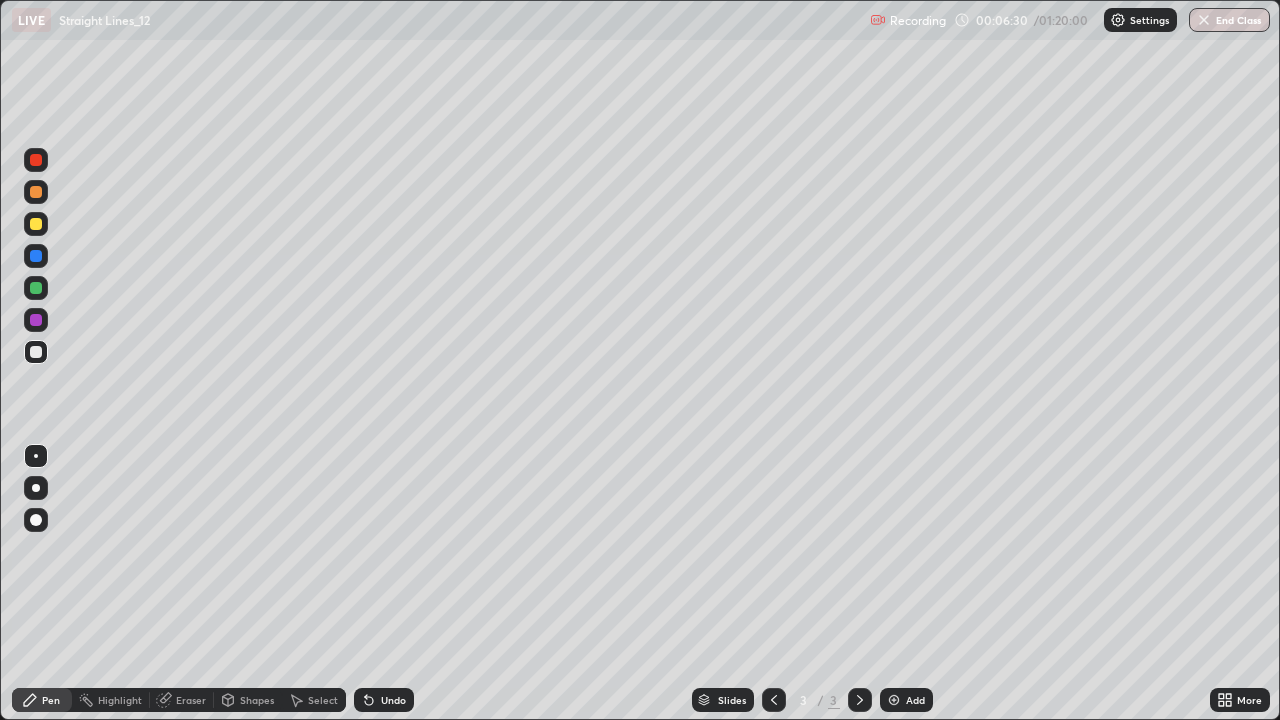click at bounding box center (36, 256) 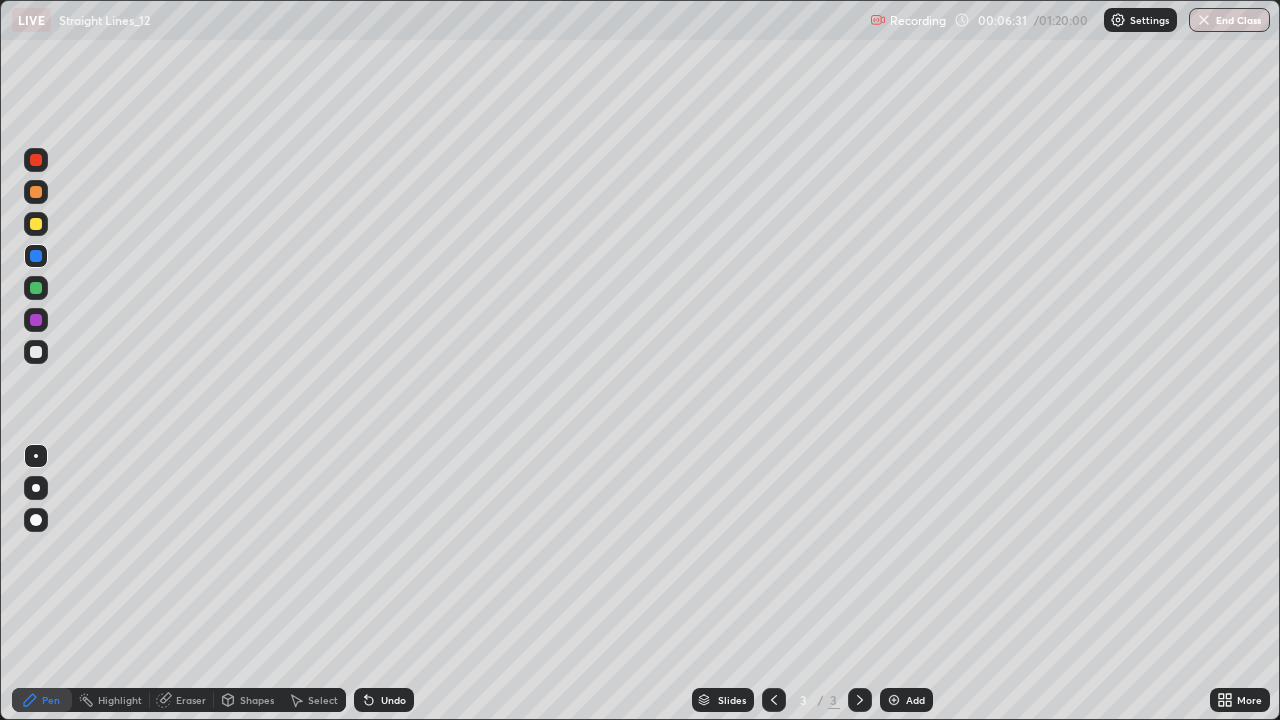 click on "Shapes" at bounding box center (257, 700) 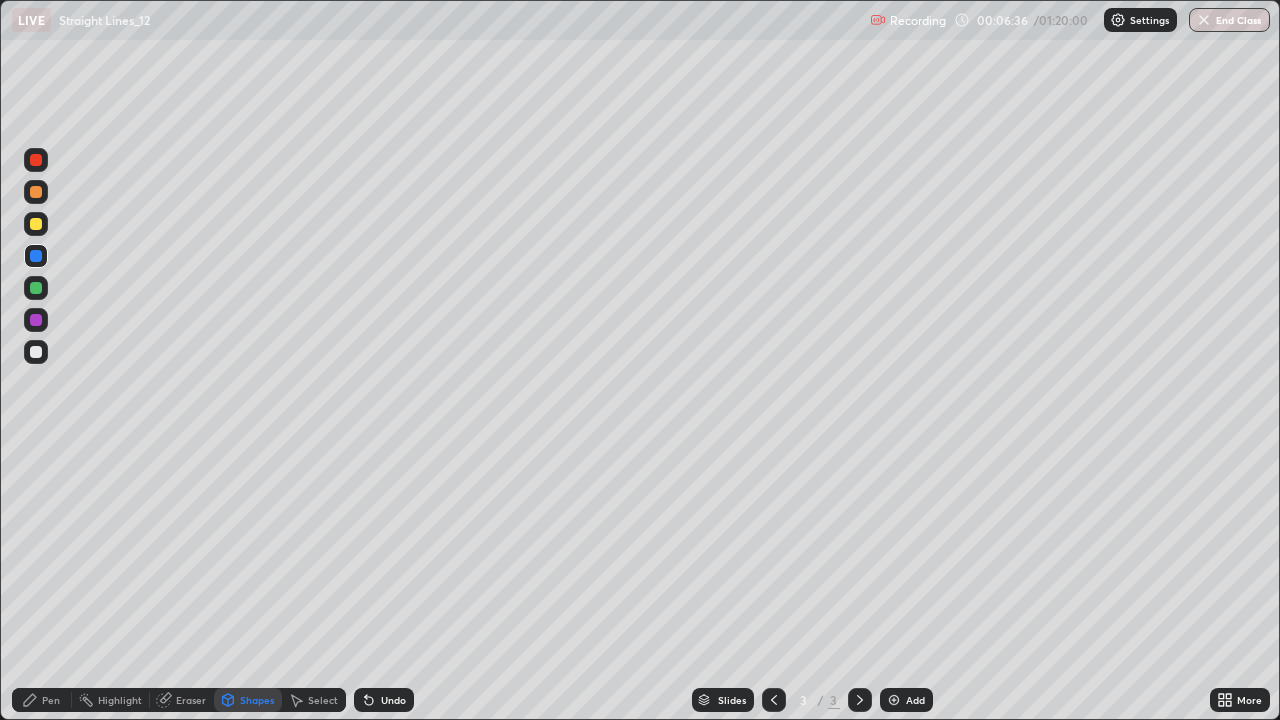 click on "Pen" at bounding box center [42, 700] 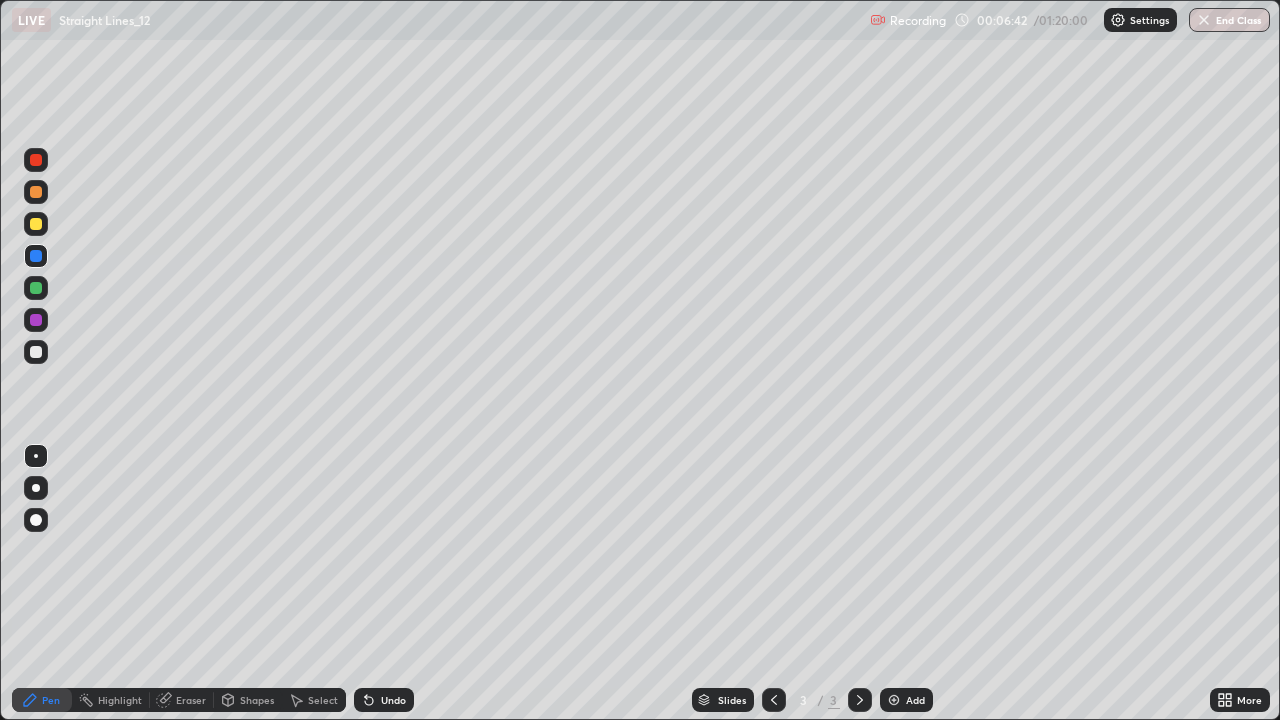 click at bounding box center [36, 352] 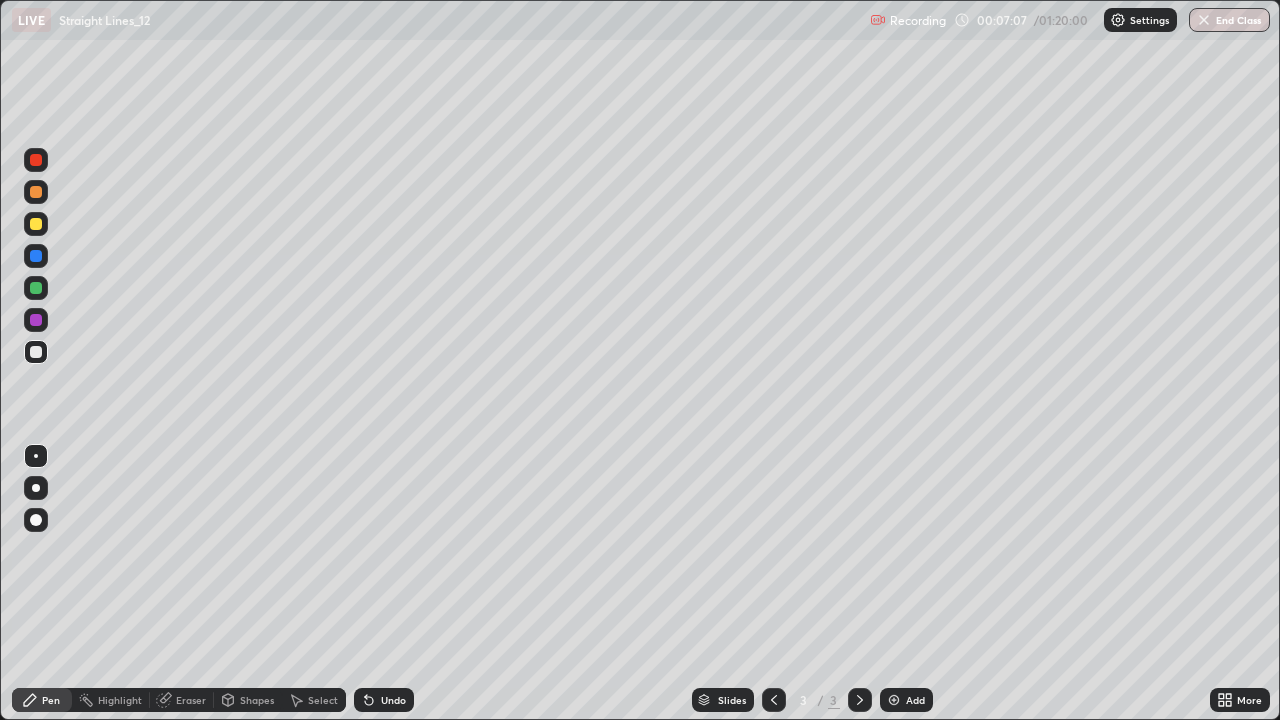 click on "Undo" at bounding box center [393, 700] 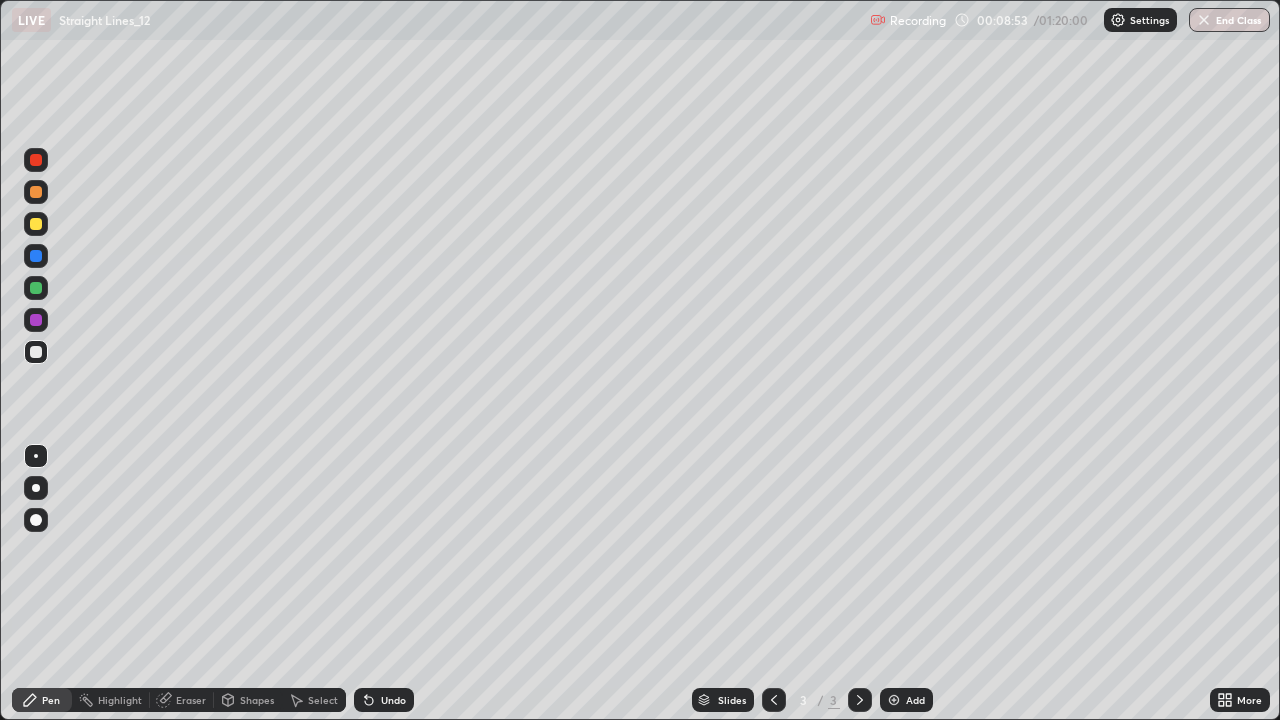 click on "Add" at bounding box center (915, 700) 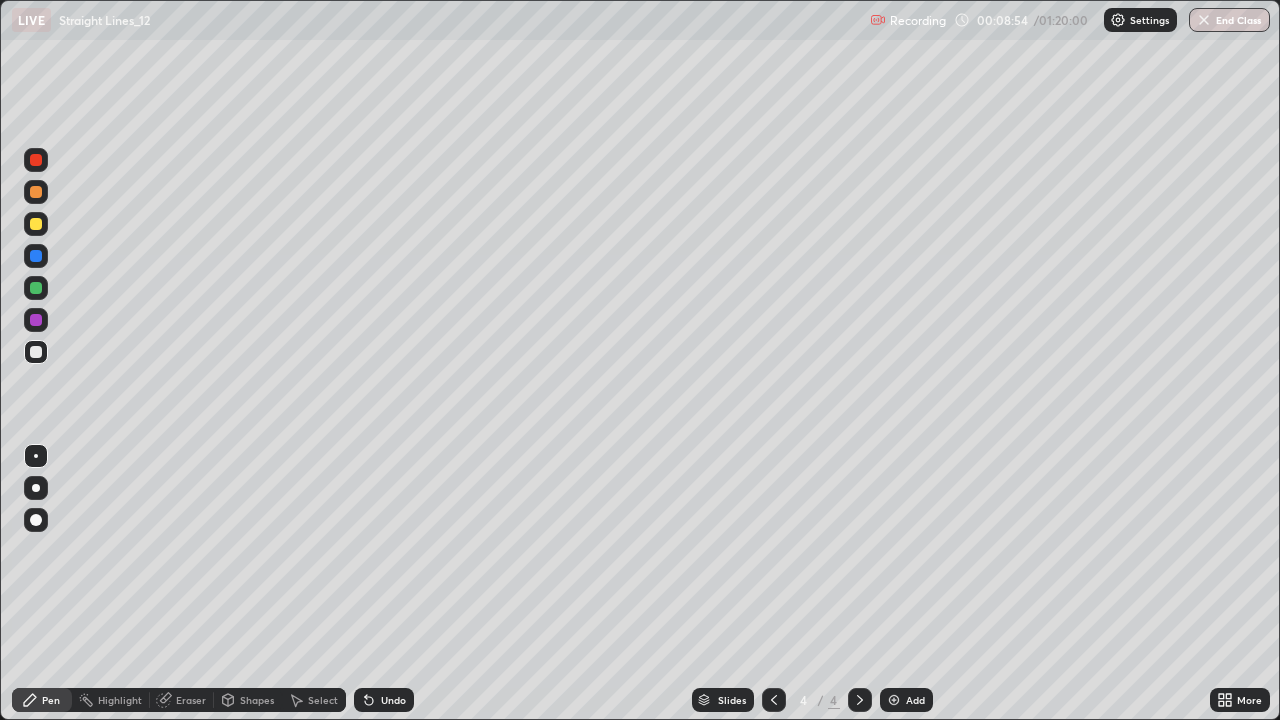 click at bounding box center (36, 224) 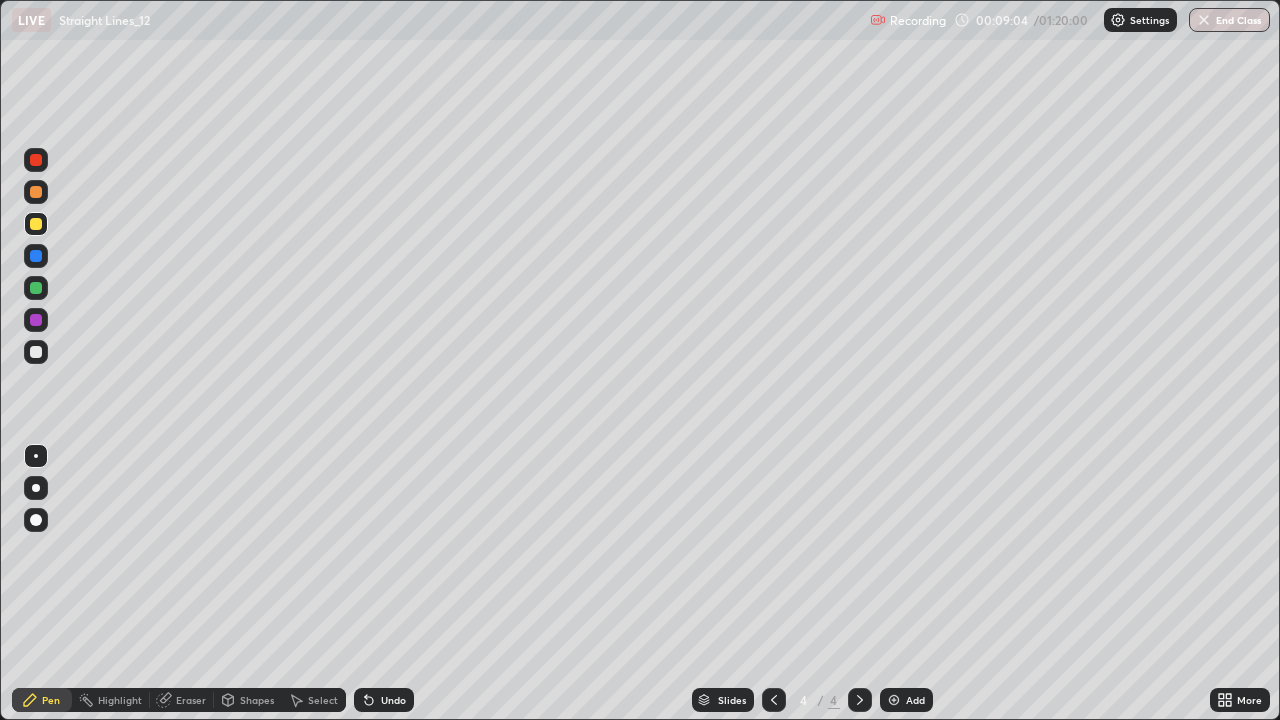 click on "Shapes" at bounding box center [257, 700] 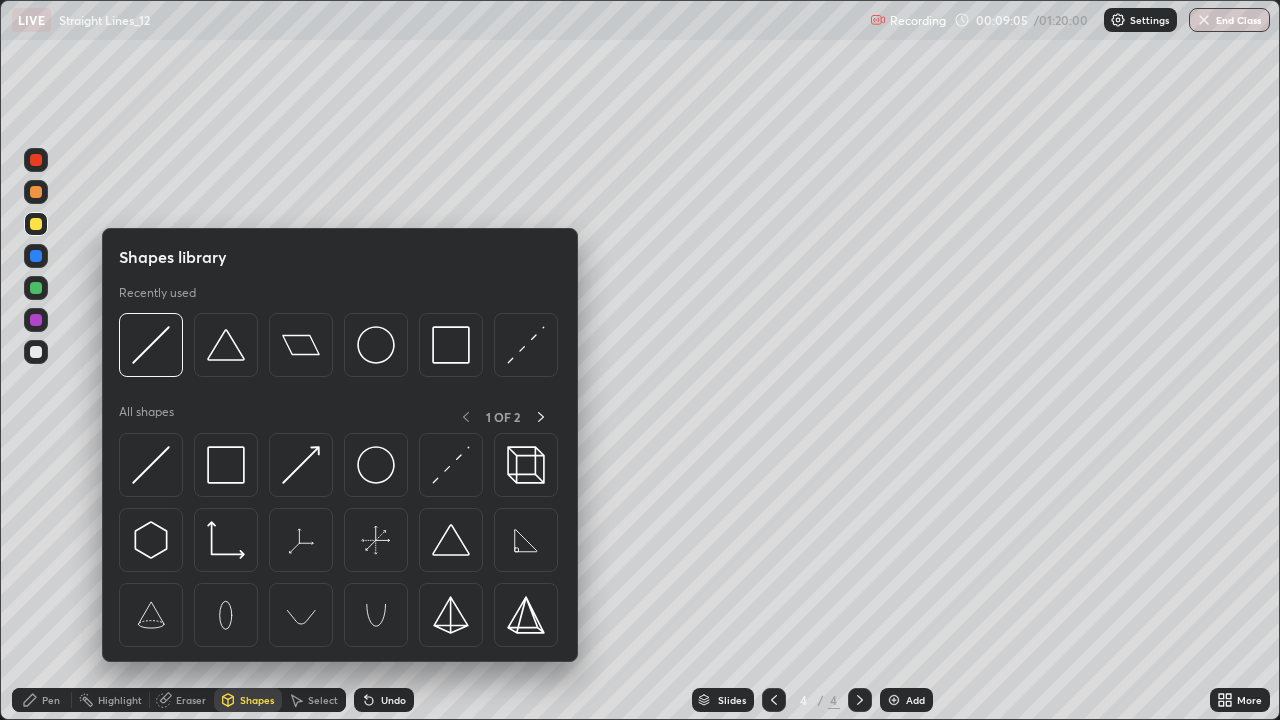 click at bounding box center (151, 465) 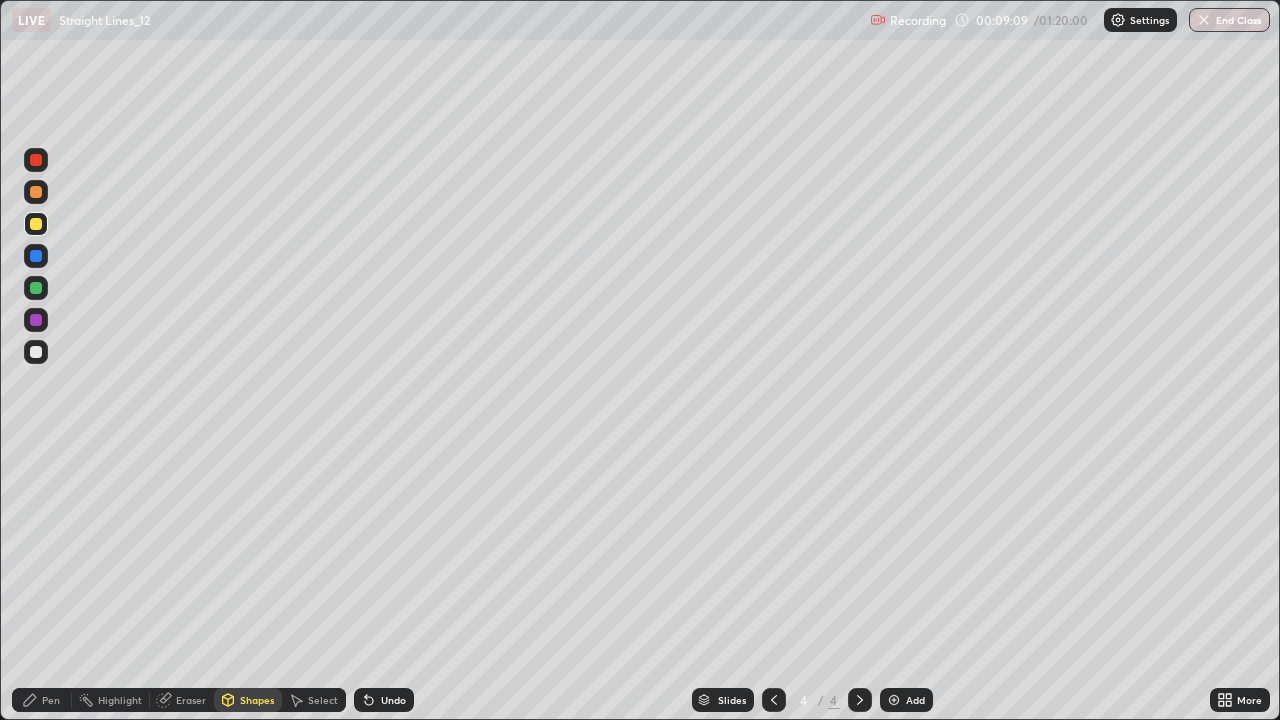click at bounding box center [36, 352] 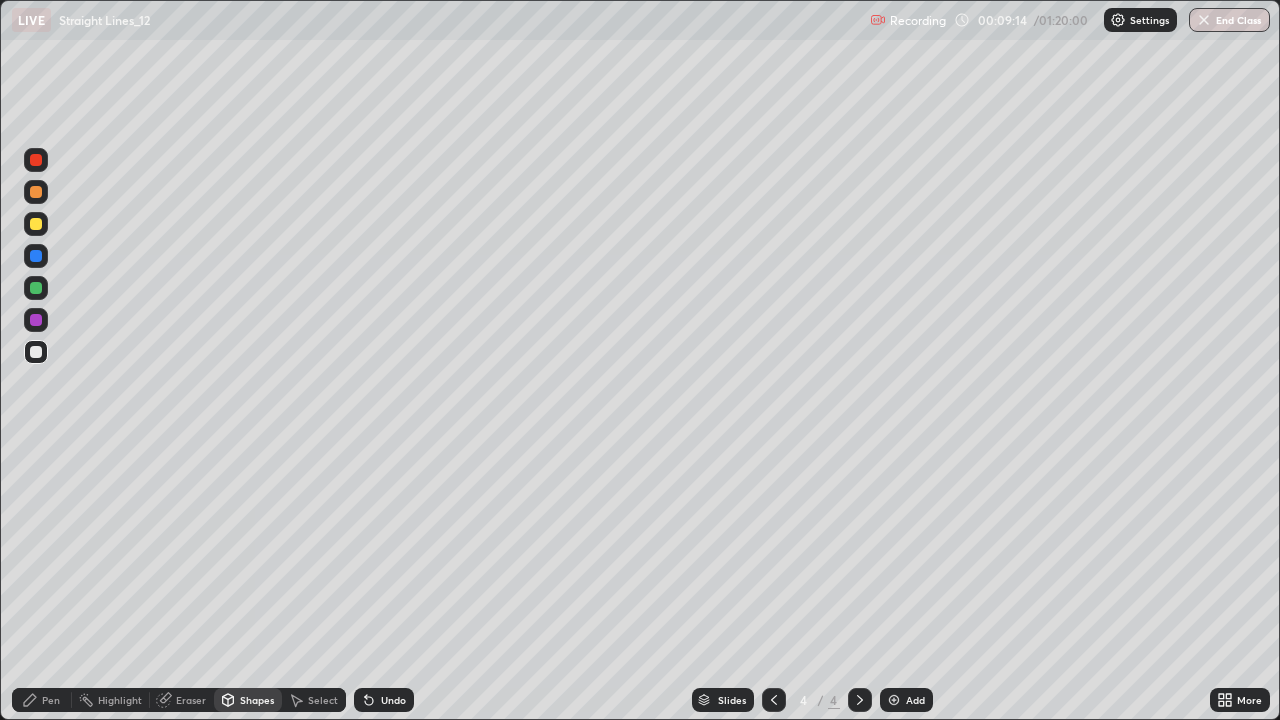 click at bounding box center [36, 256] 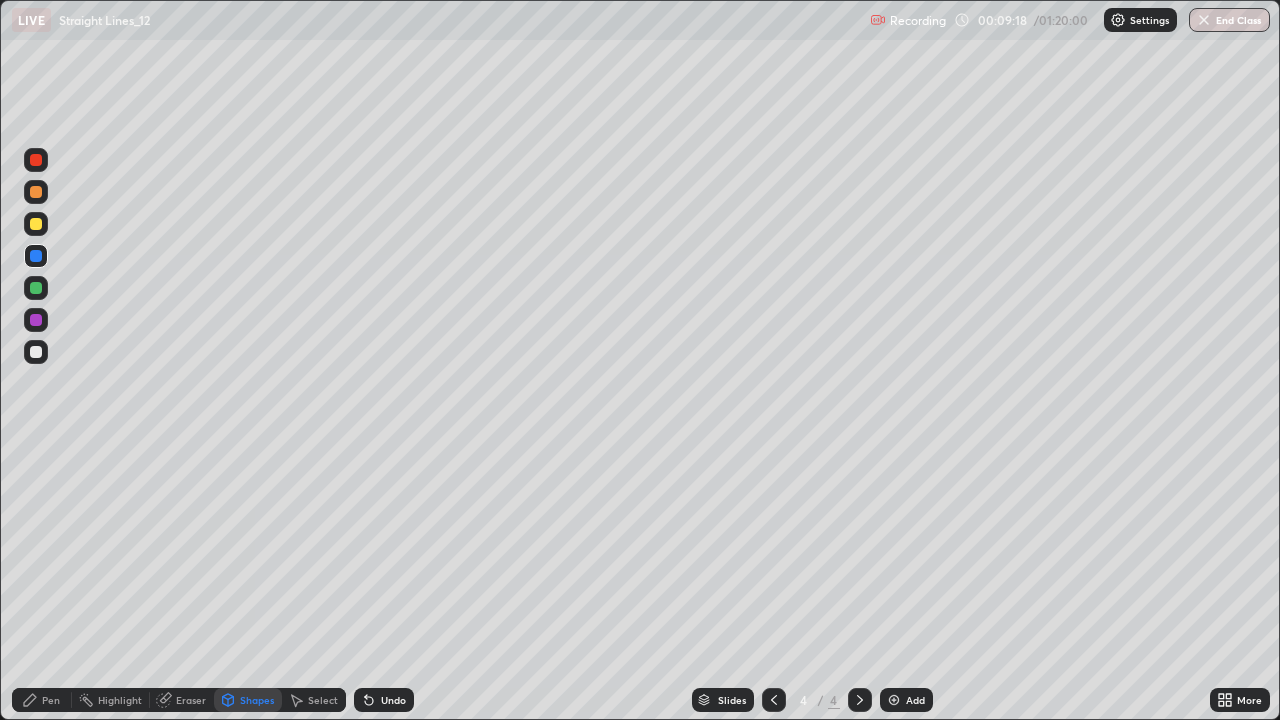 click on "Pen" at bounding box center (51, 700) 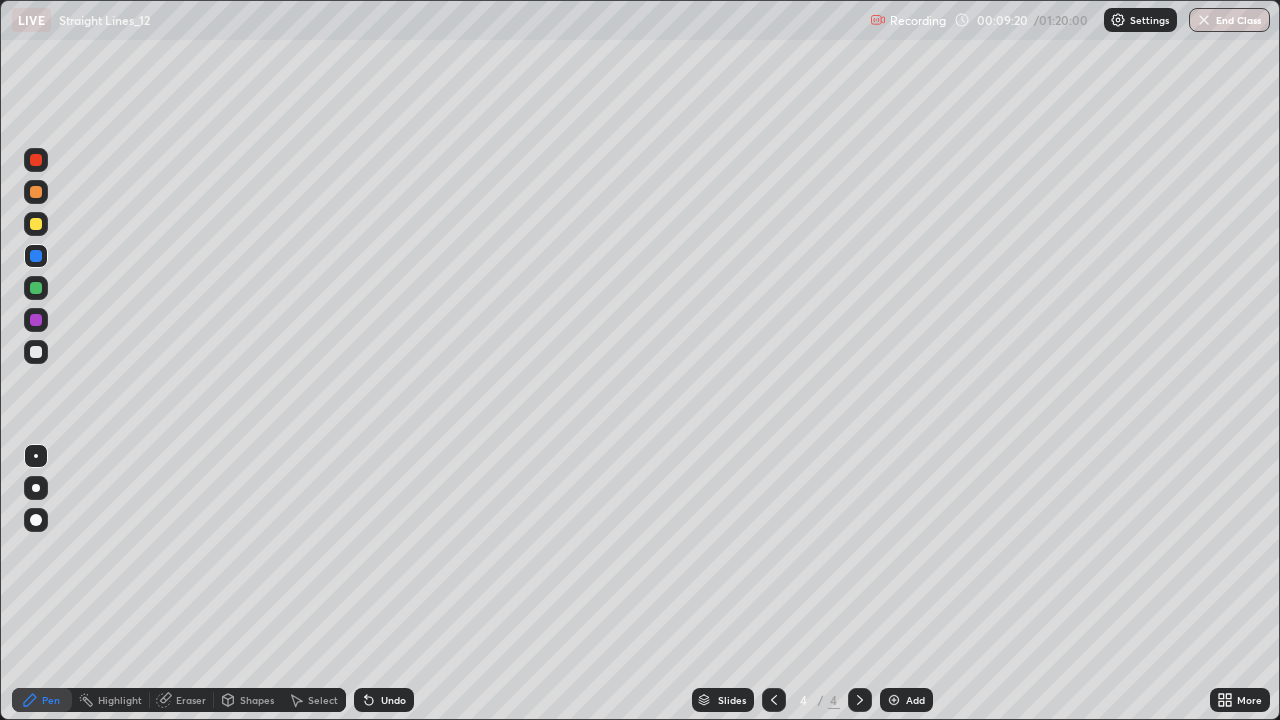 click at bounding box center (36, 352) 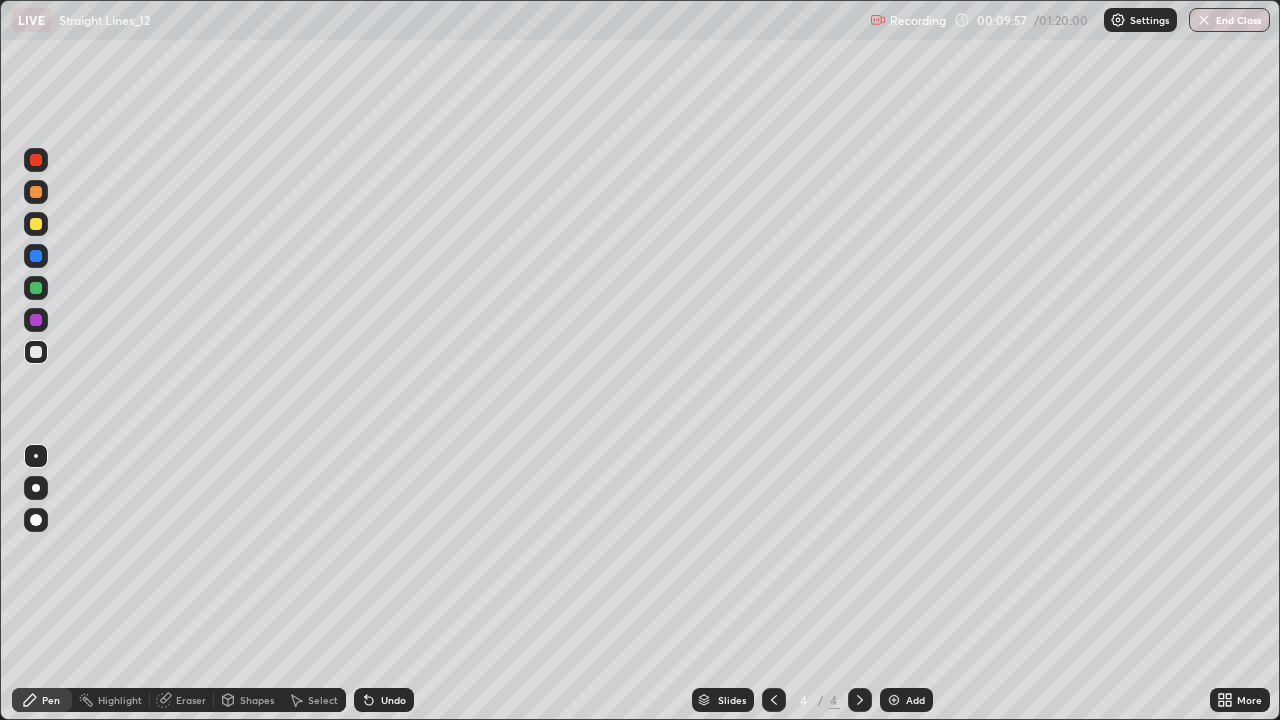 click on "Shapes" at bounding box center (257, 700) 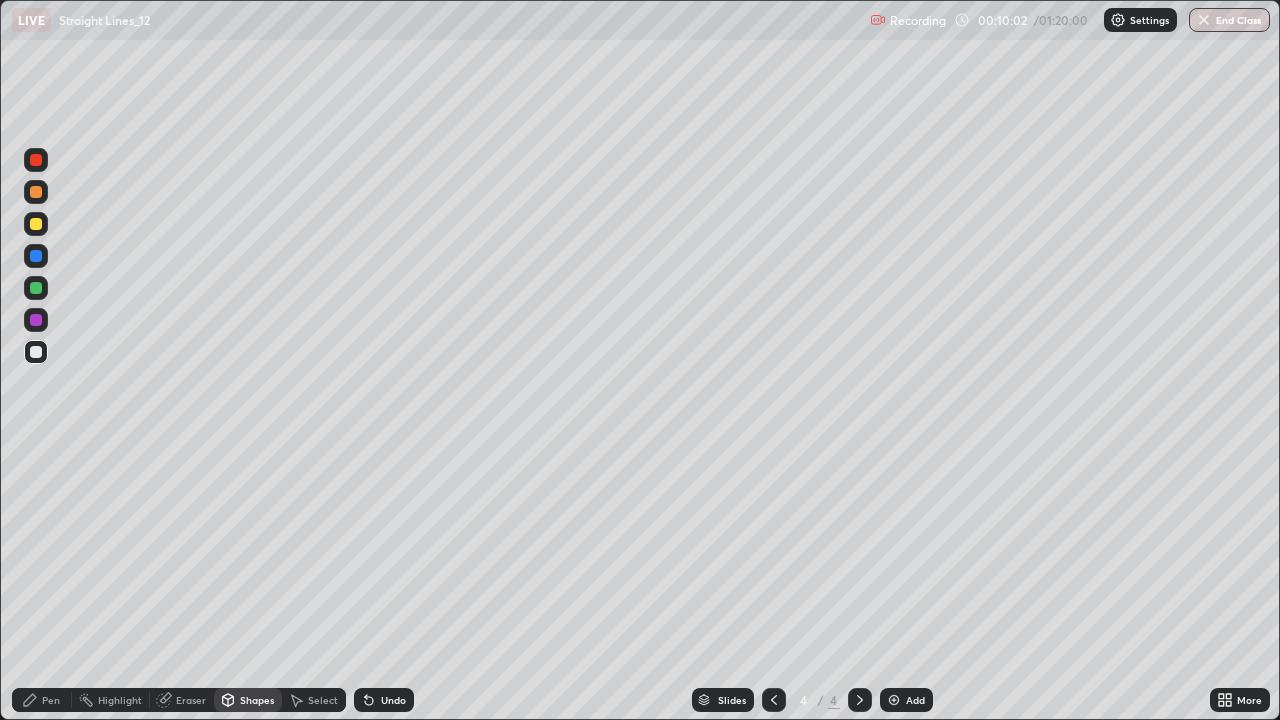 click on "Undo" at bounding box center (393, 700) 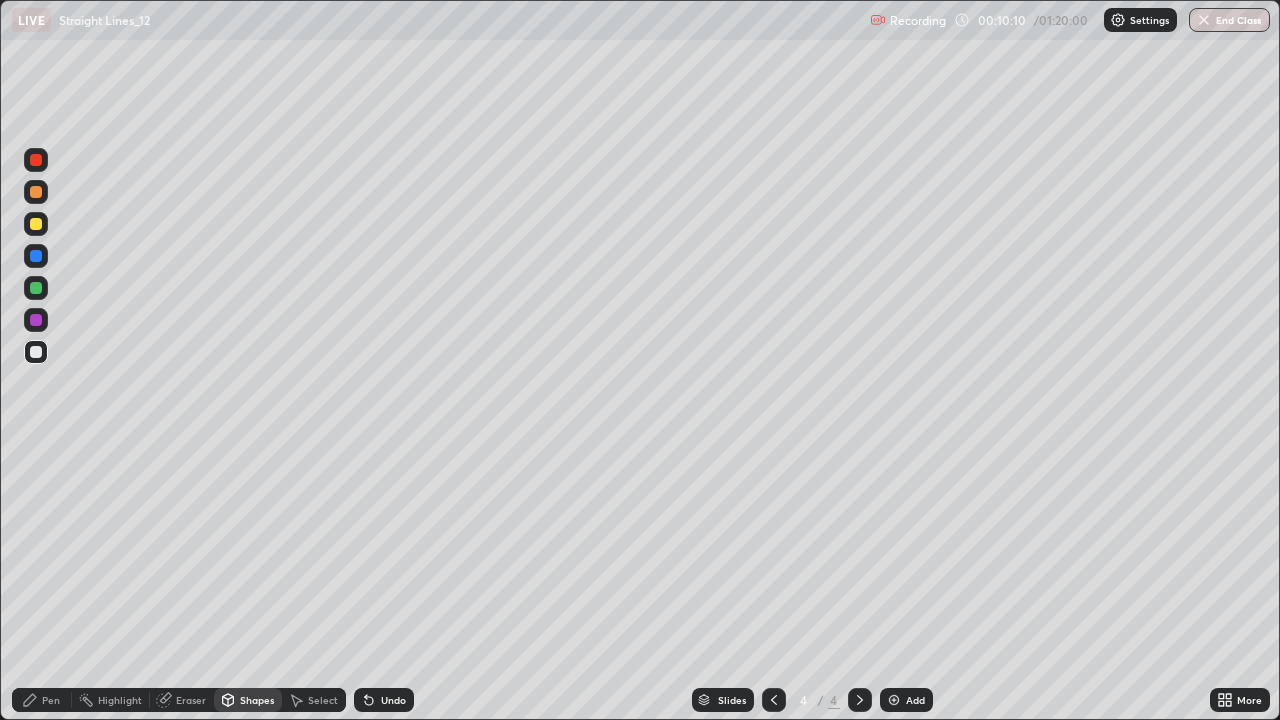 click on "Undo" at bounding box center (384, 700) 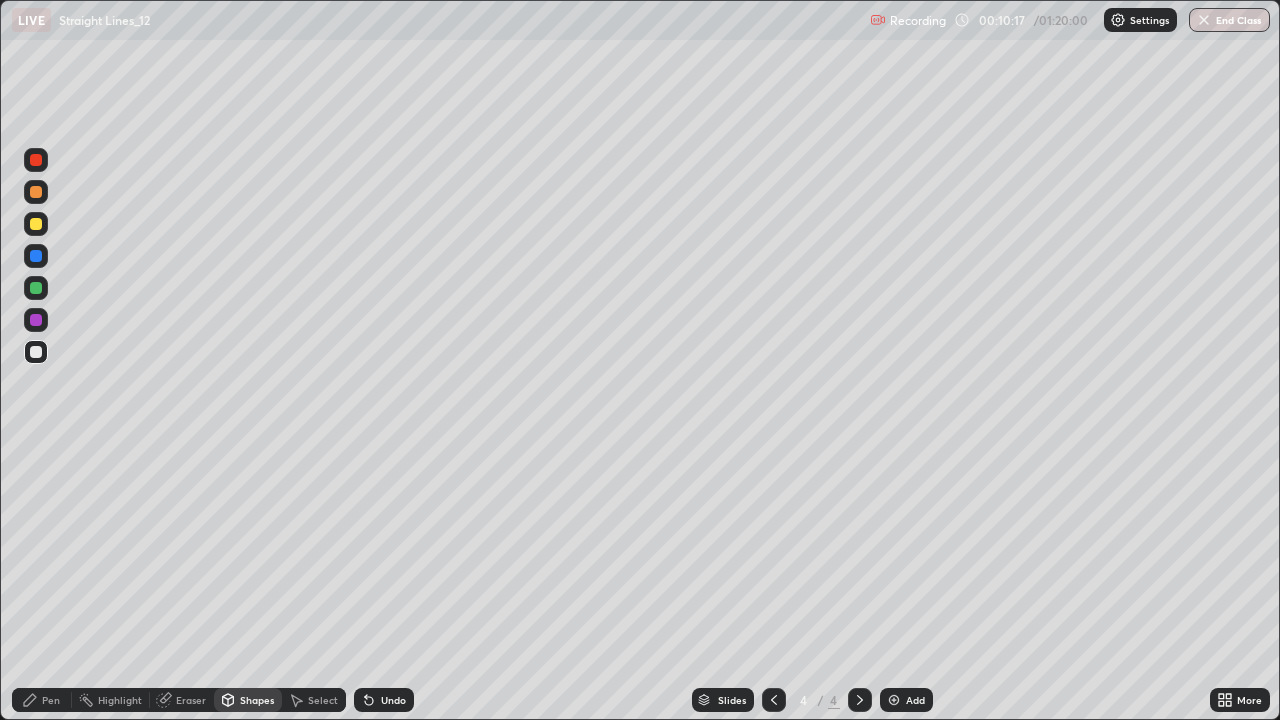 click at bounding box center (36, 352) 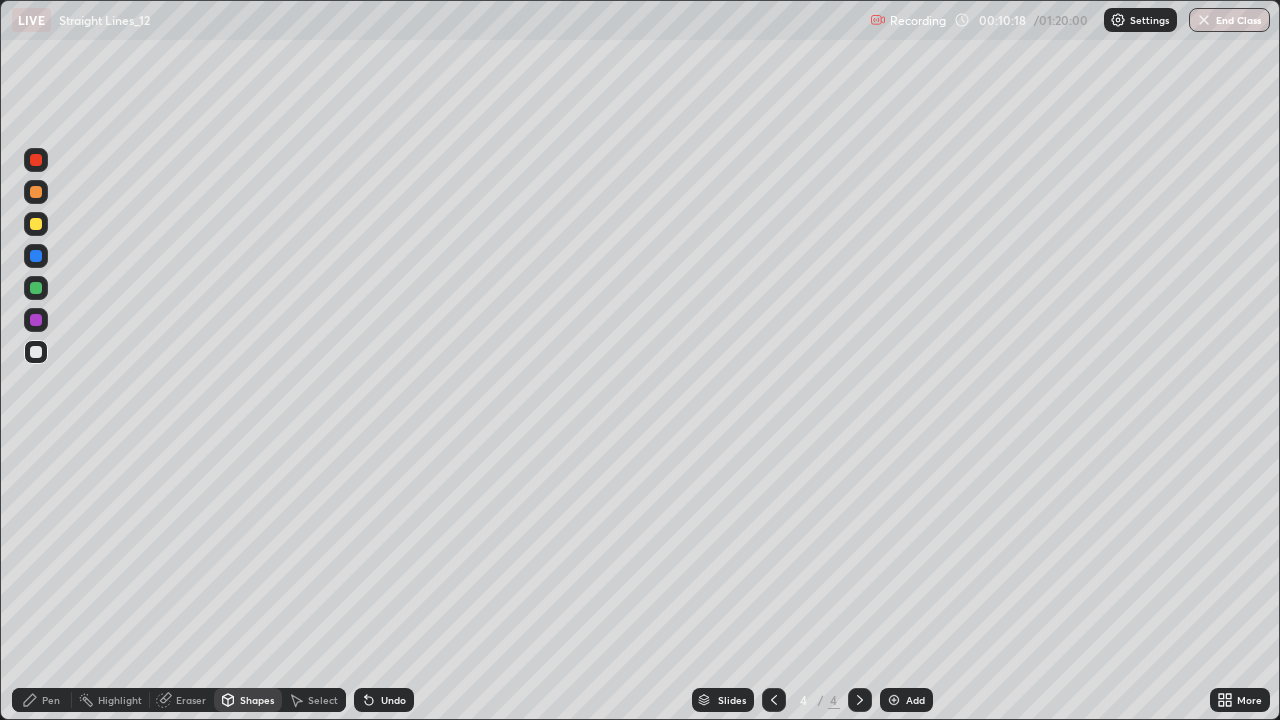 click at bounding box center (36, 288) 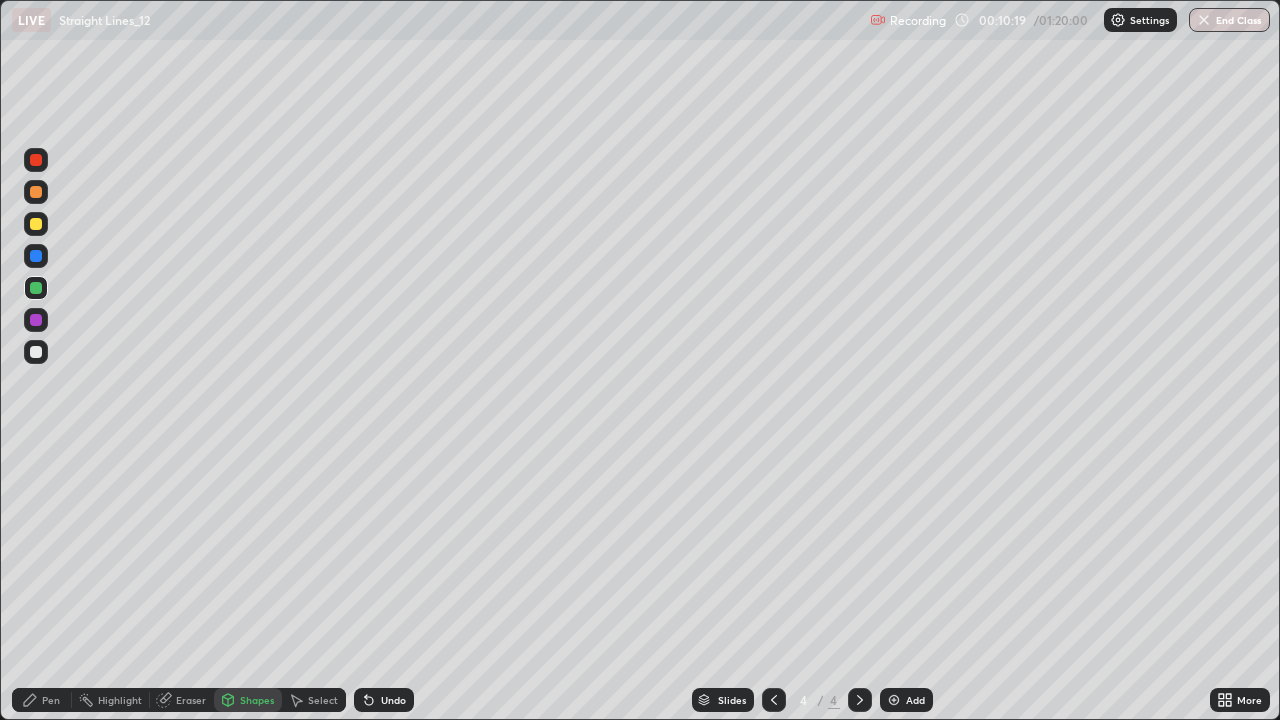 click on "Pen" at bounding box center (51, 700) 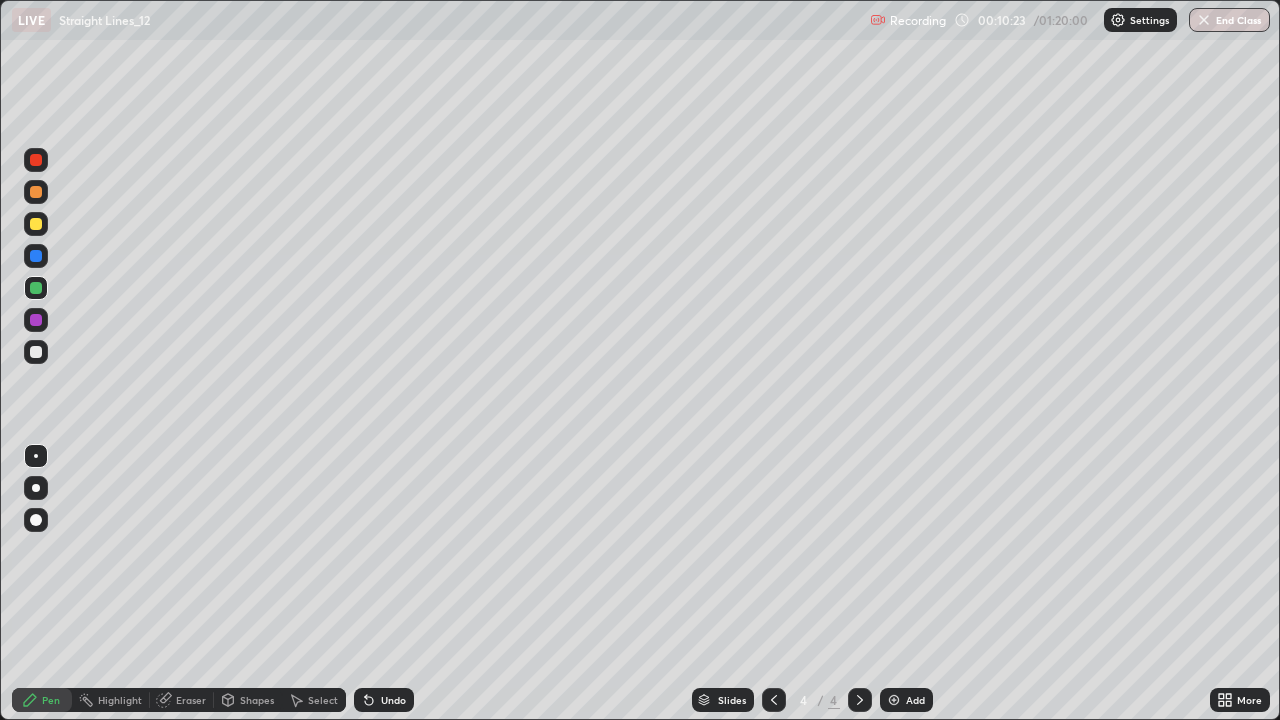 click on "Undo" at bounding box center (393, 700) 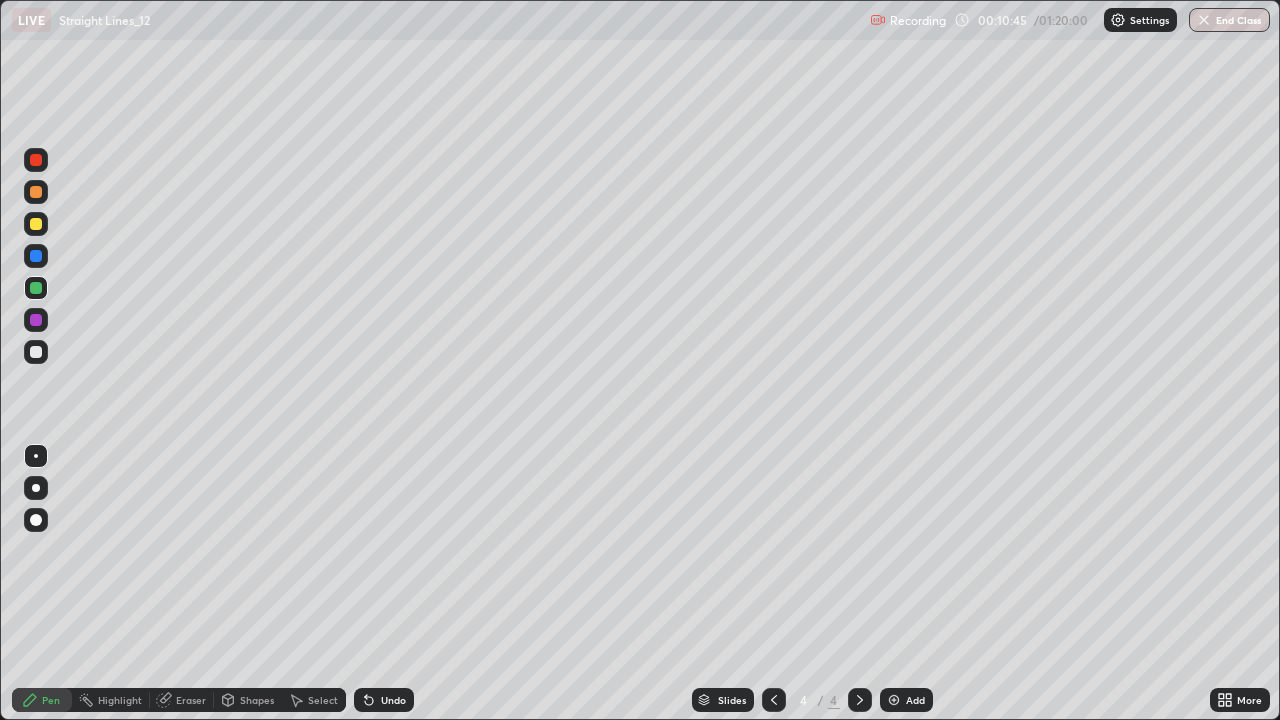 click on "Undo" at bounding box center (393, 700) 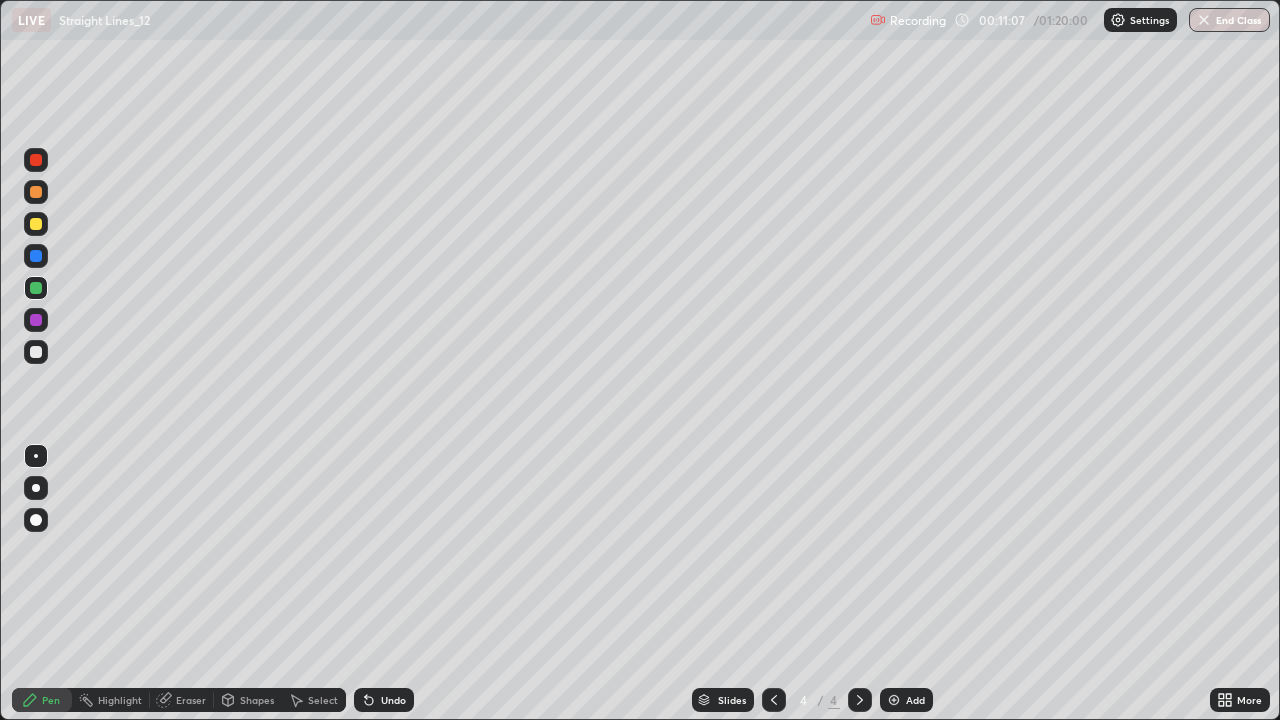 click at bounding box center (36, 352) 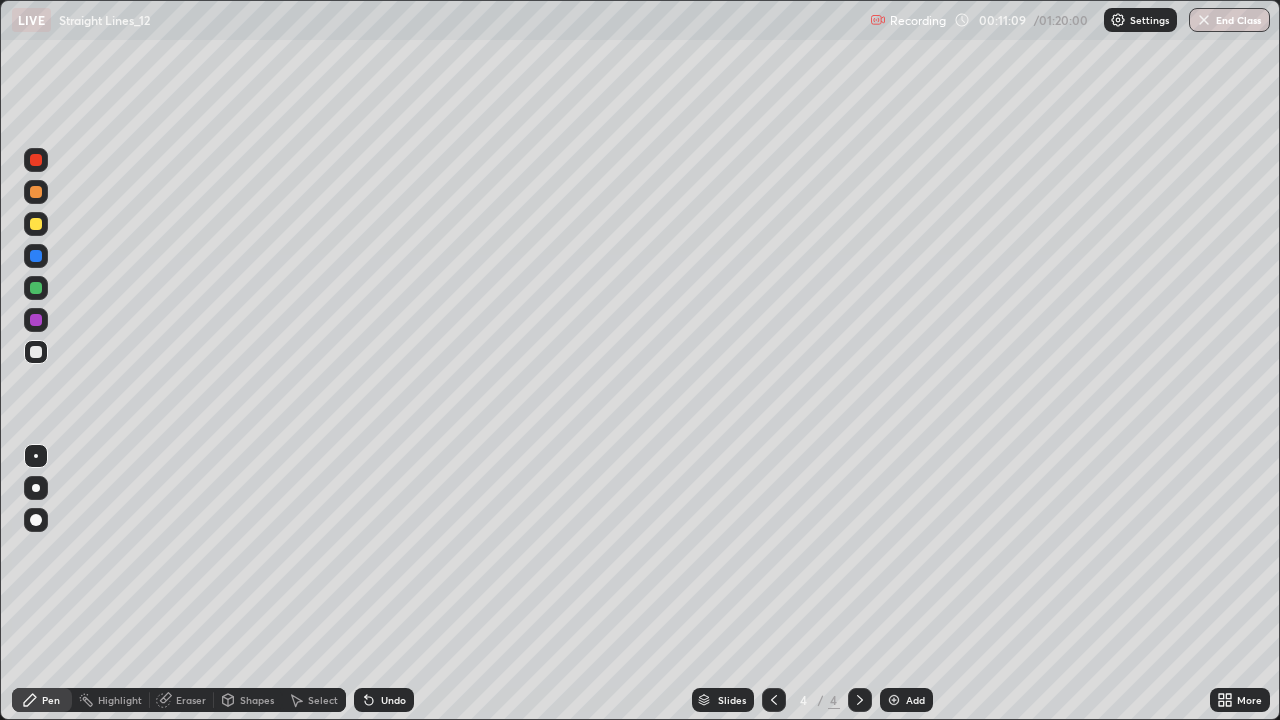 click on "Shapes" at bounding box center (257, 700) 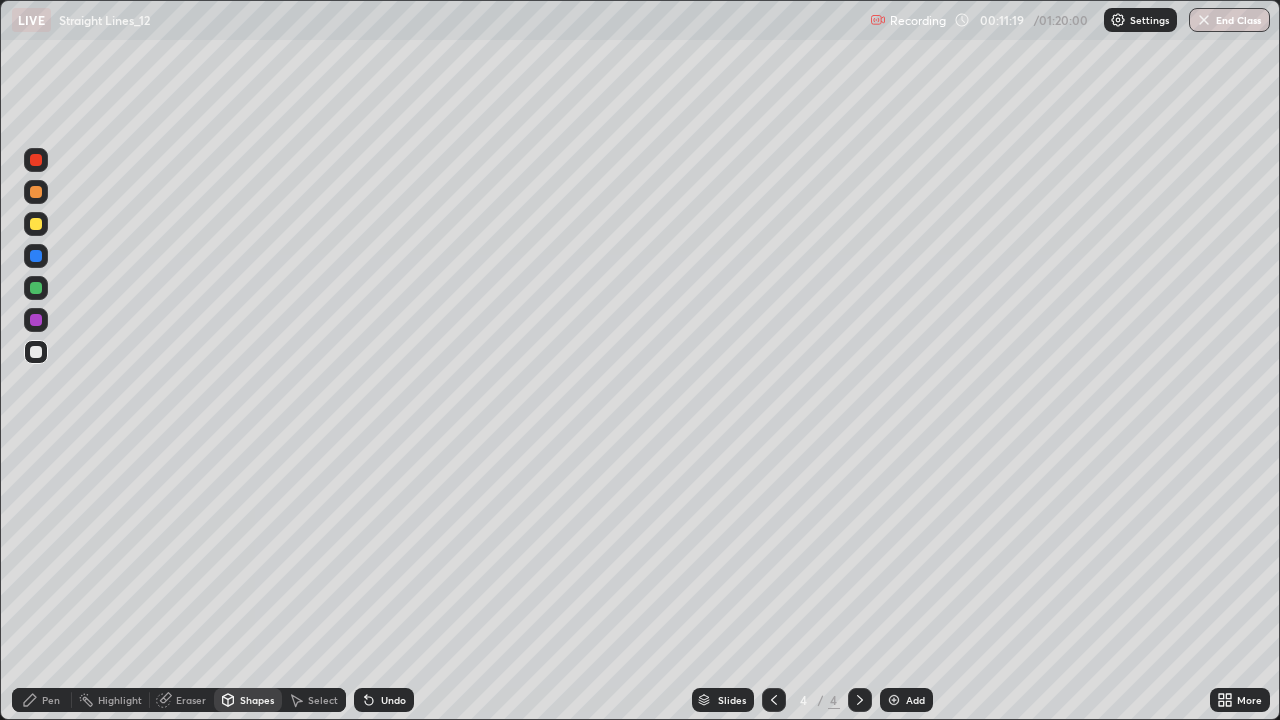 click on "Pen" at bounding box center (42, 700) 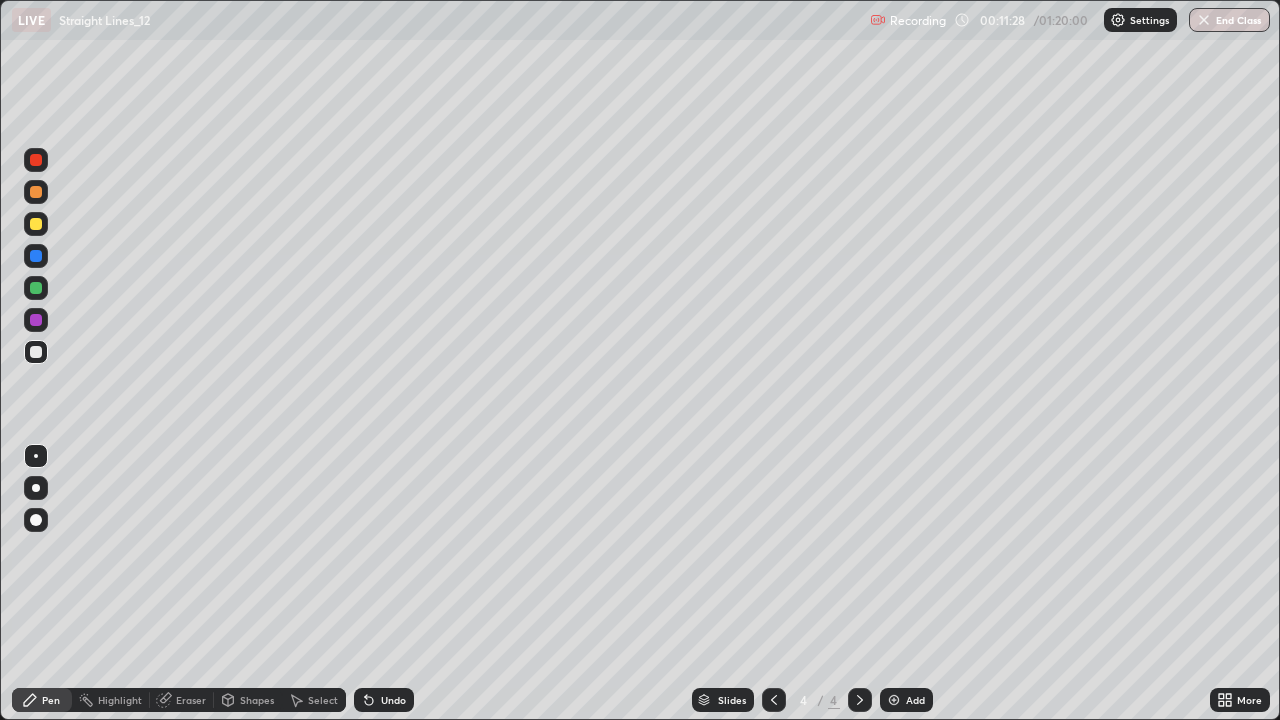 click at bounding box center [36, 256] 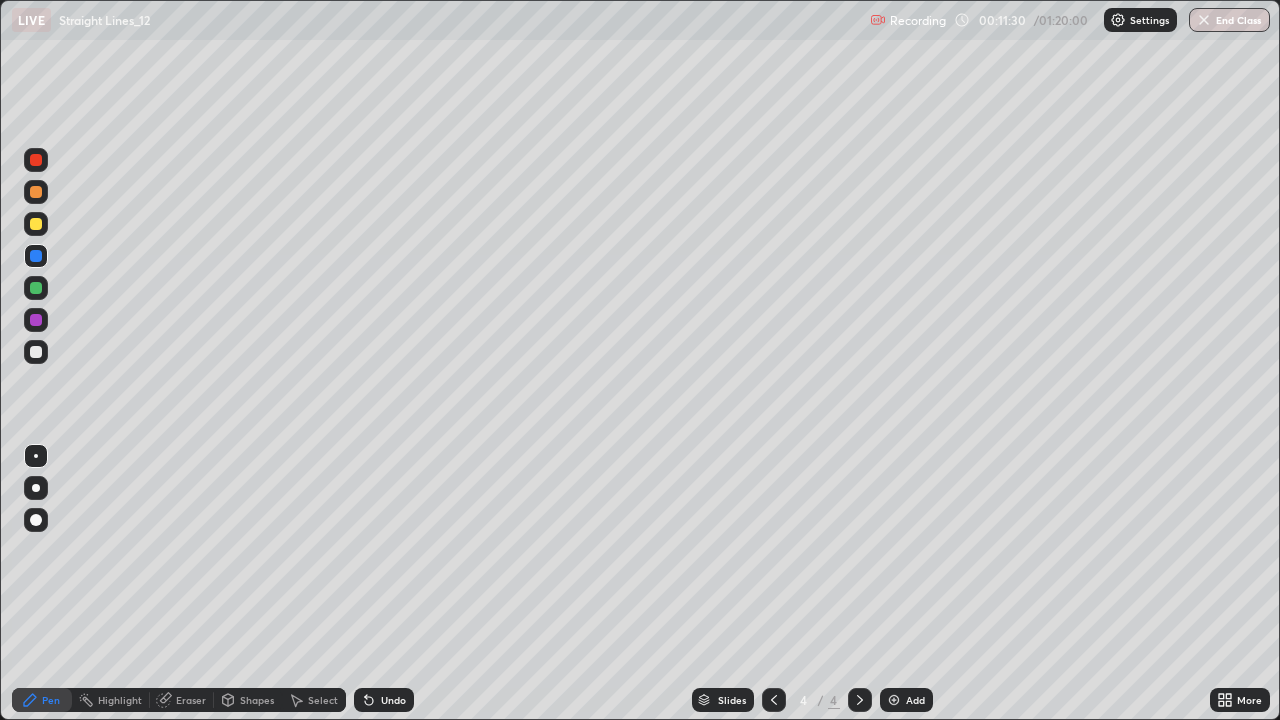 click at bounding box center [36, 224] 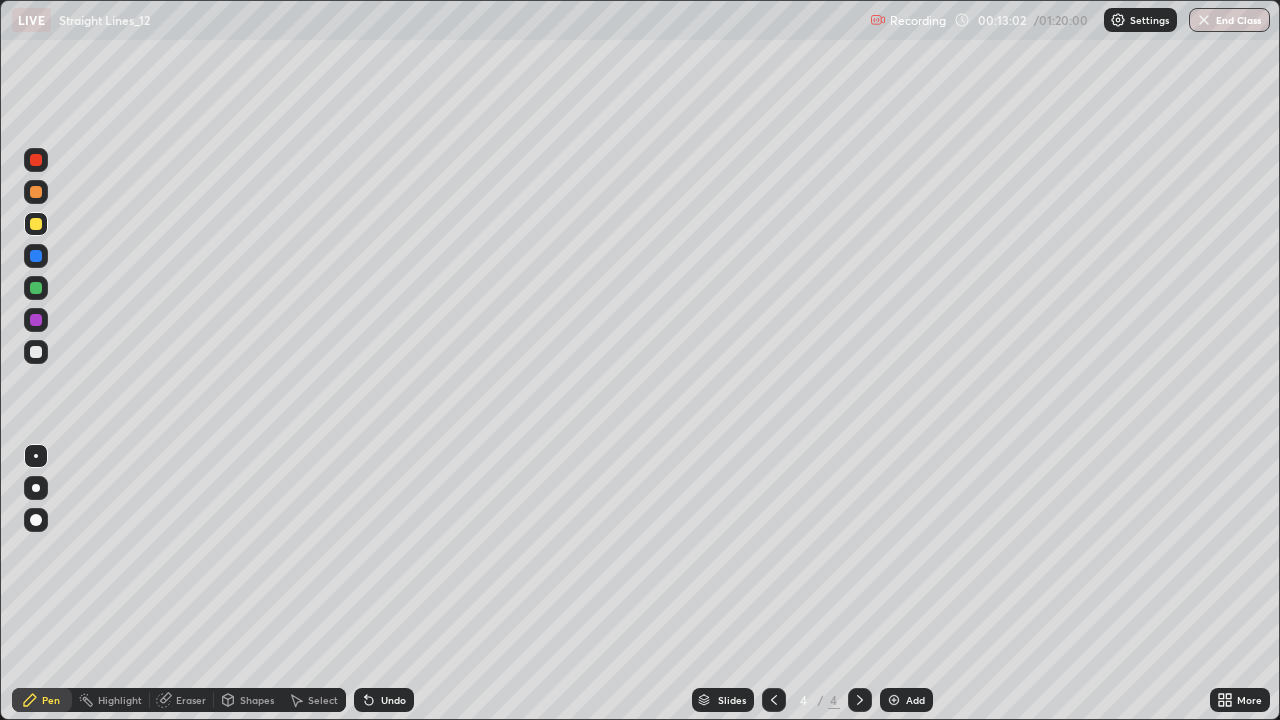 click at bounding box center [36, 224] 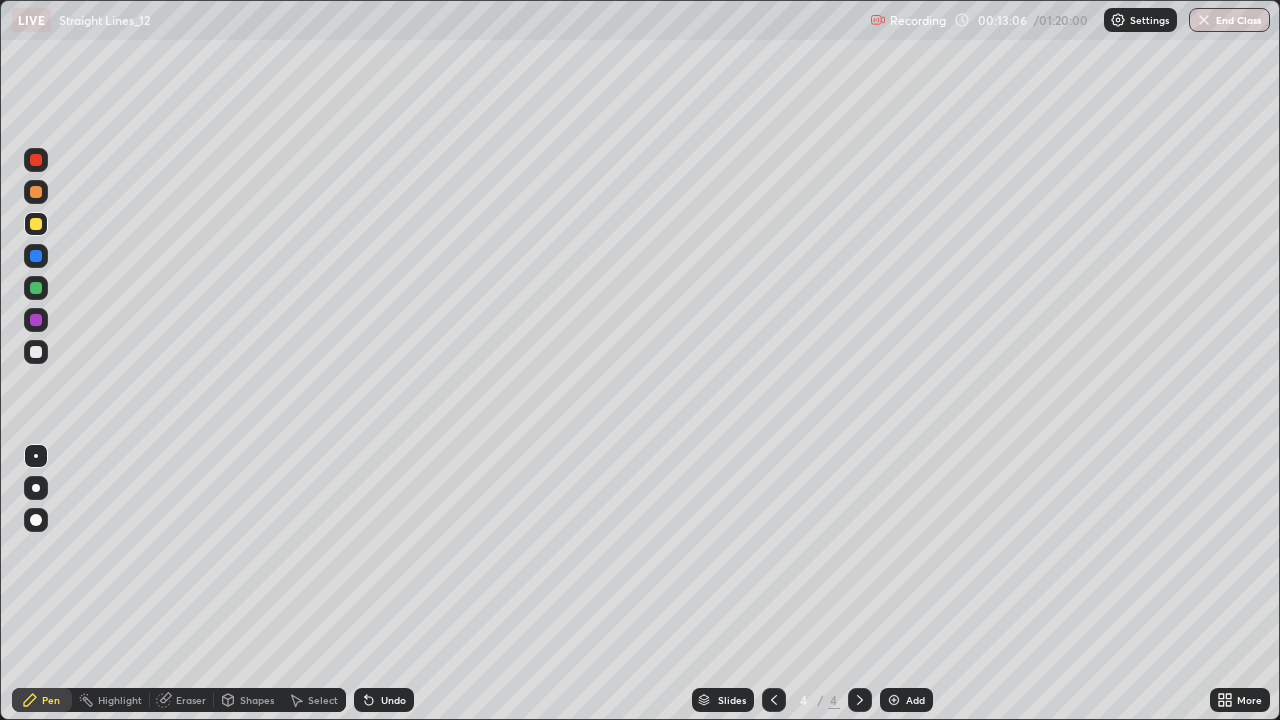 click on "Add" at bounding box center (915, 700) 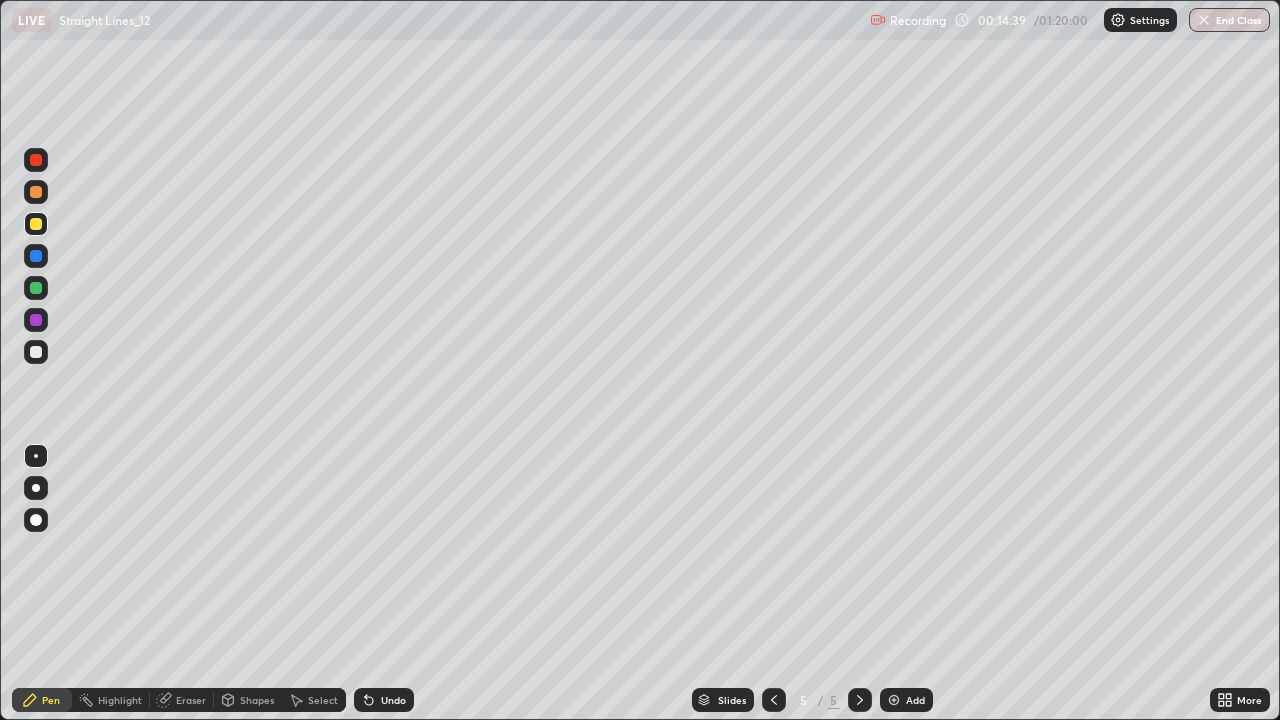click 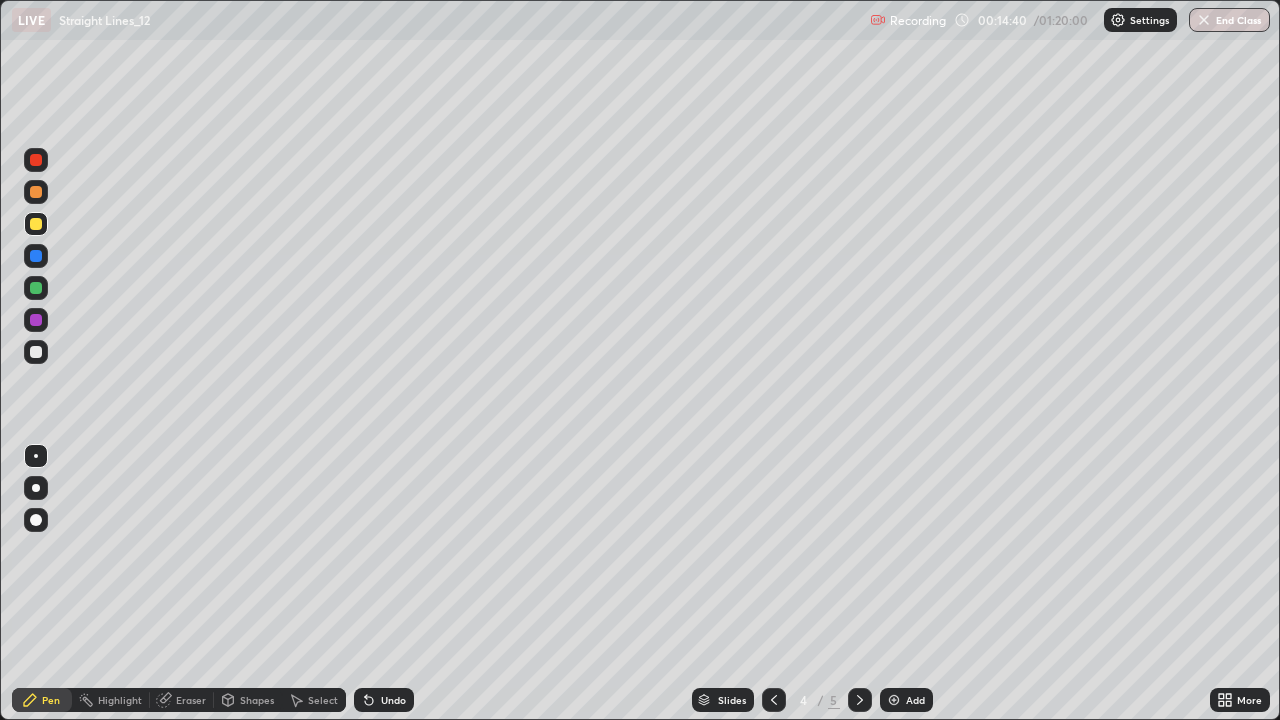 click 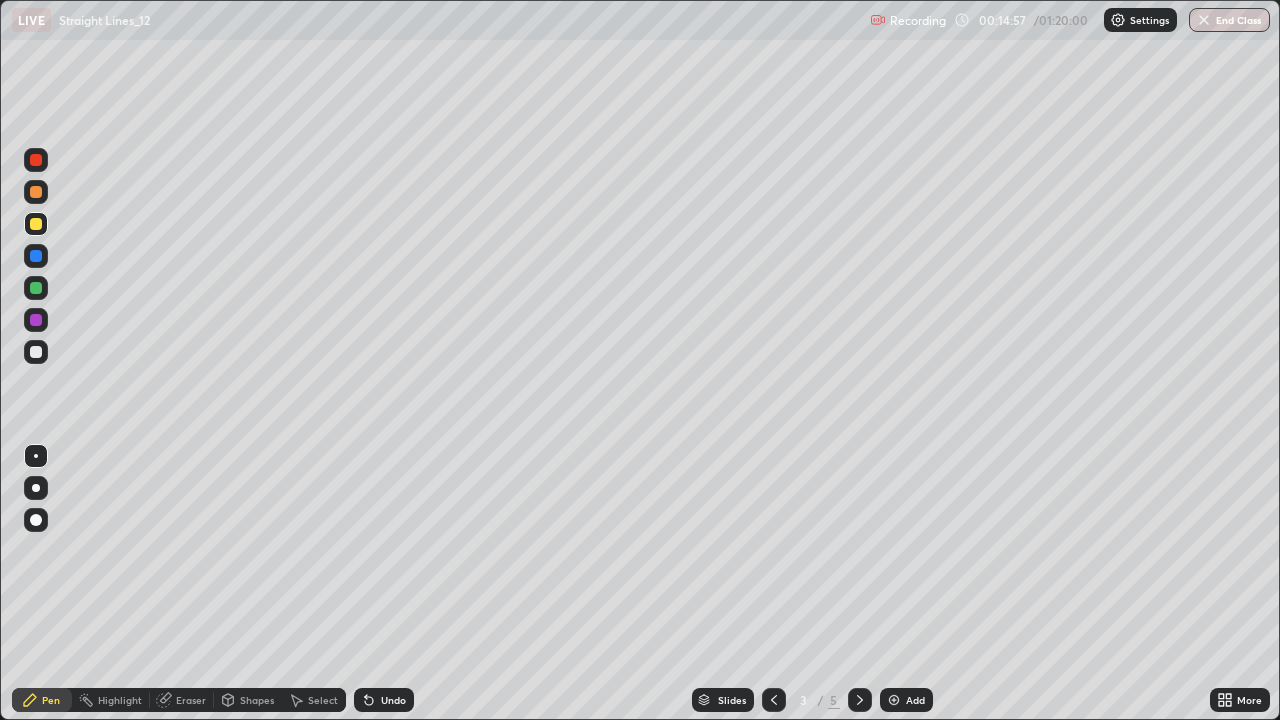 click at bounding box center (36, 320) 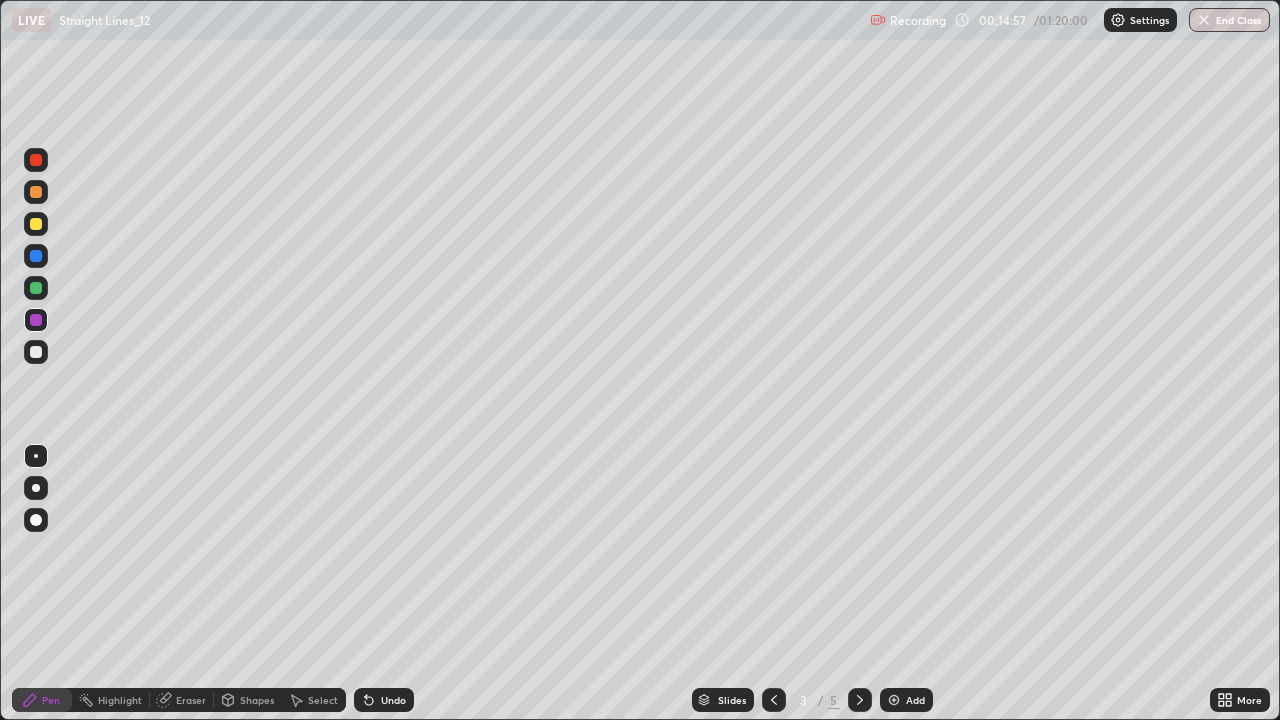 click at bounding box center [36, 288] 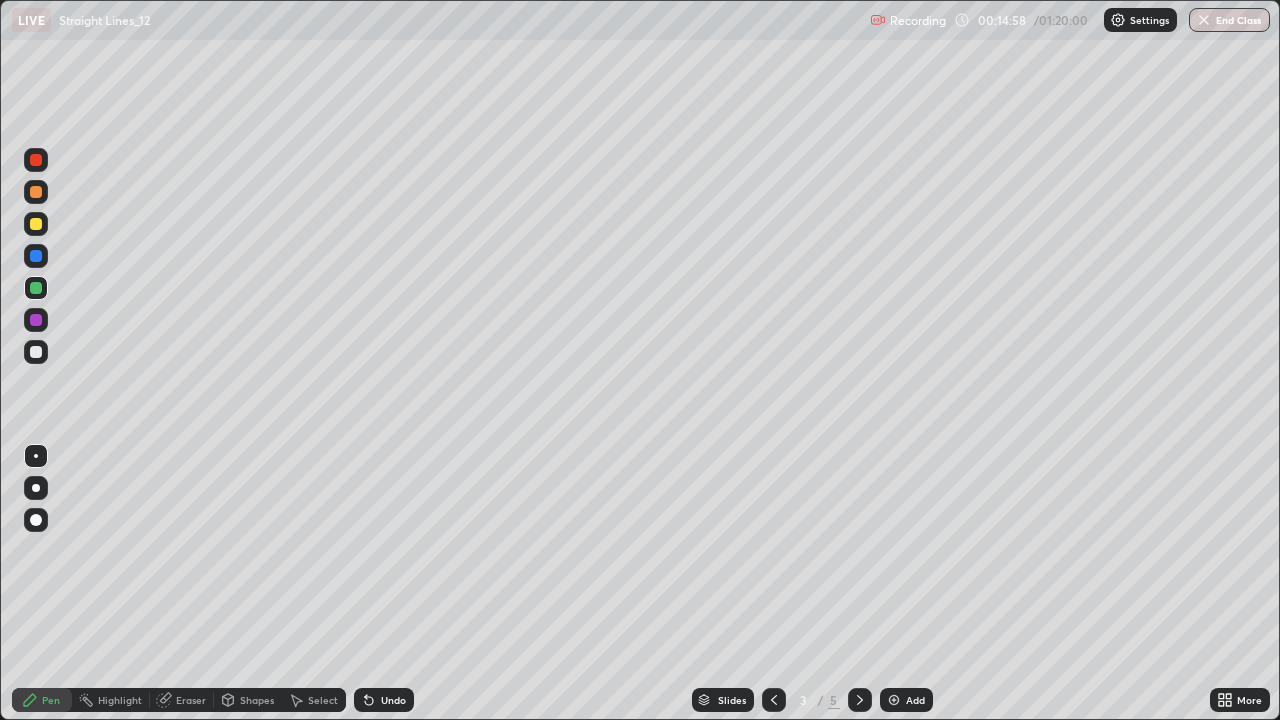 click at bounding box center [36, 256] 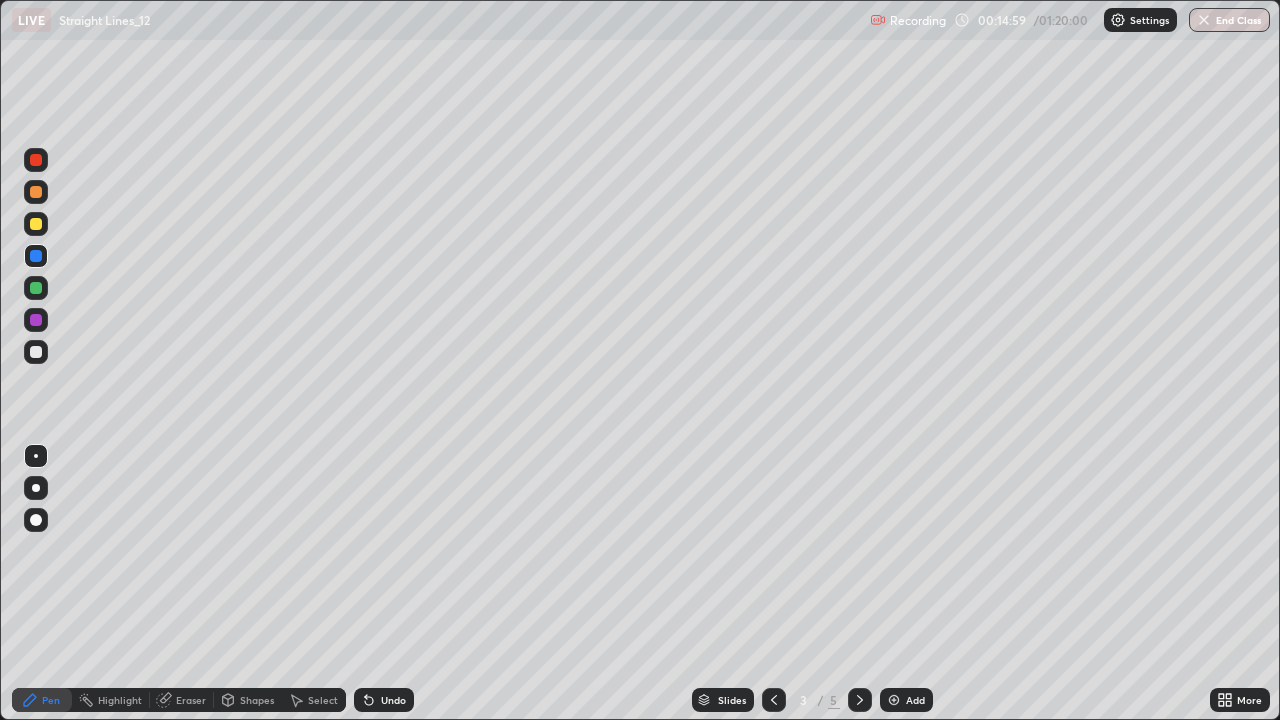 click at bounding box center [36, 288] 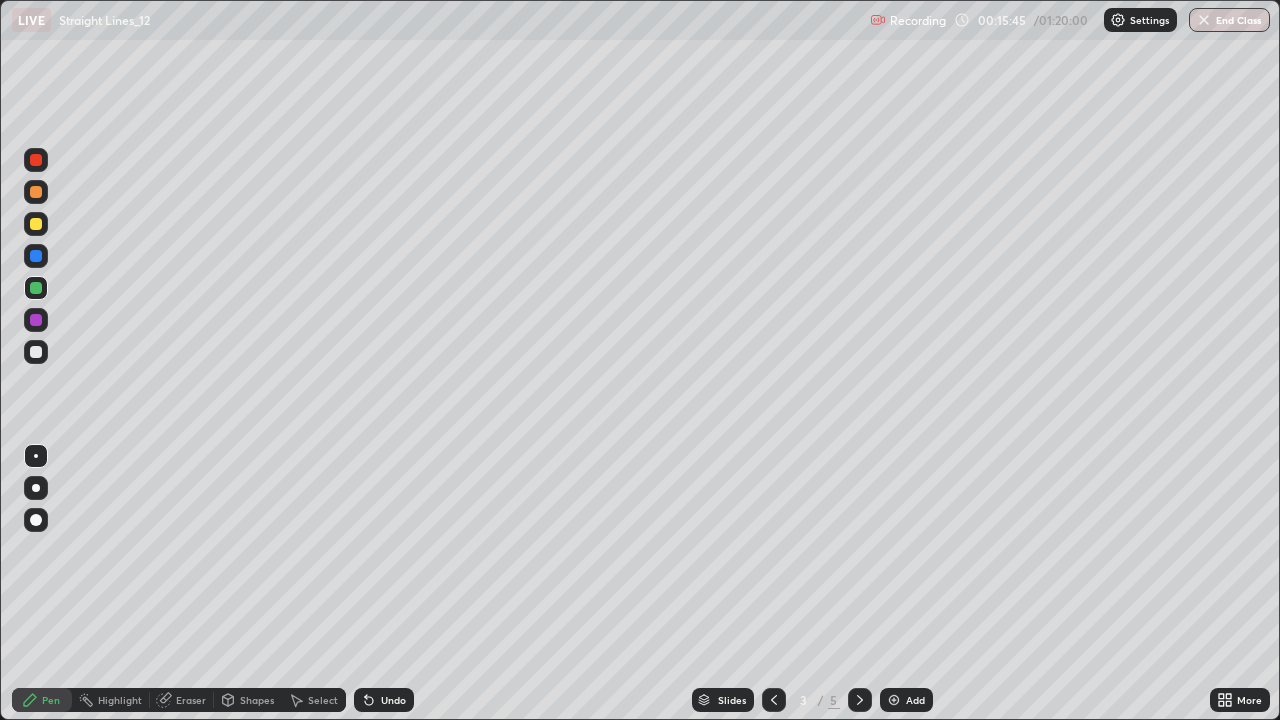 click at bounding box center (860, 700) 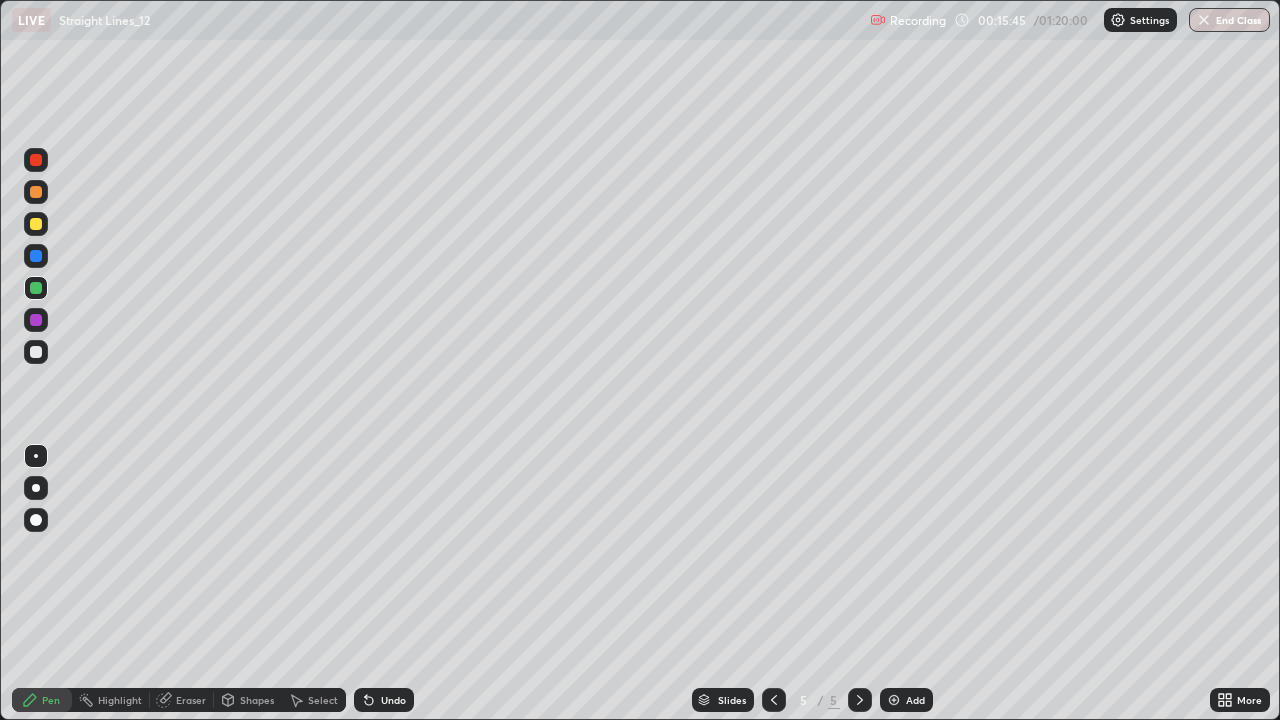 click 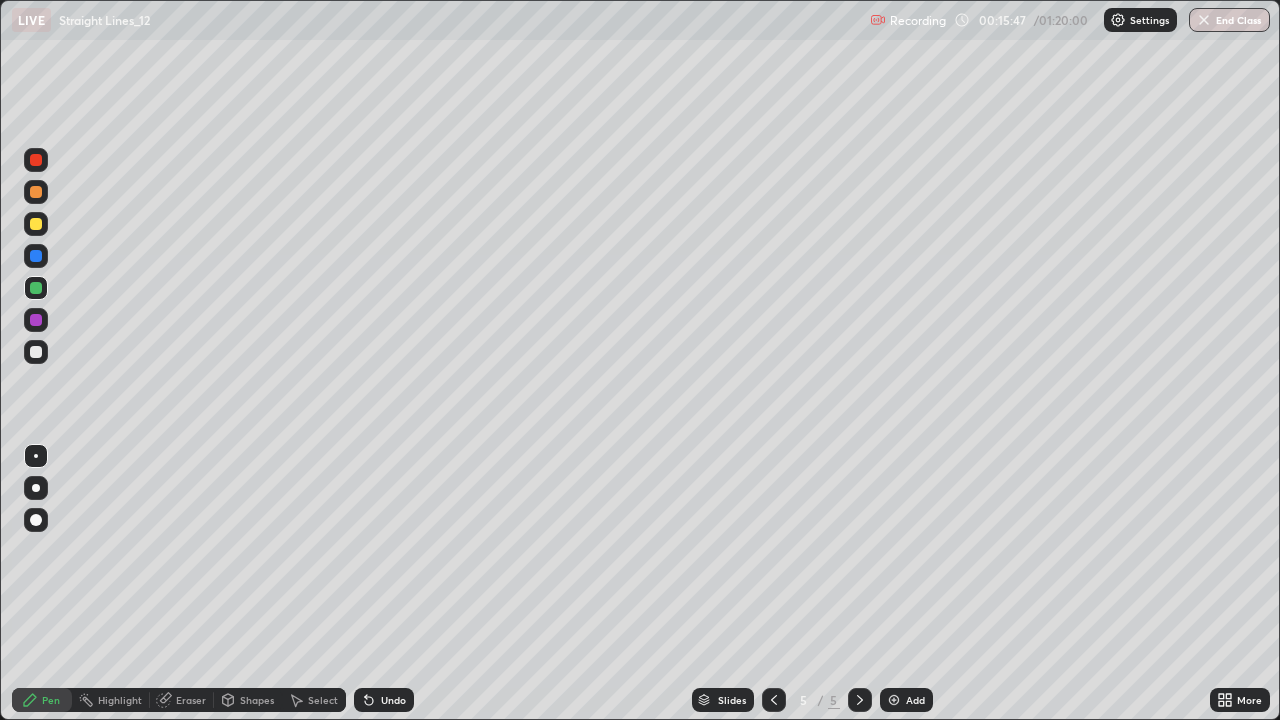 click at bounding box center (36, 352) 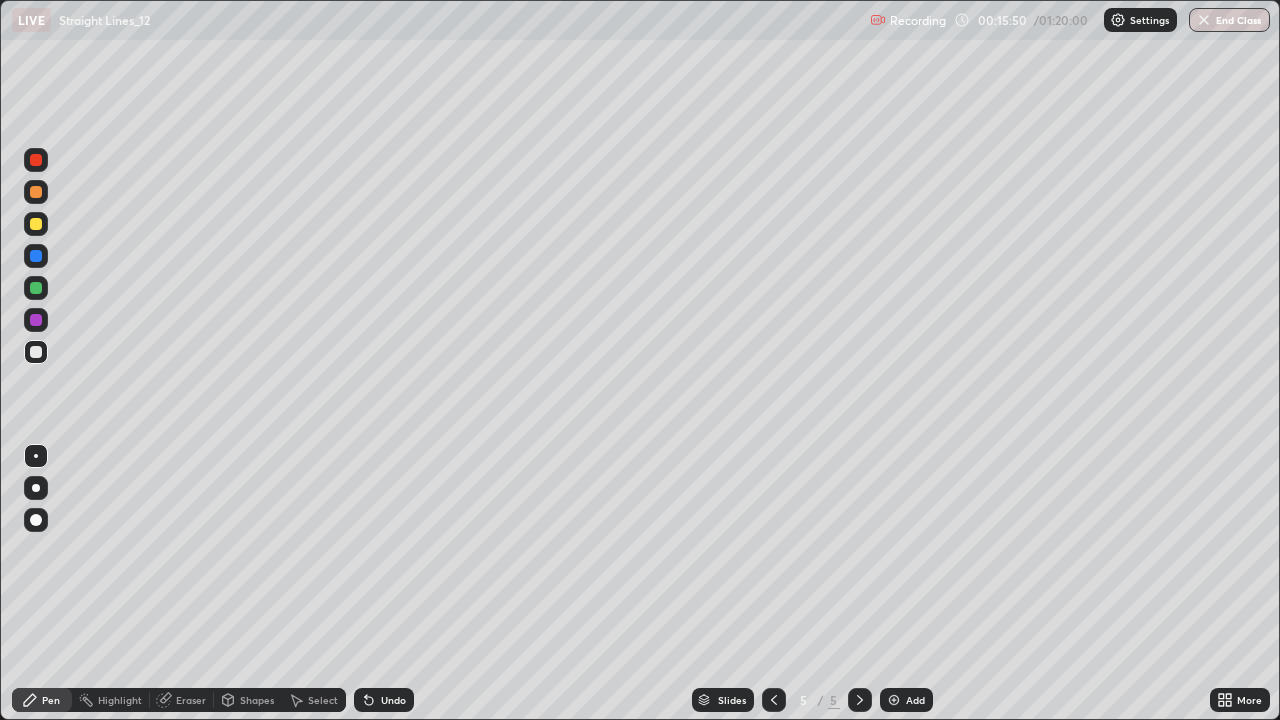 click on "Shapes" at bounding box center [248, 700] 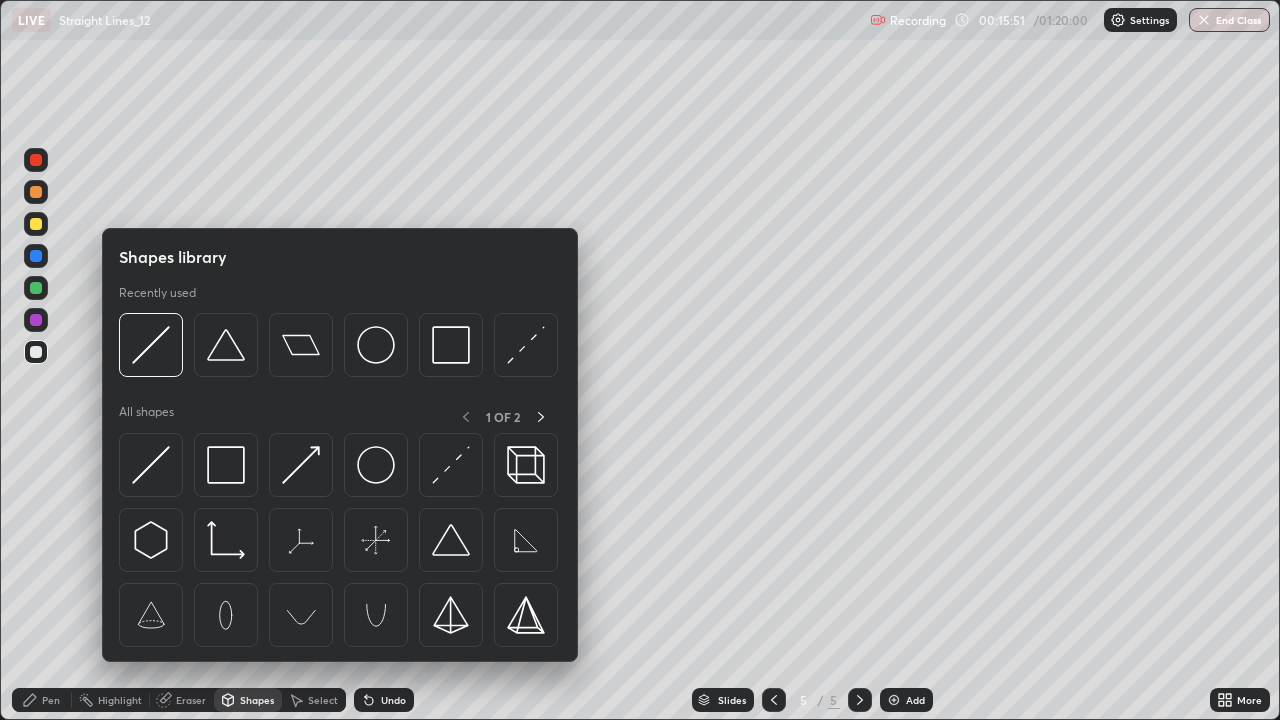 click on "Shapes" at bounding box center (248, 700) 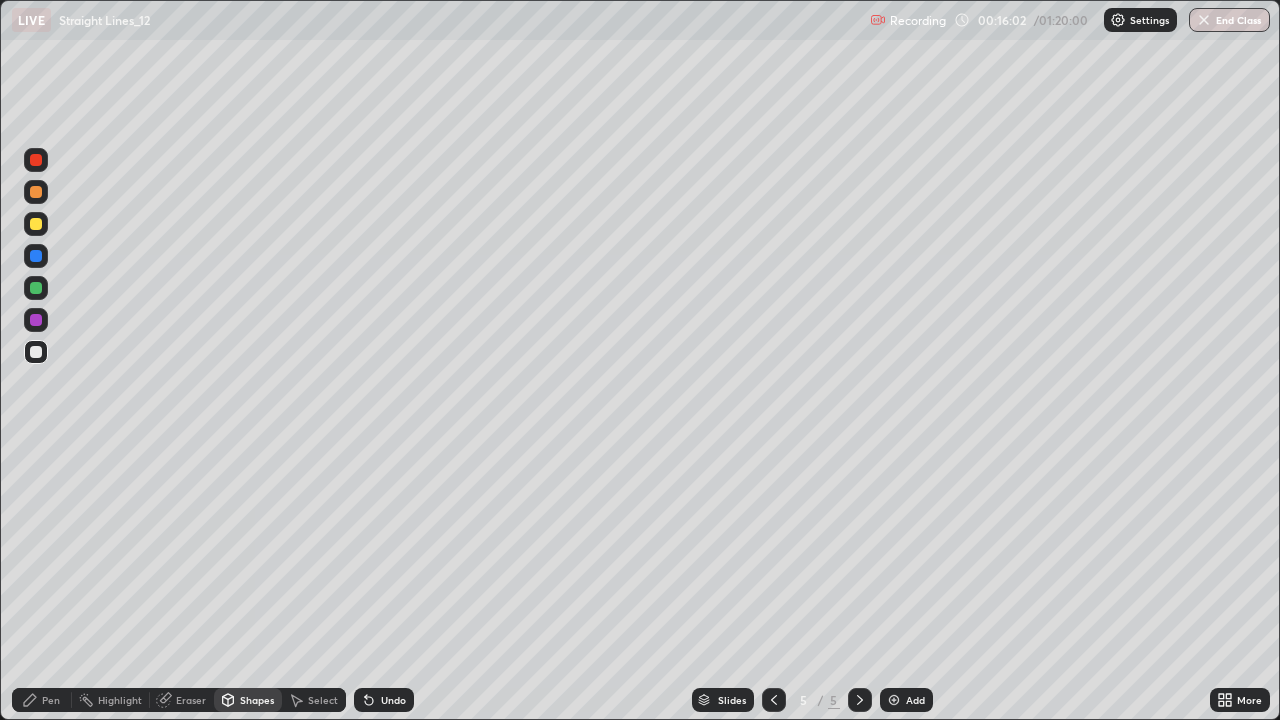click on "Pen" at bounding box center [51, 700] 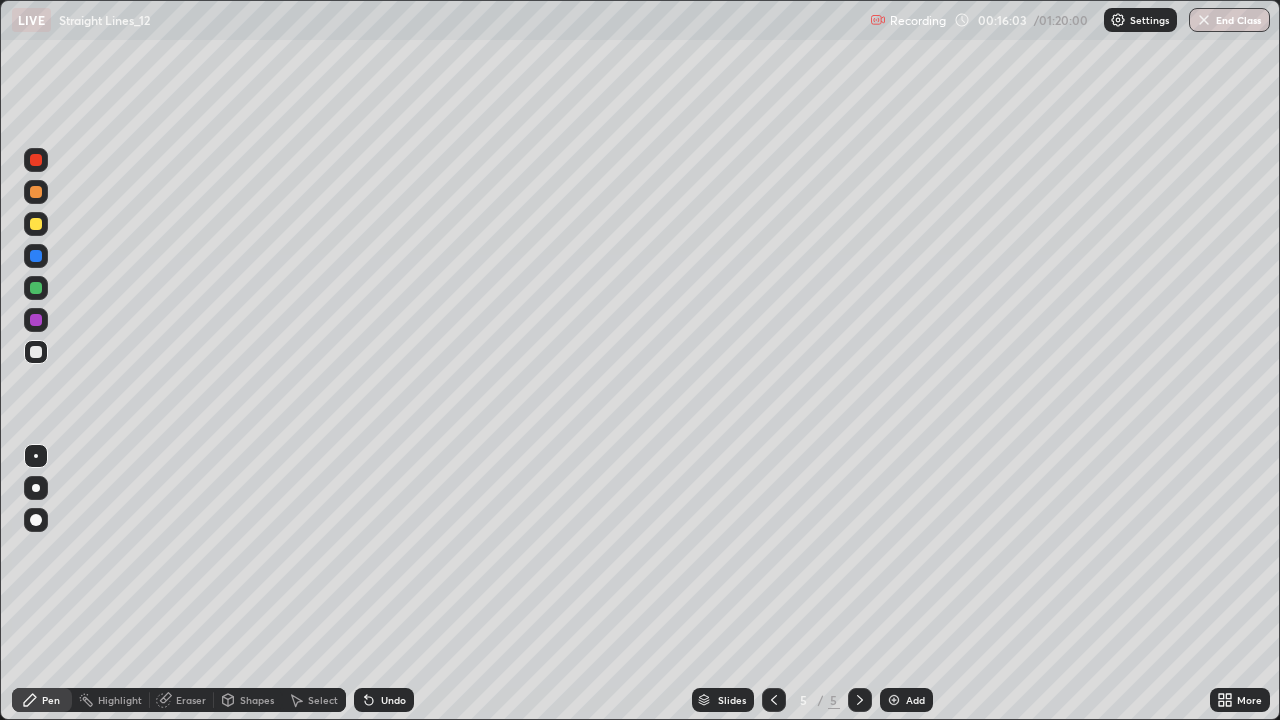 click at bounding box center [36, 288] 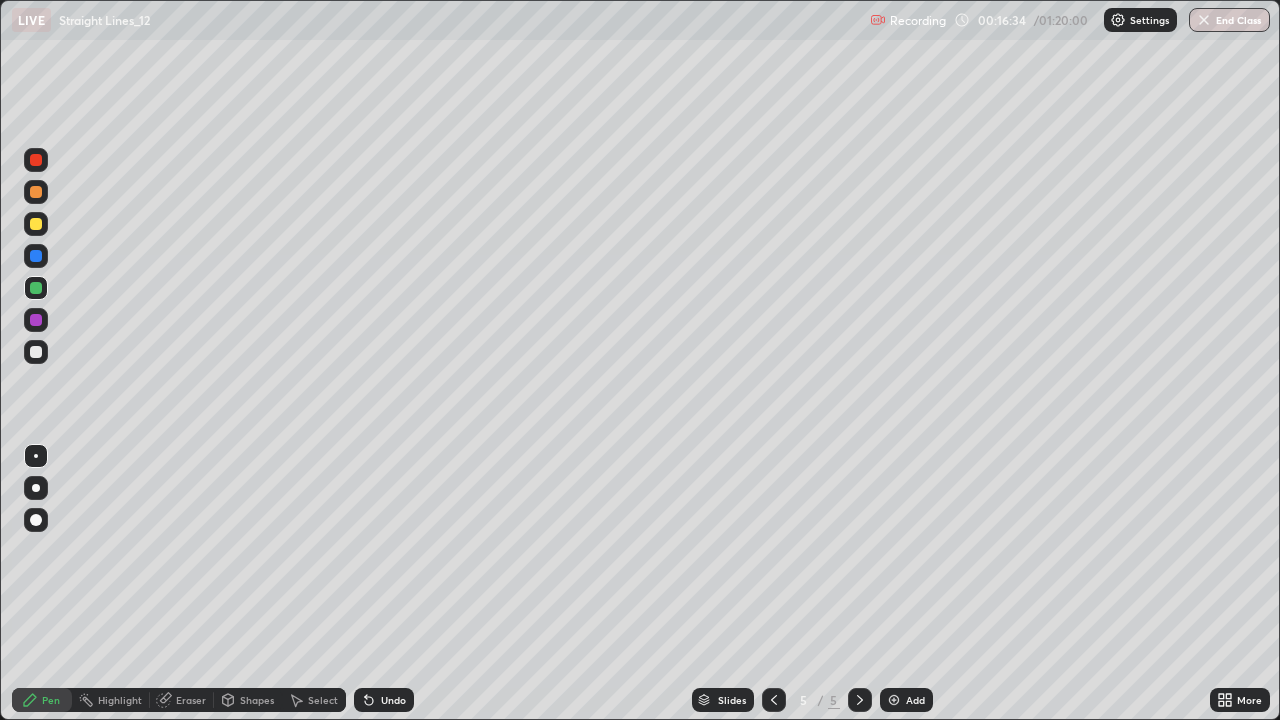 click at bounding box center (36, 352) 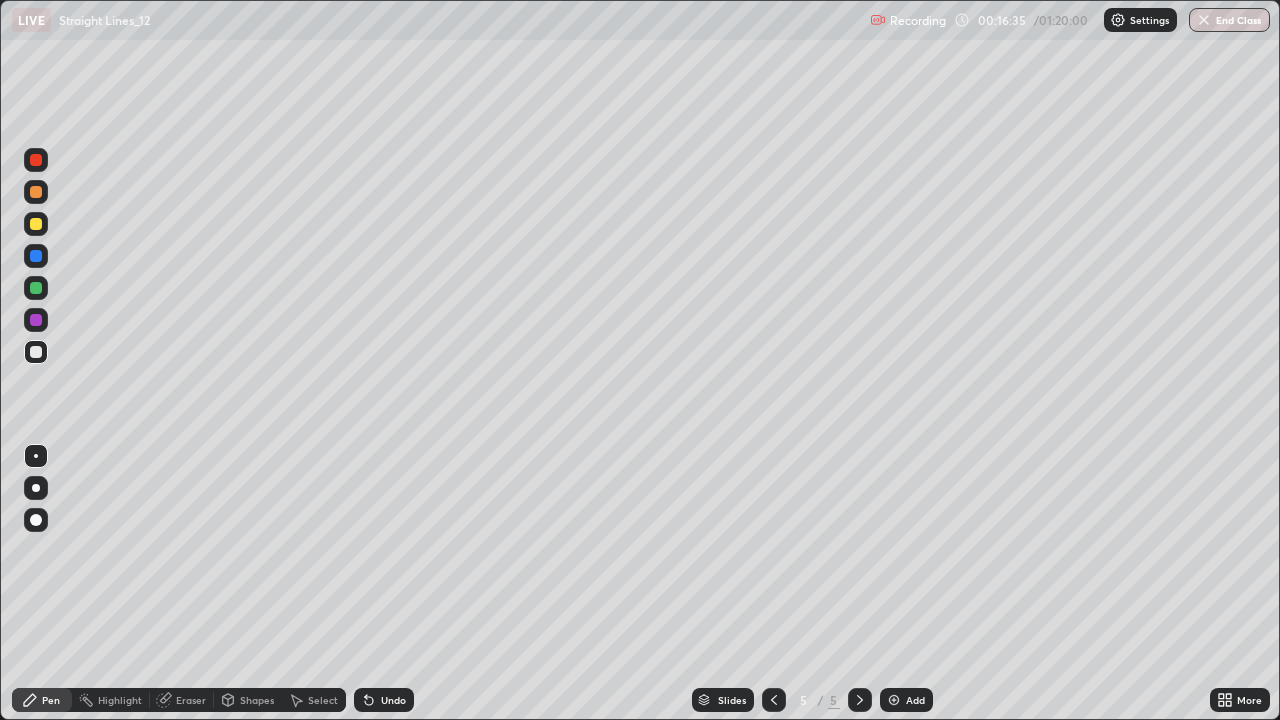 click on "Shapes" at bounding box center [257, 700] 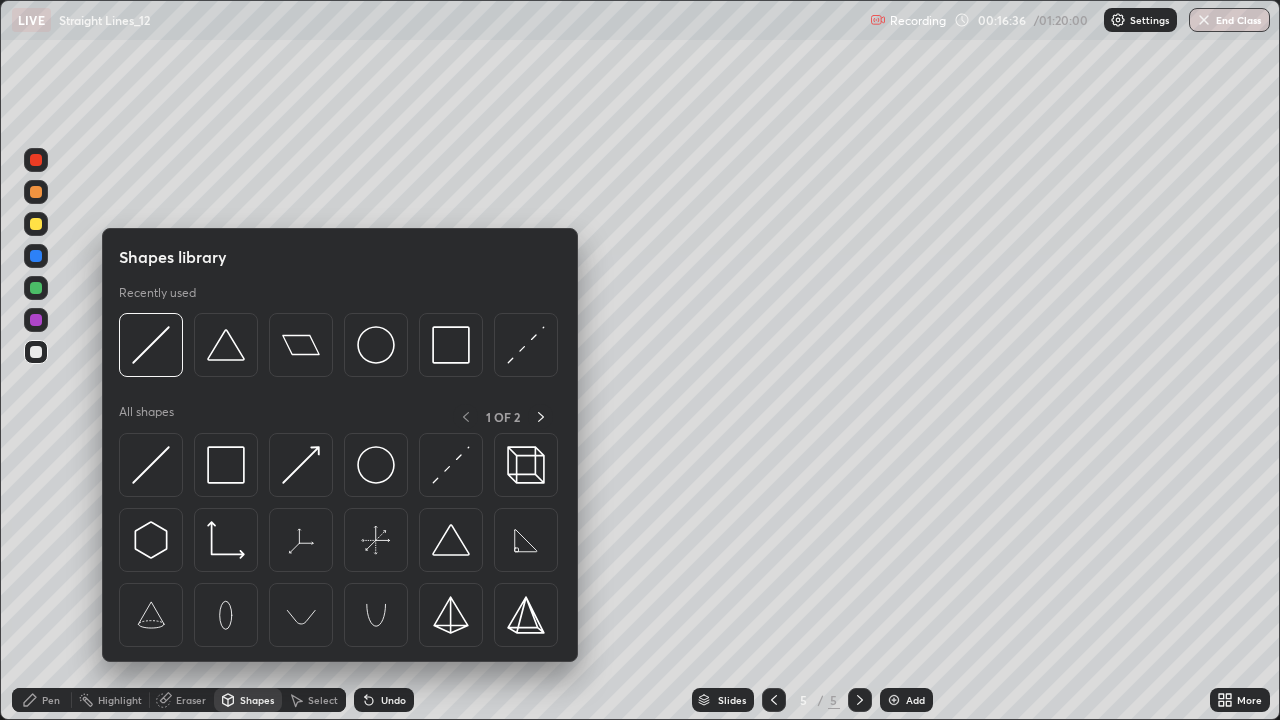 click on "Shapes" at bounding box center (257, 700) 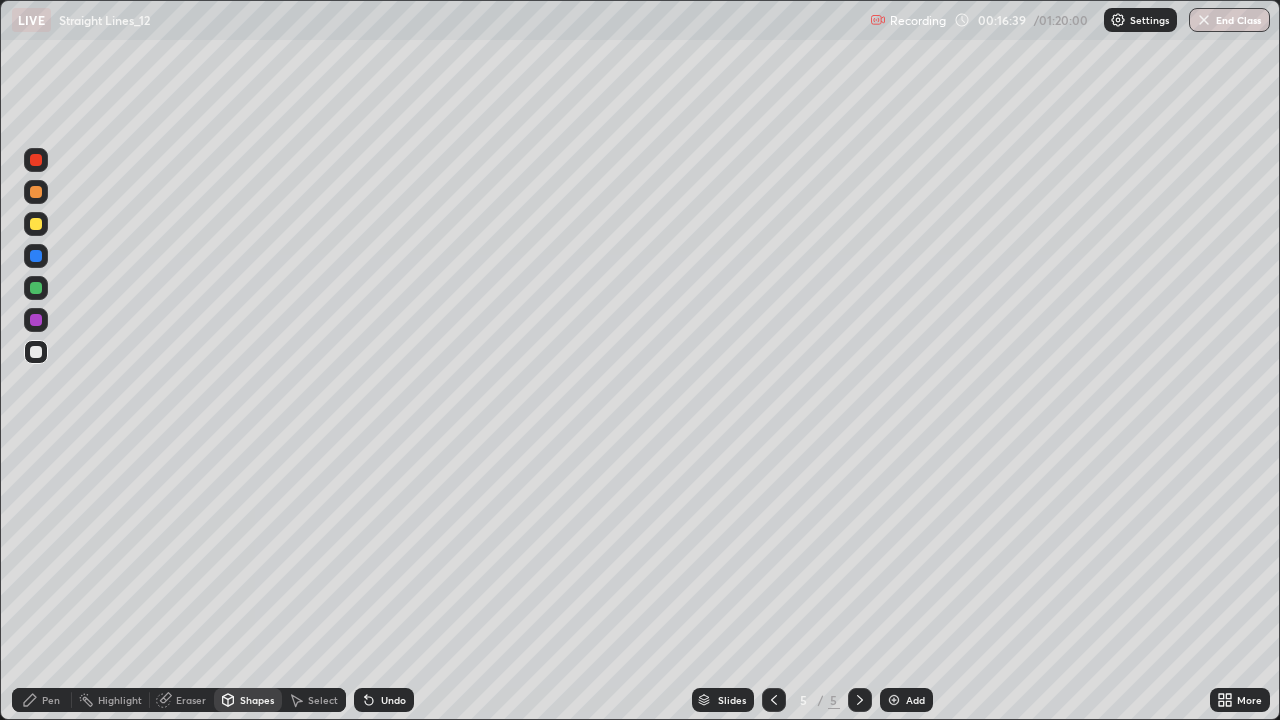 click on "Undo" at bounding box center [384, 700] 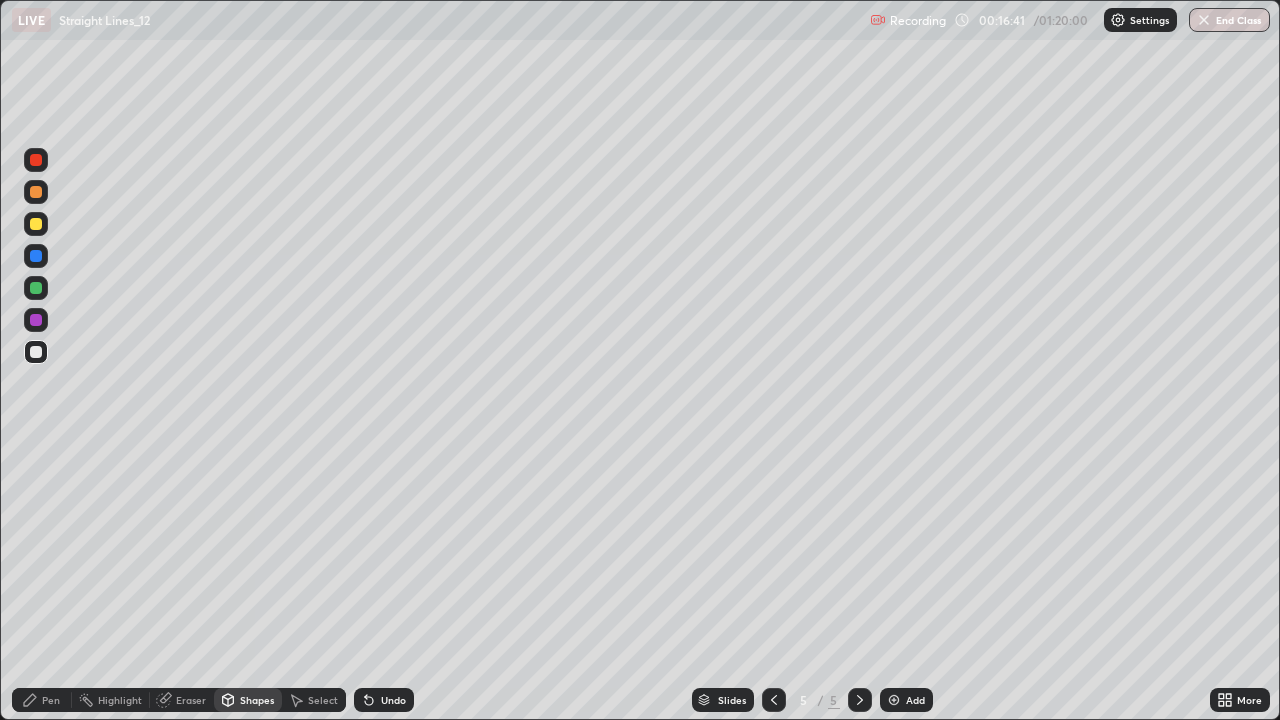 click on "Undo" at bounding box center [393, 700] 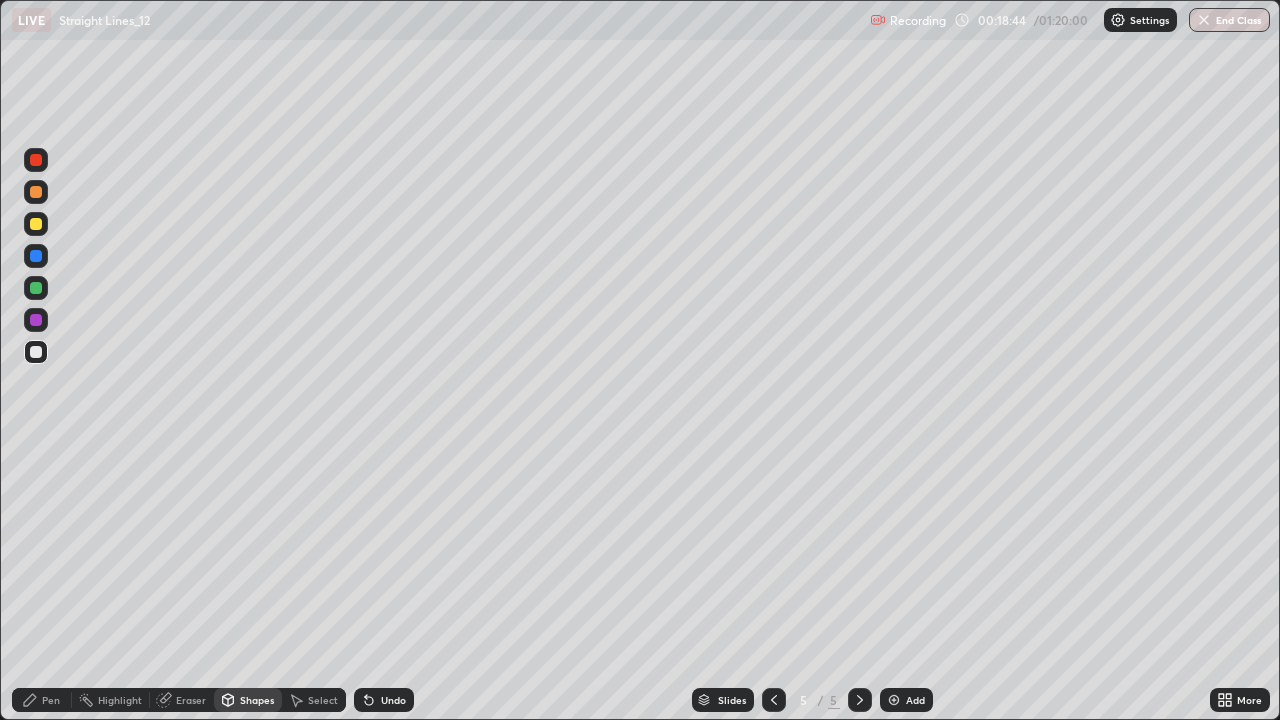 click at bounding box center [36, 352] 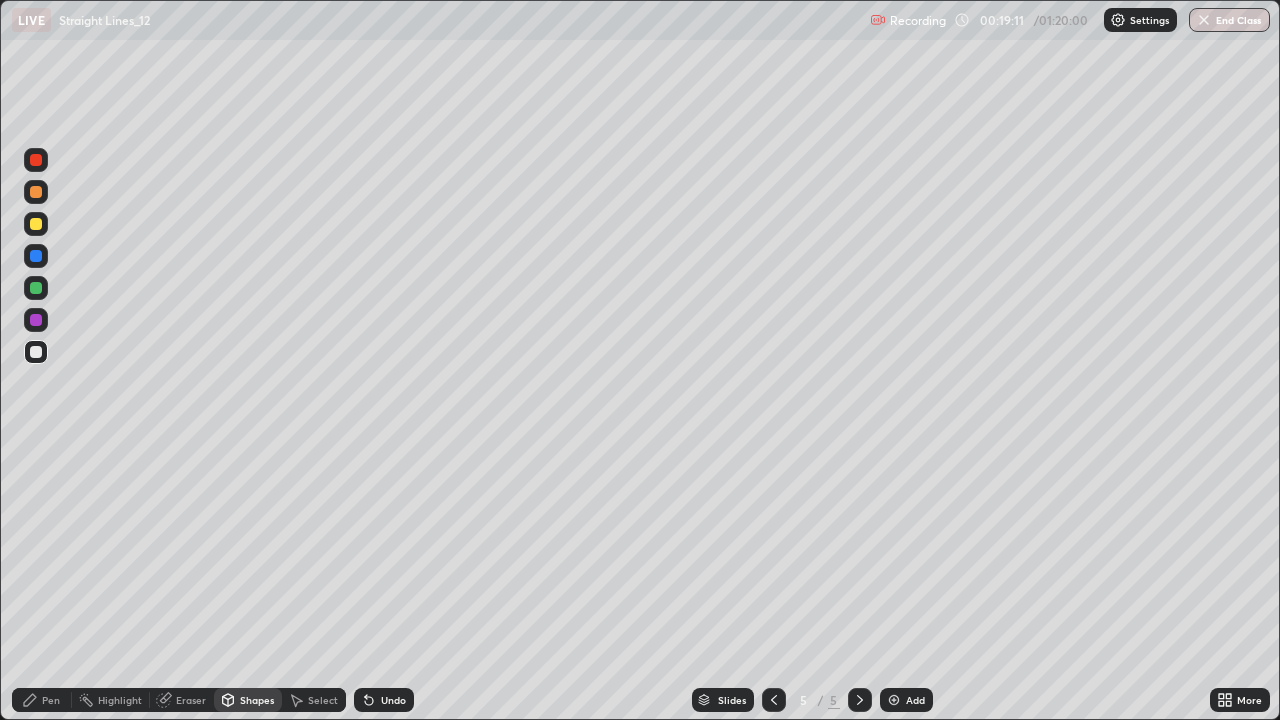 click at bounding box center (36, 256) 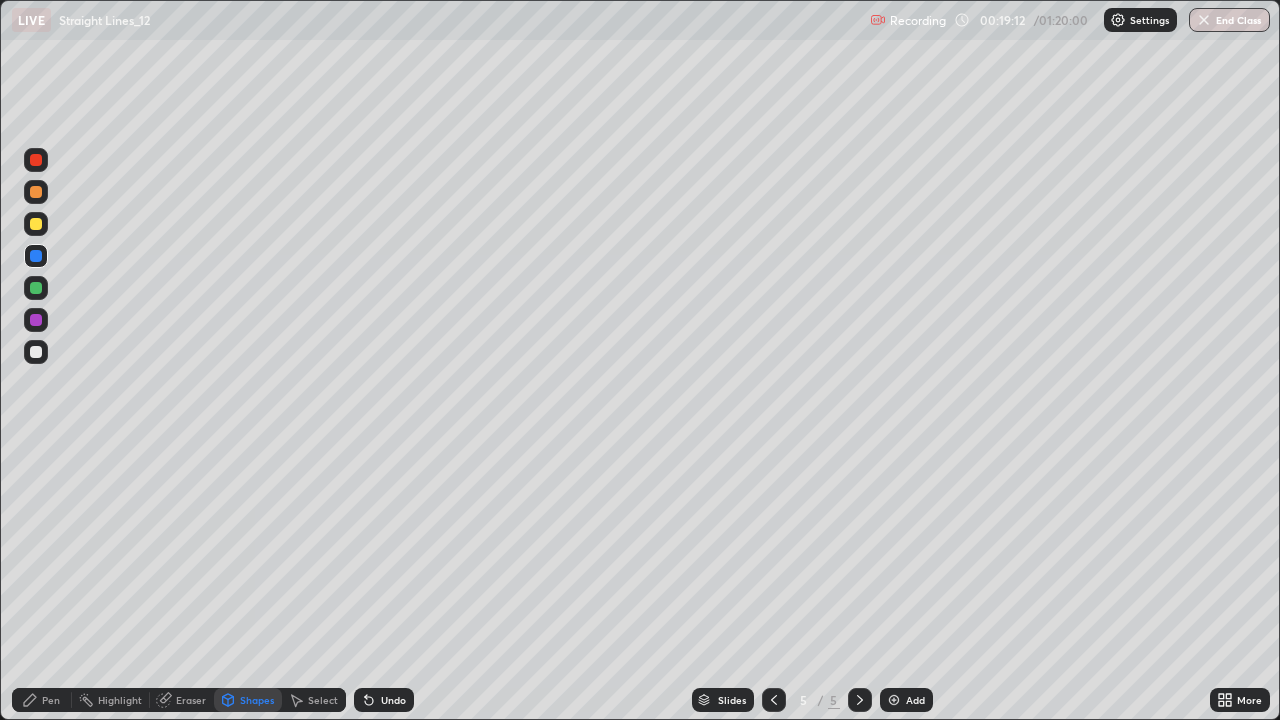 click on "Pen" at bounding box center (42, 700) 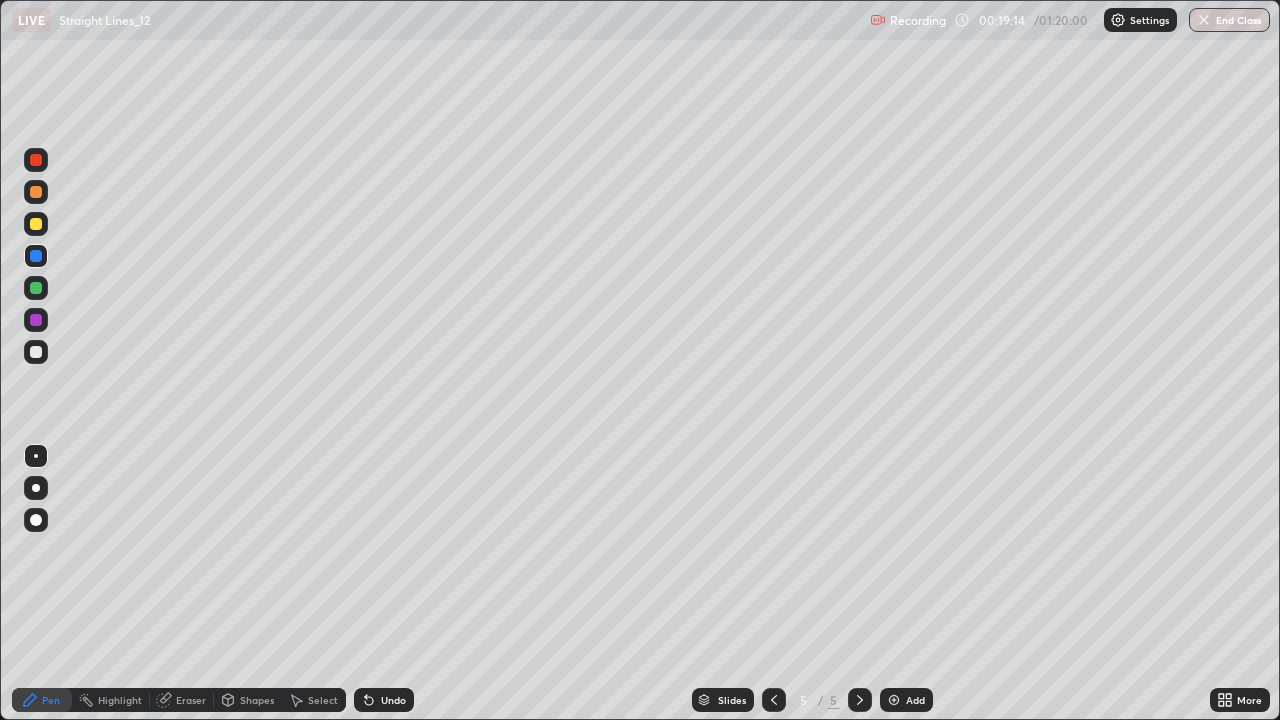 click on "Undo" at bounding box center (384, 700) 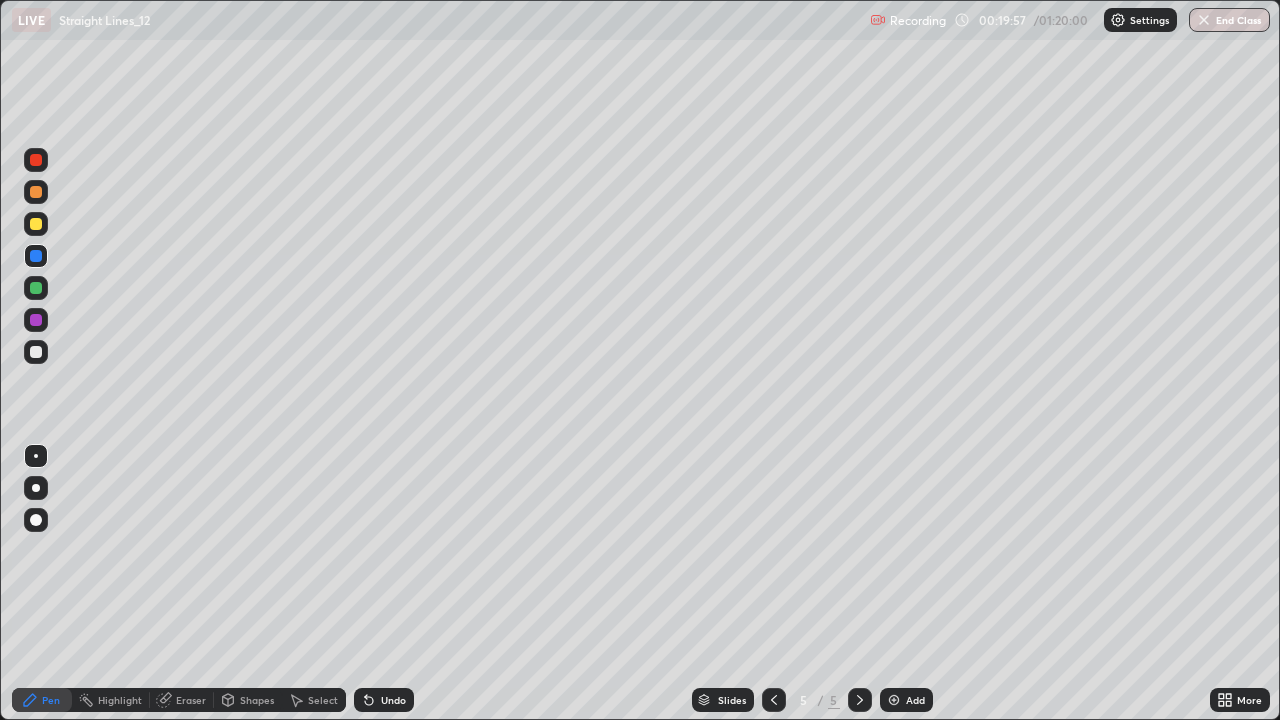 click at bounding box center (36, 224) 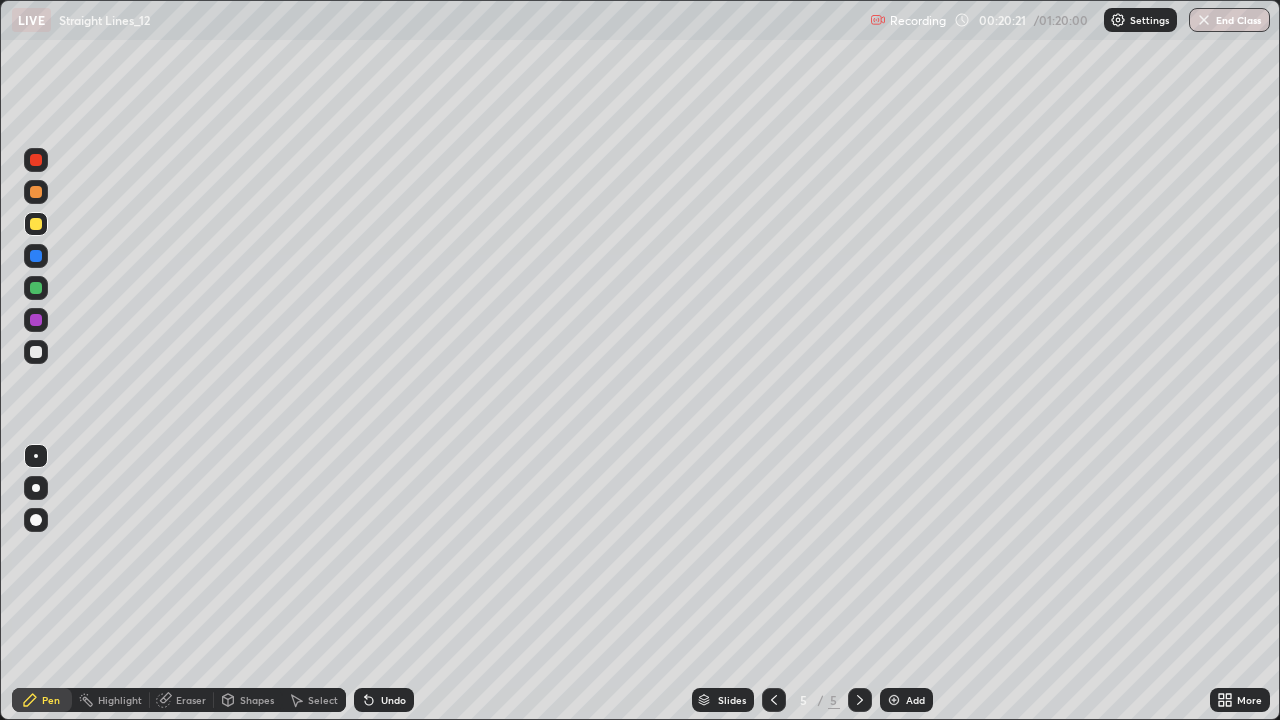 click at bounding box center [36, 256] 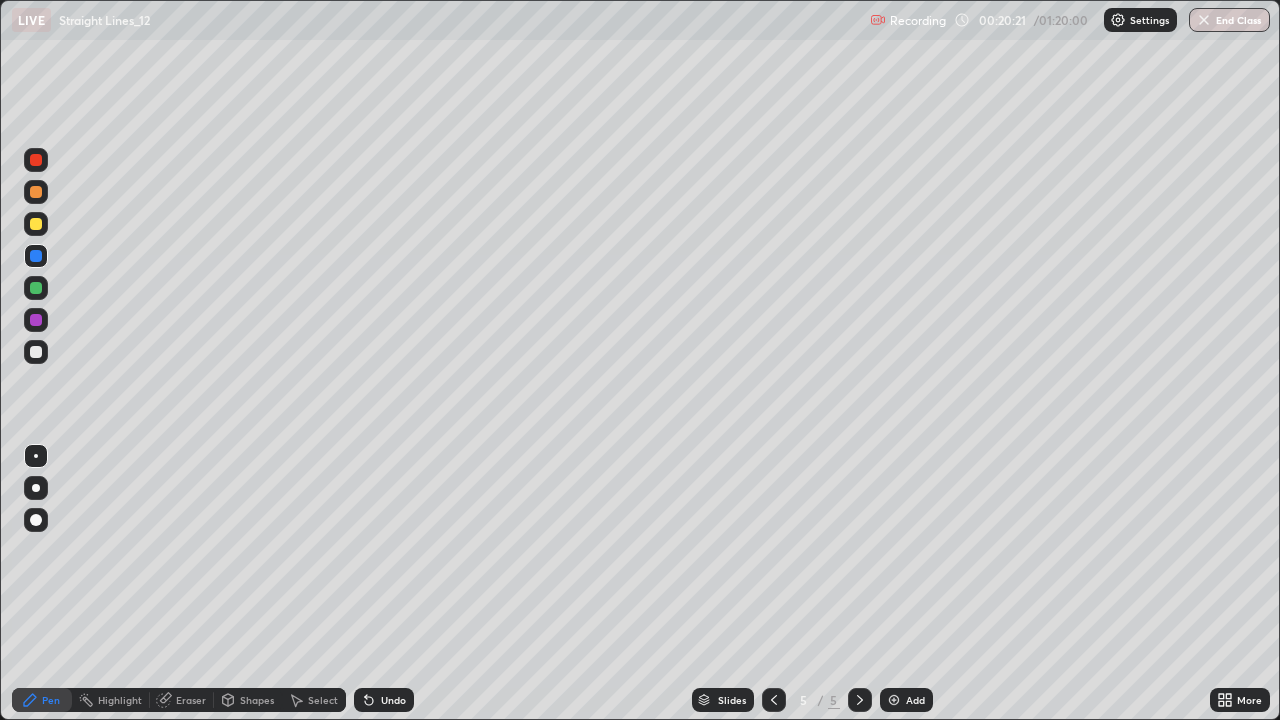 click at bounding box center (36, 224) 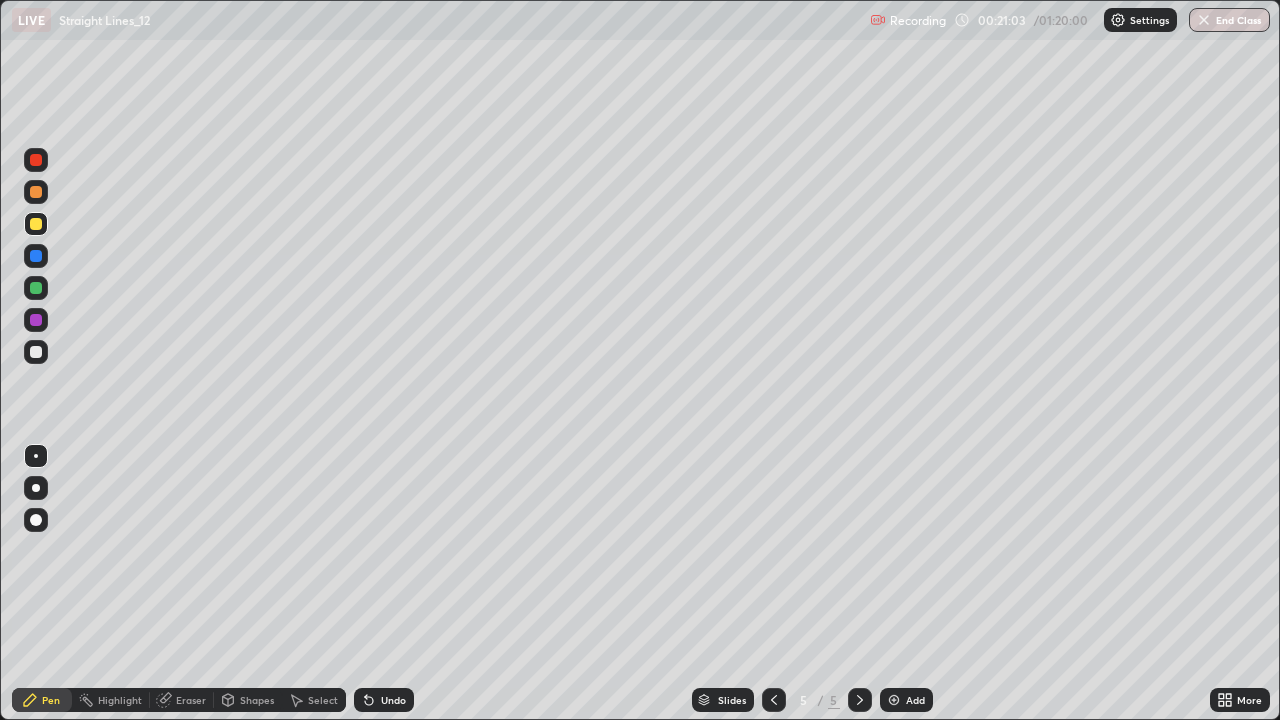 click at bounding box center [36, 352] 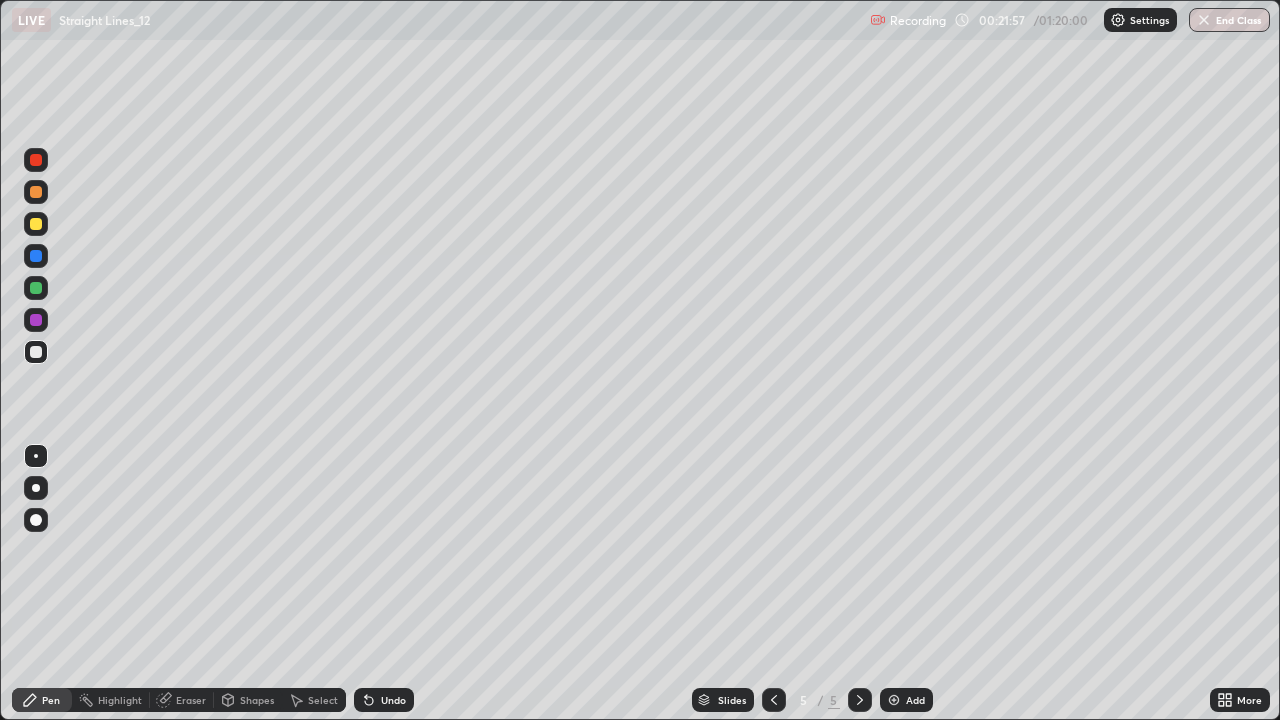 click on "Undo" at bounding box center [393, 700] 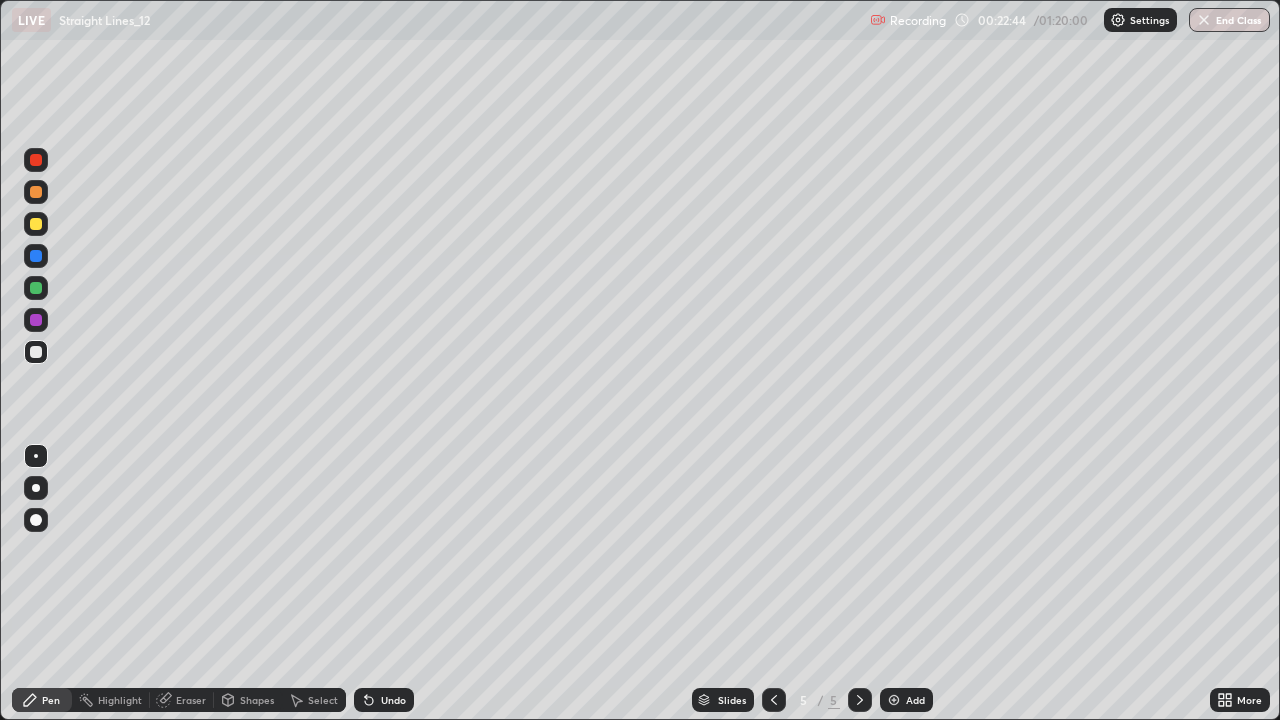 click at bounding box center (36, 224) 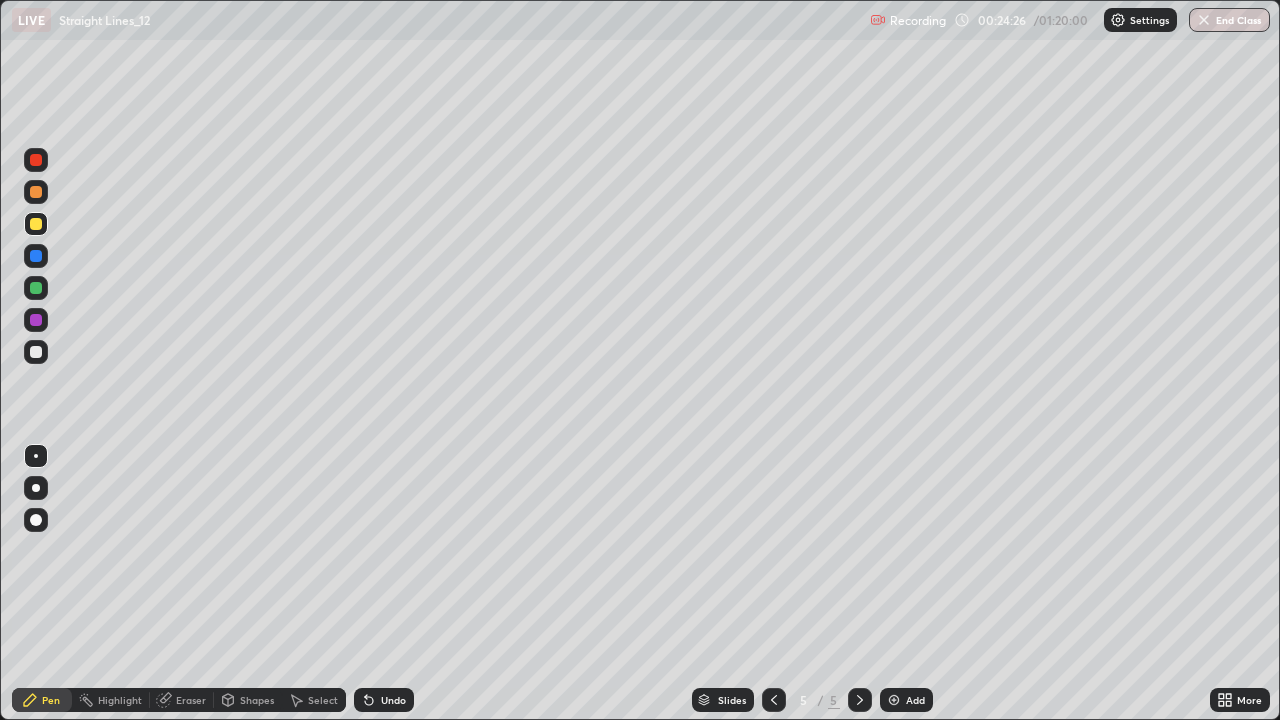 click at bounding box center [36, 352] 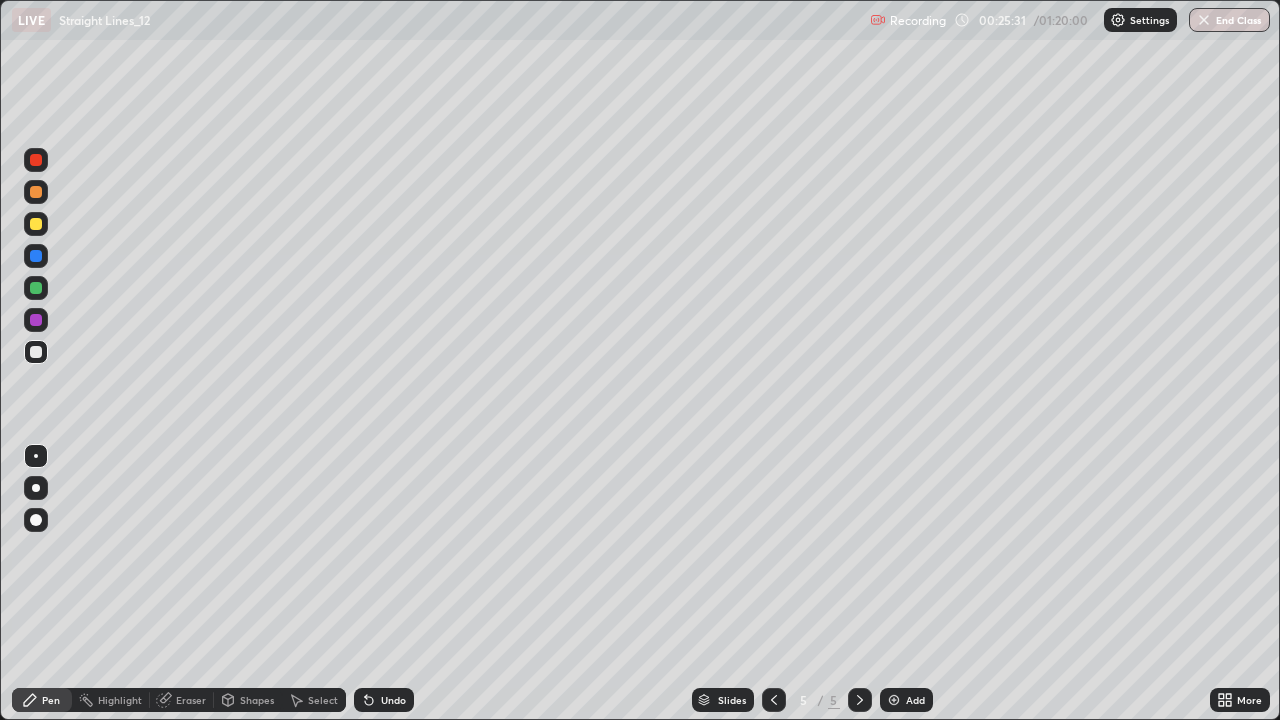 click at bounding box center [36, 352] 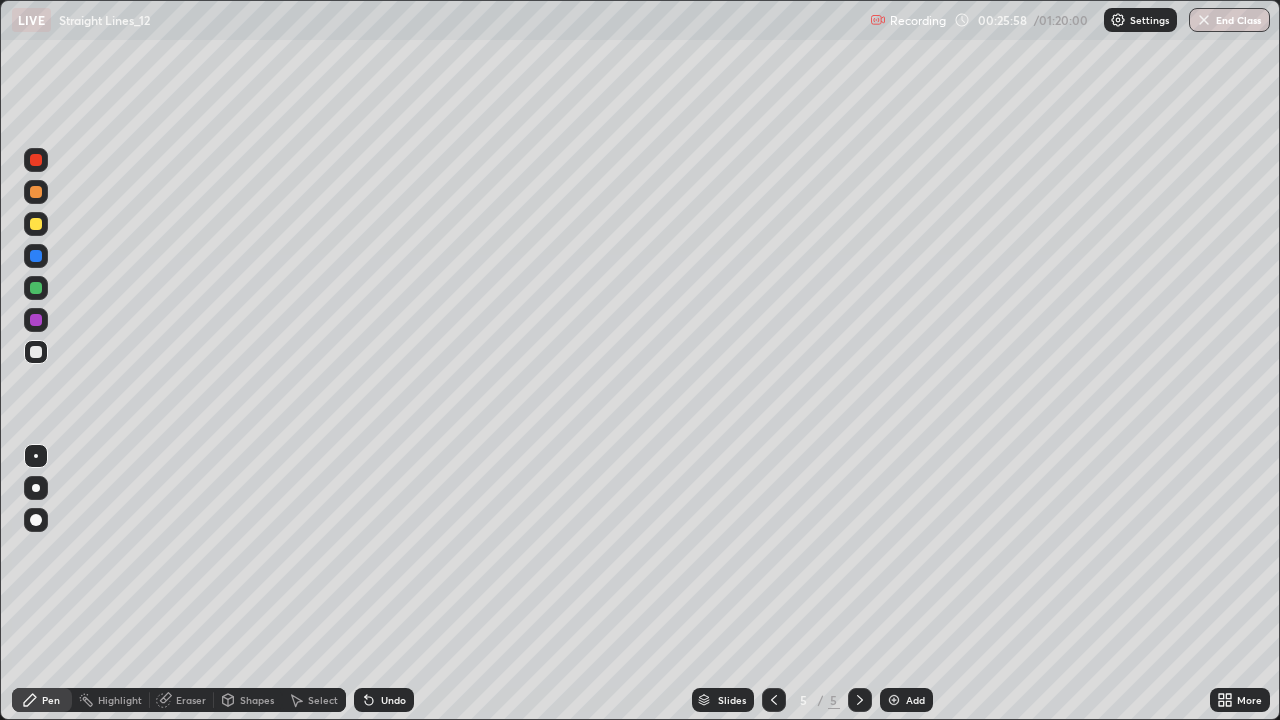 click at bounding box center [36, 352] 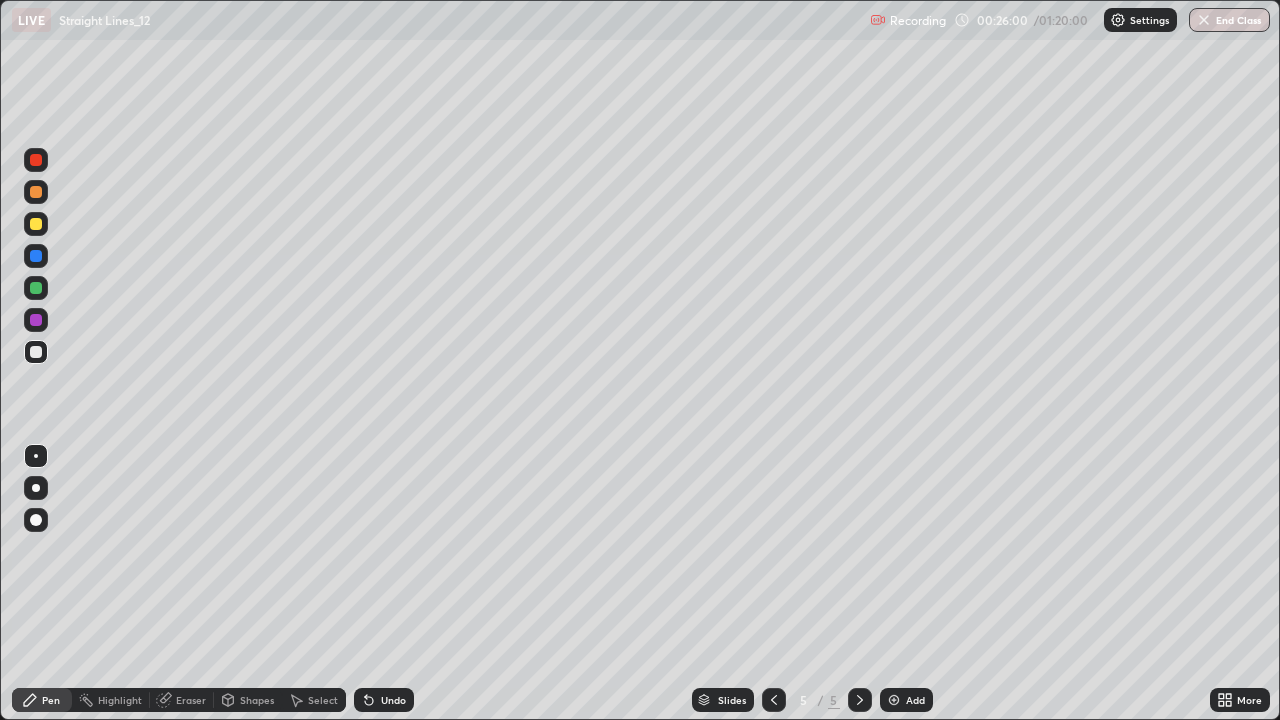 click at bounding box center (36, 288) 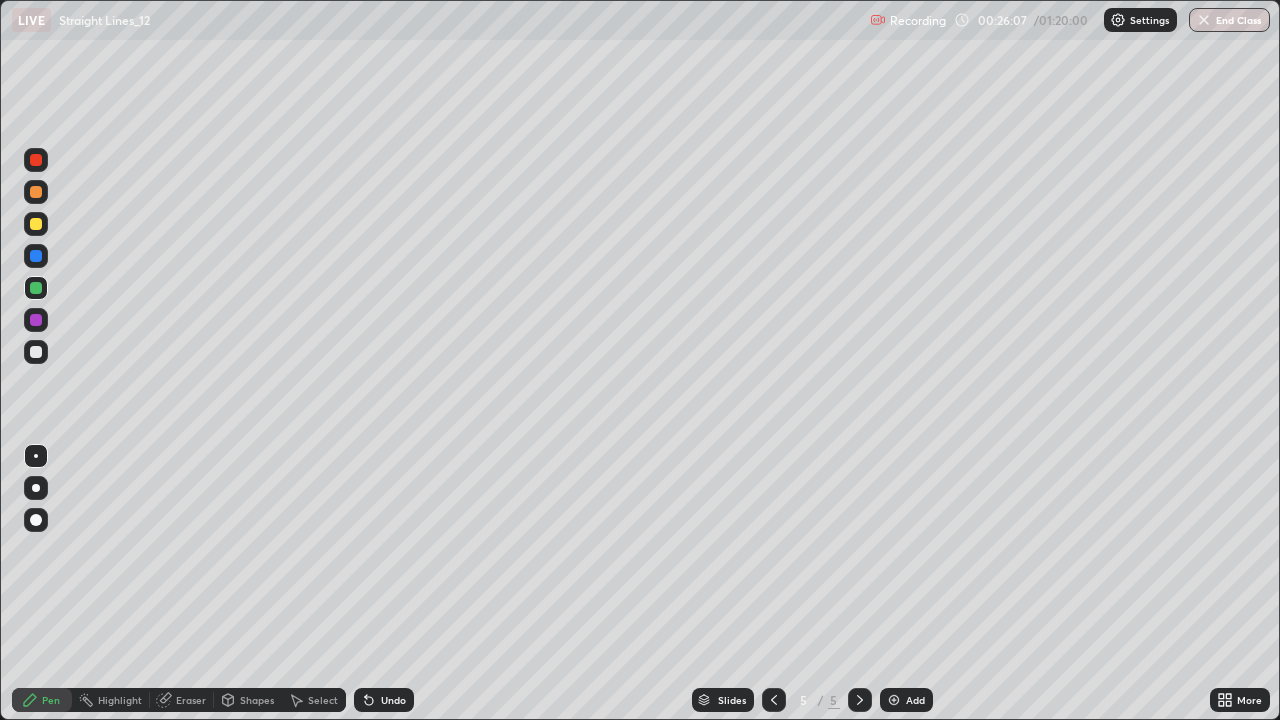 click at bounding box center [36, 256] 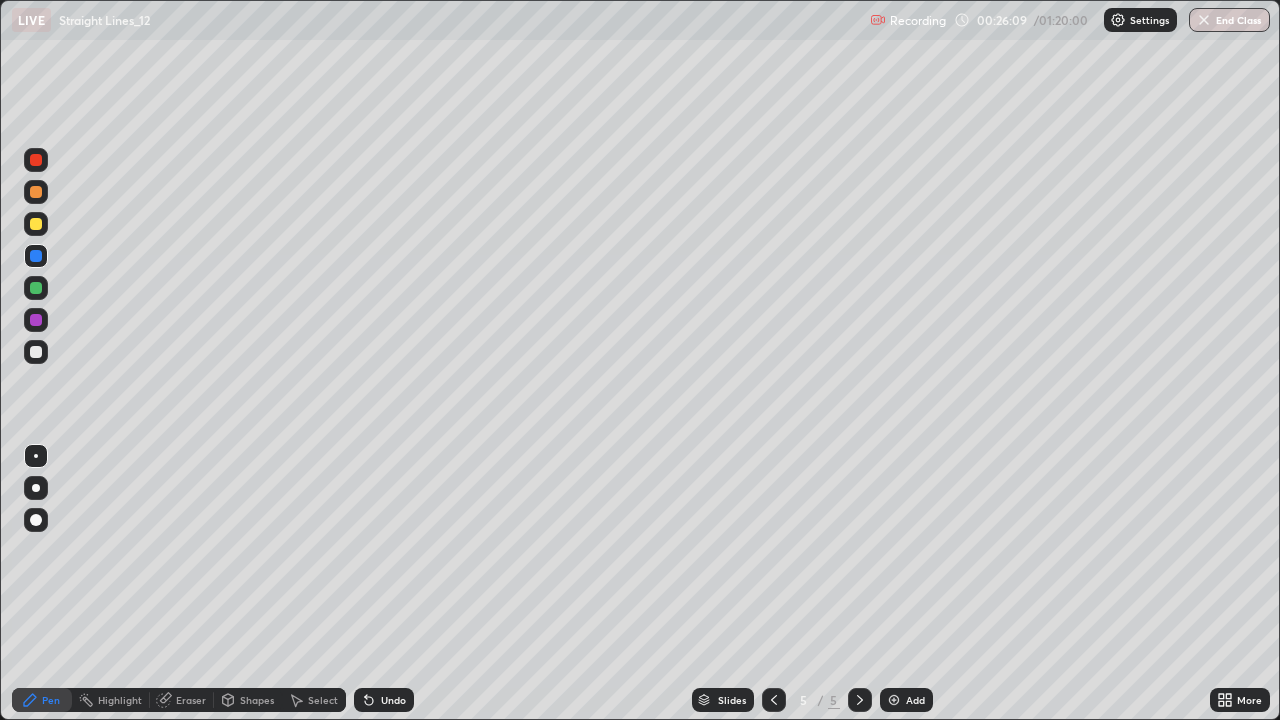 click on "Undo" at bounding box center (393, 700) 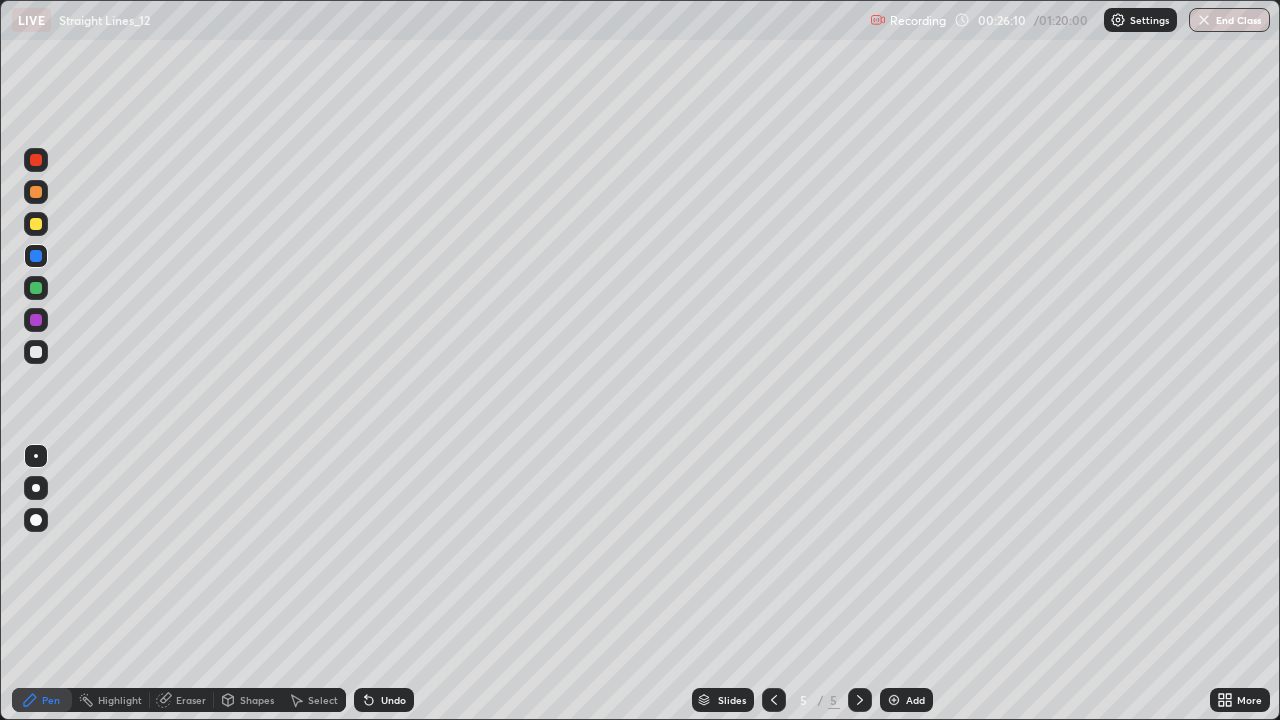 click on "Shapes" at bounding box center [257, 700] 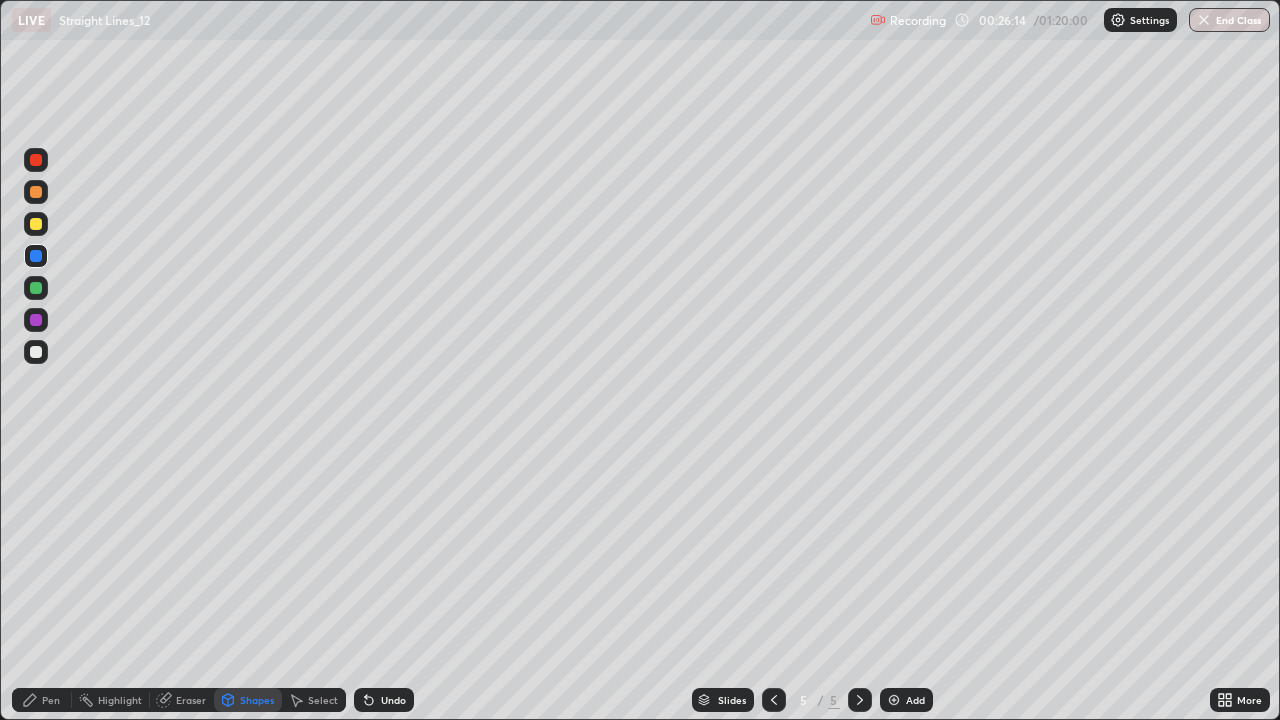 click at bounding box center [36, 352] 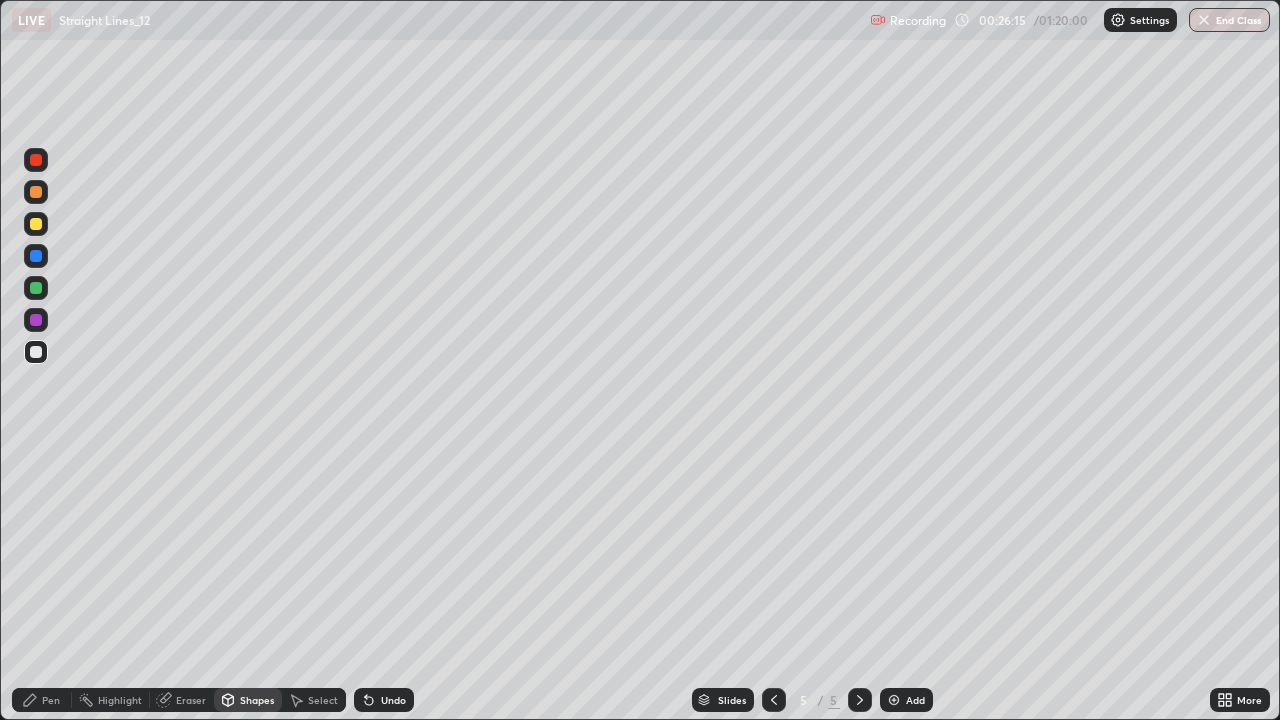 click on "Pen" at bounding box center [42, 700] 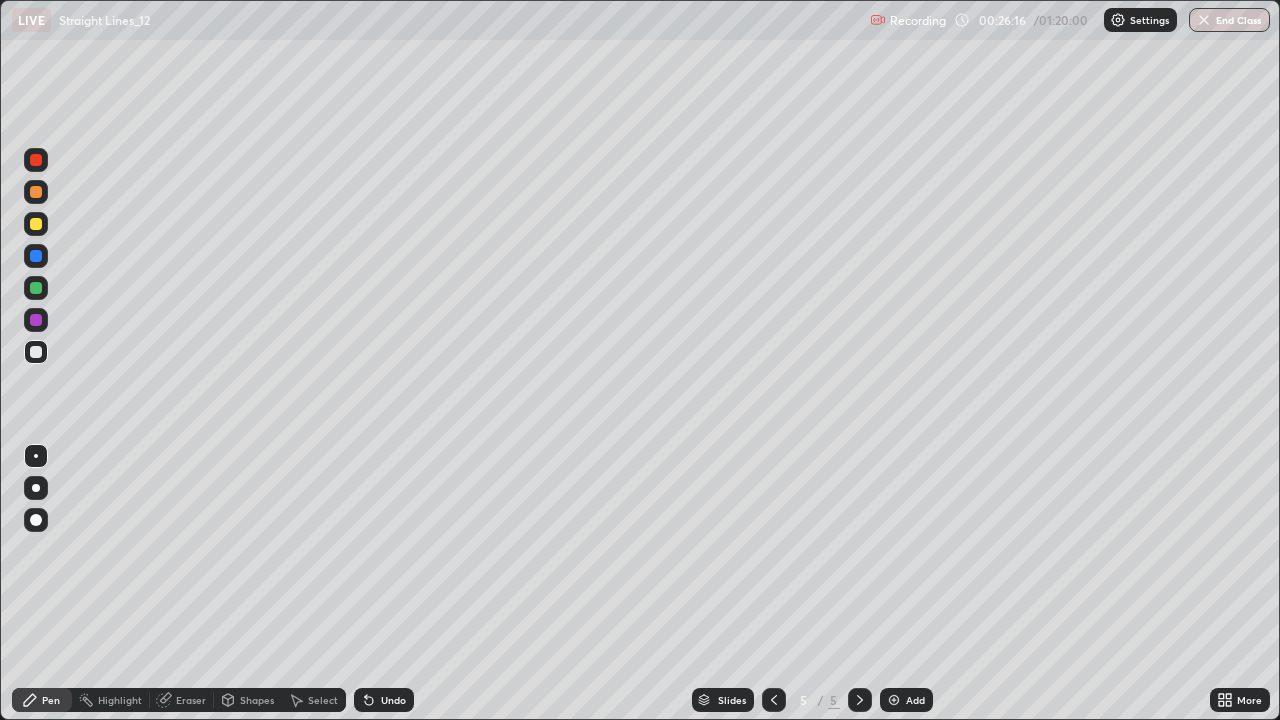 click at bounding box center [36, 288] 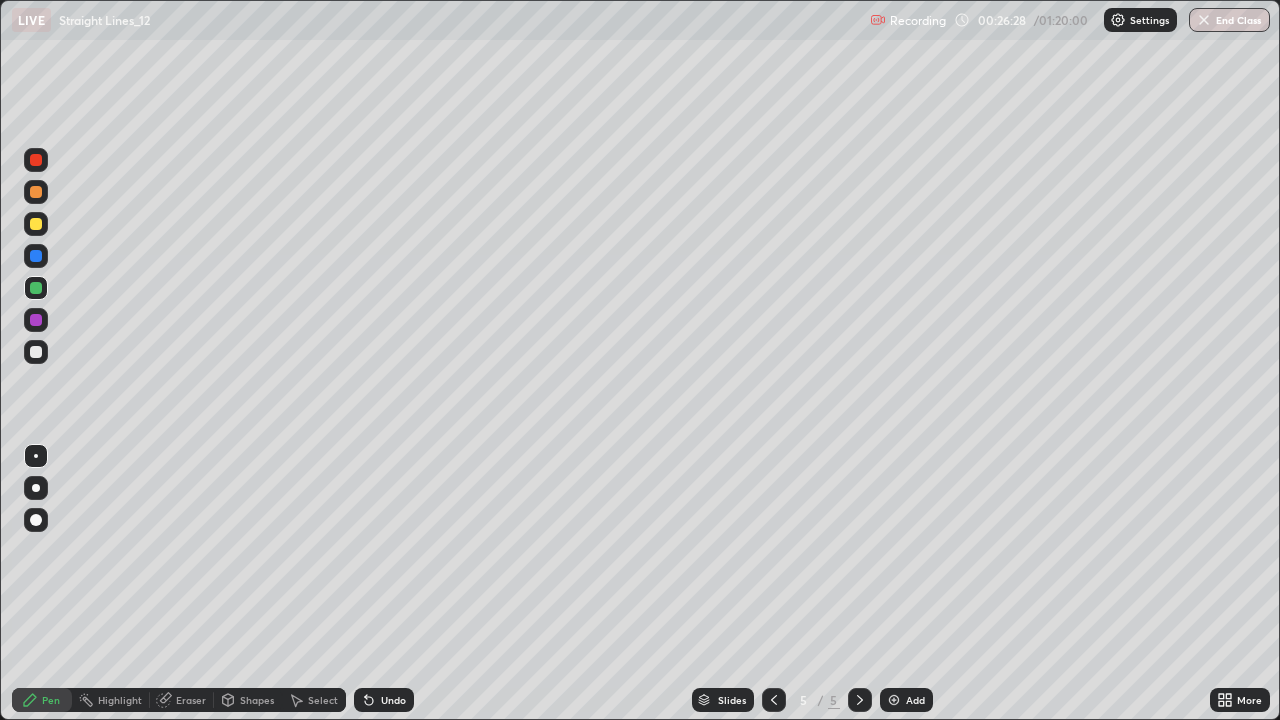 click at bounding box center (36, 224) 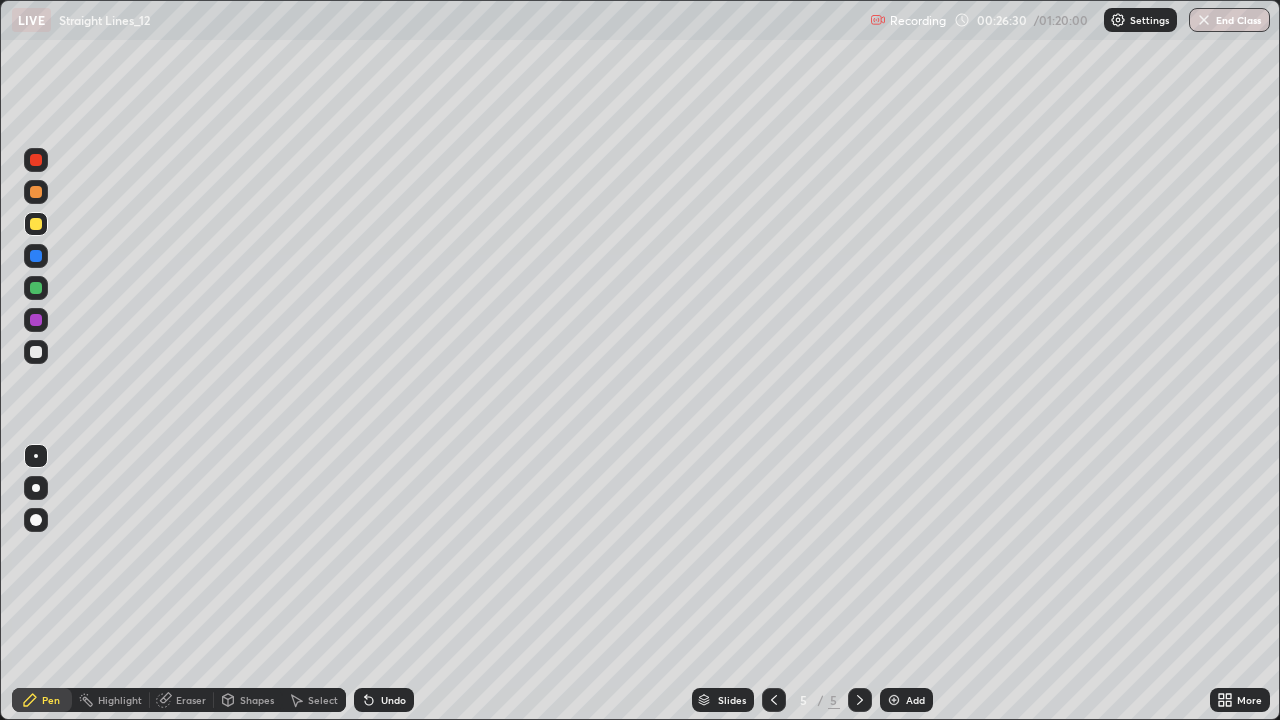 click at bounding box center [36, 352] 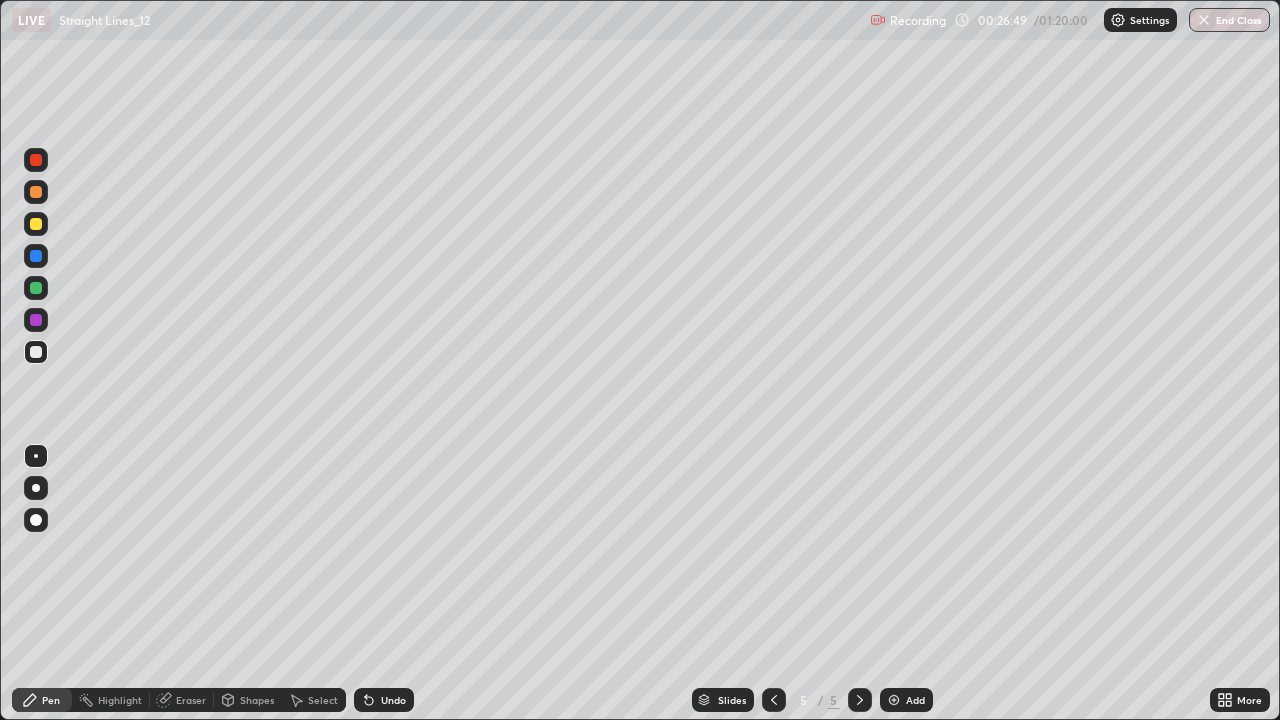 click on "Undo" at bounding box center (393, 700) 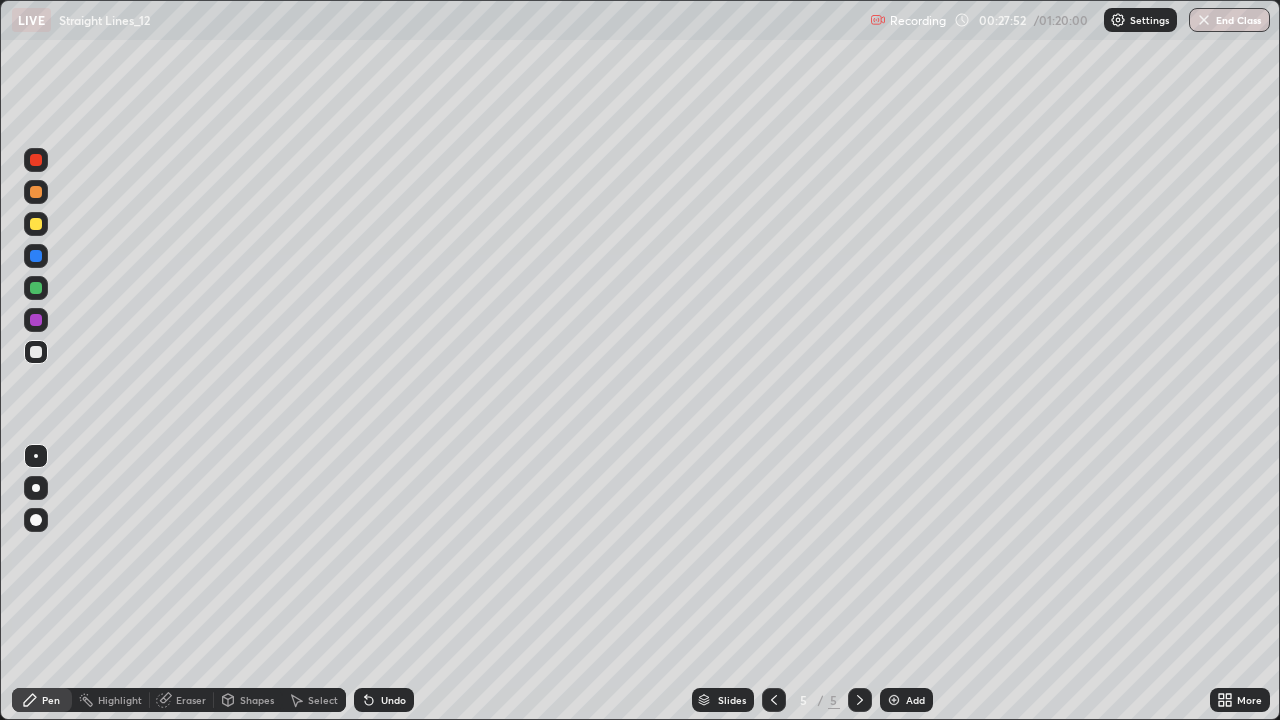 click on "Eraser" at bounding box center (182, 700) 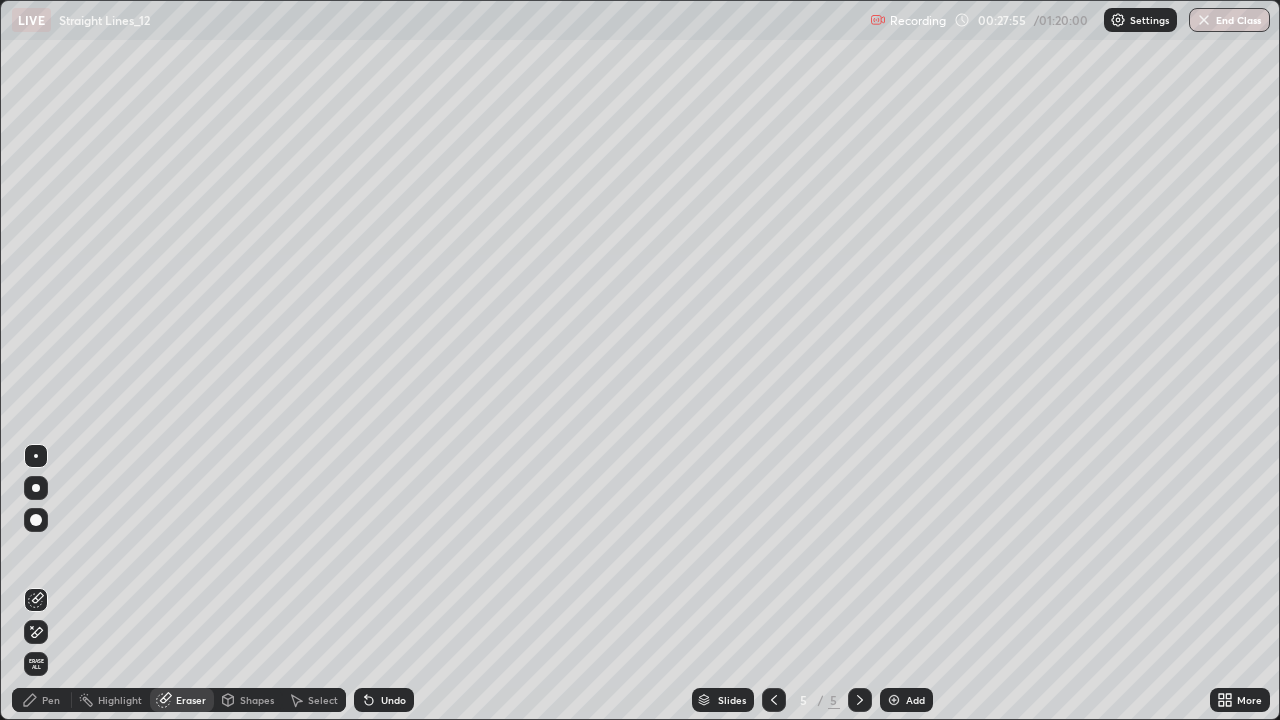 click 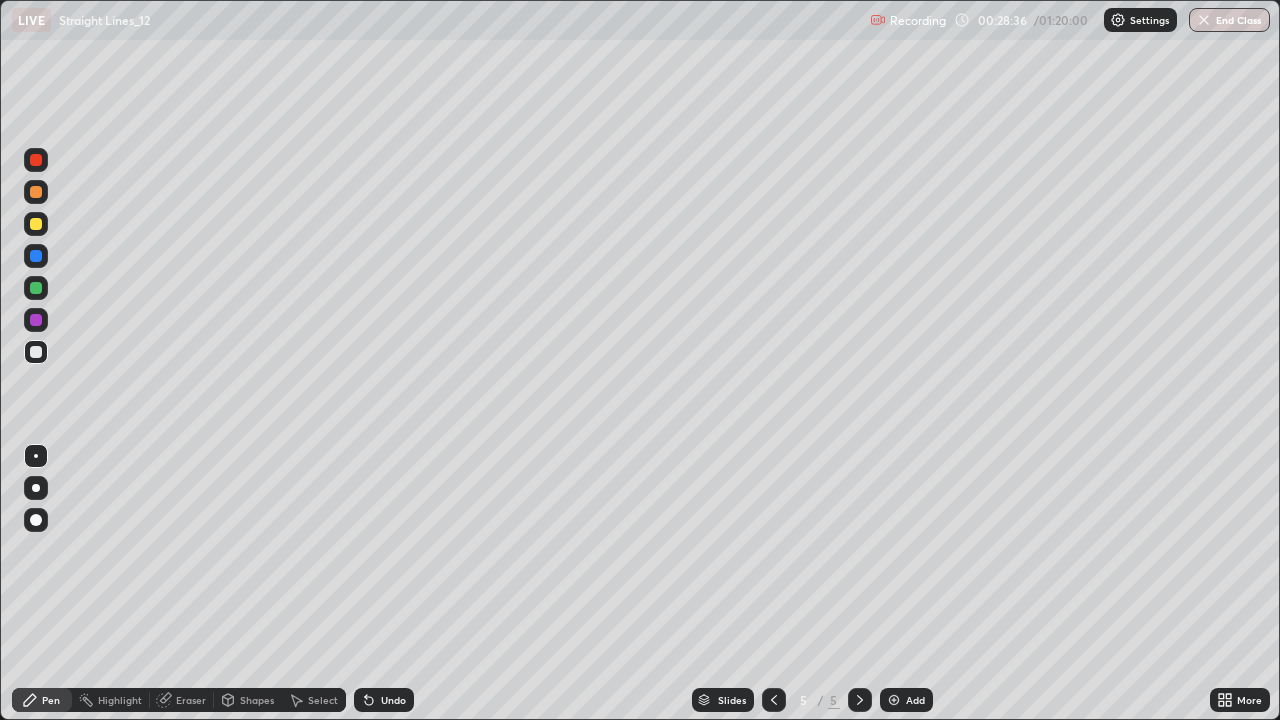 click on "Undo" at bounding box center (393, 700) 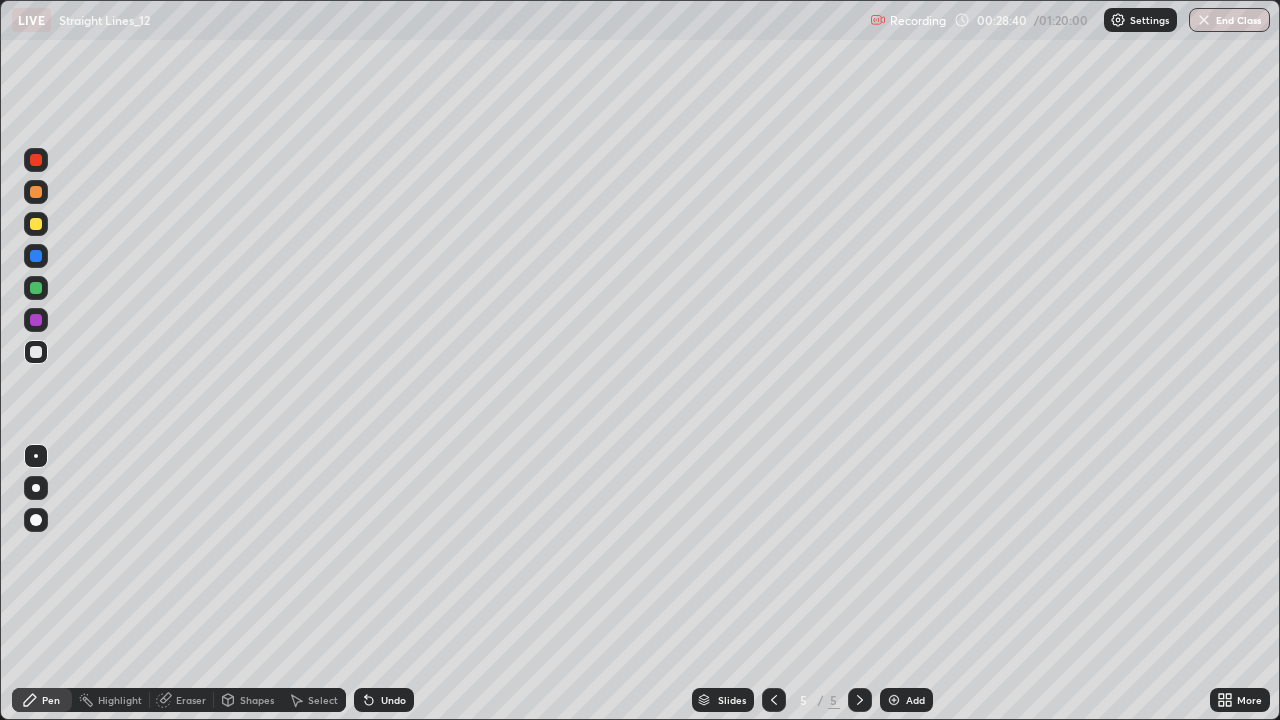 click on "Undo" at bounding box center [384, 700] 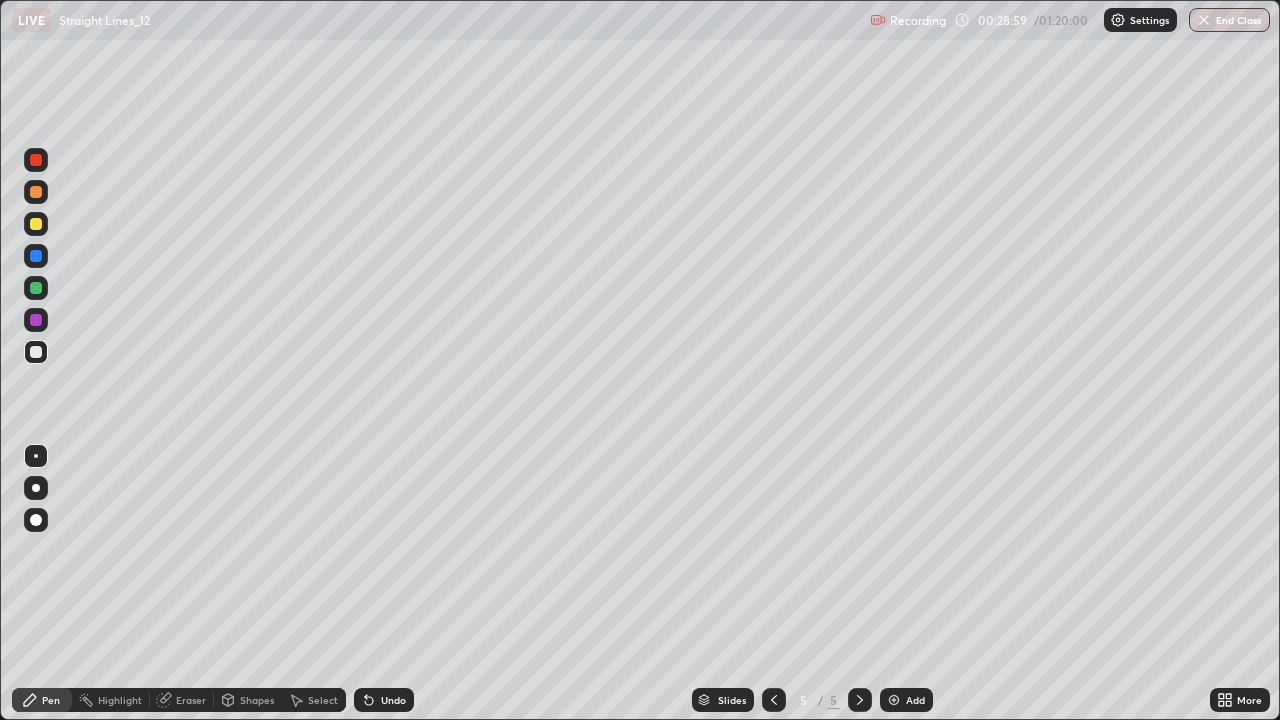 click on "Undo" at bounding box center (384, 700) 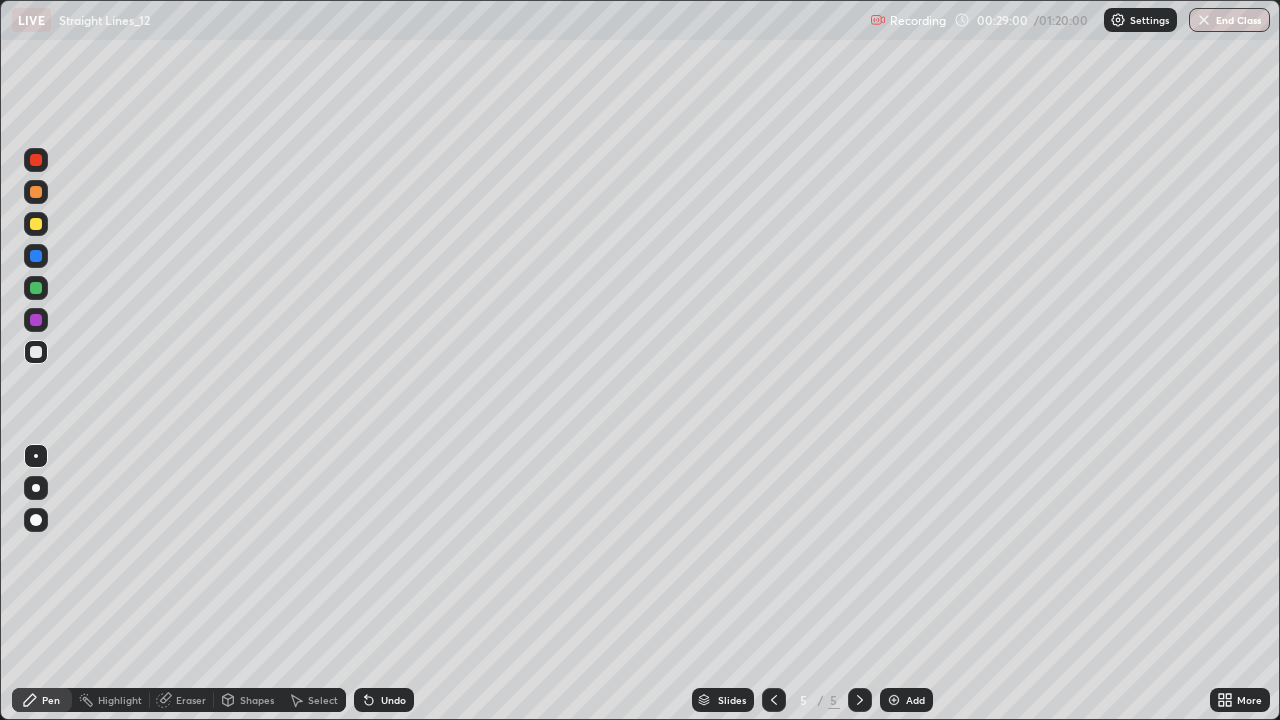 click on "Undo" at bounding box center [384, 700] 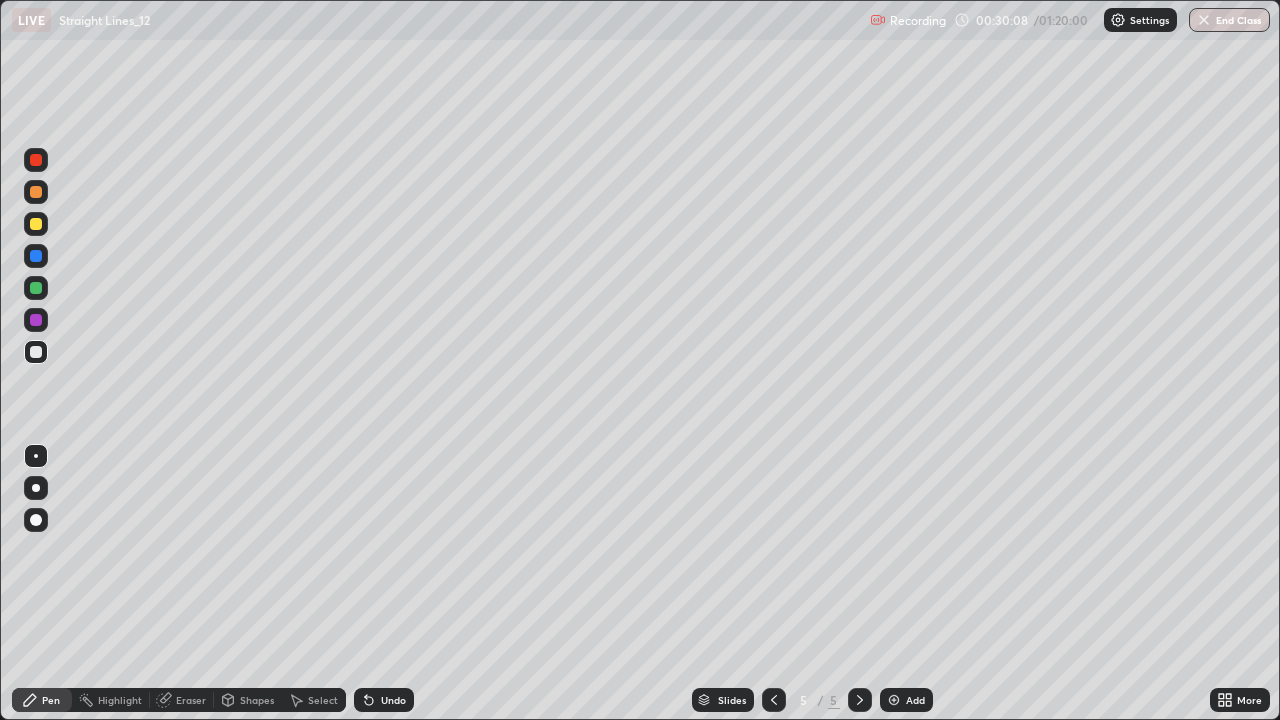 click at bounding box center [36, 256] 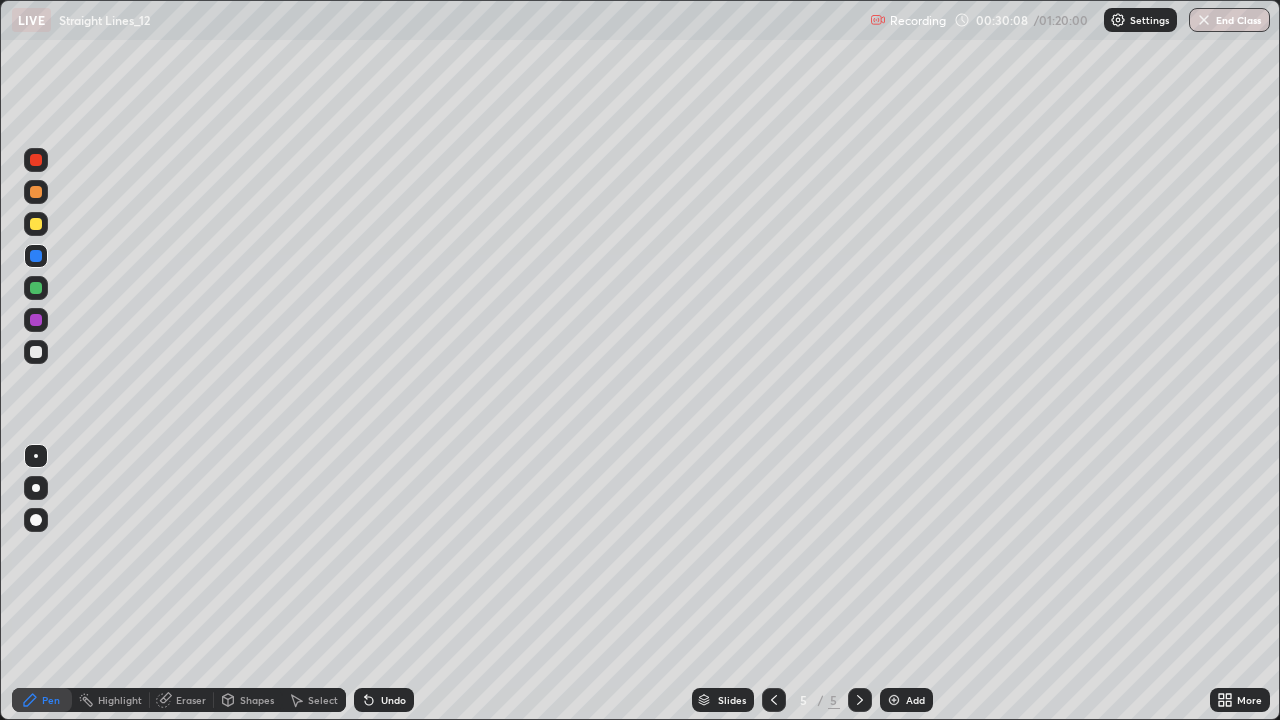 click at bounding box center (36, 288) 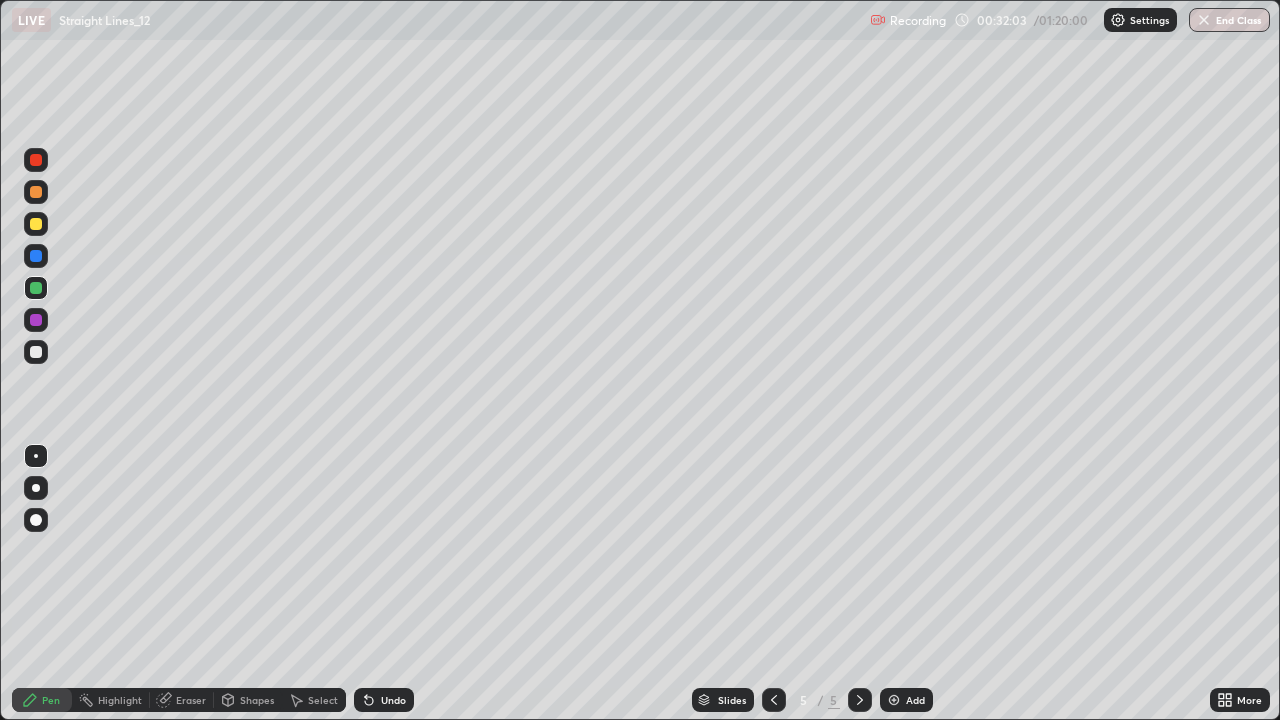 click at bounding box center [36, 224] 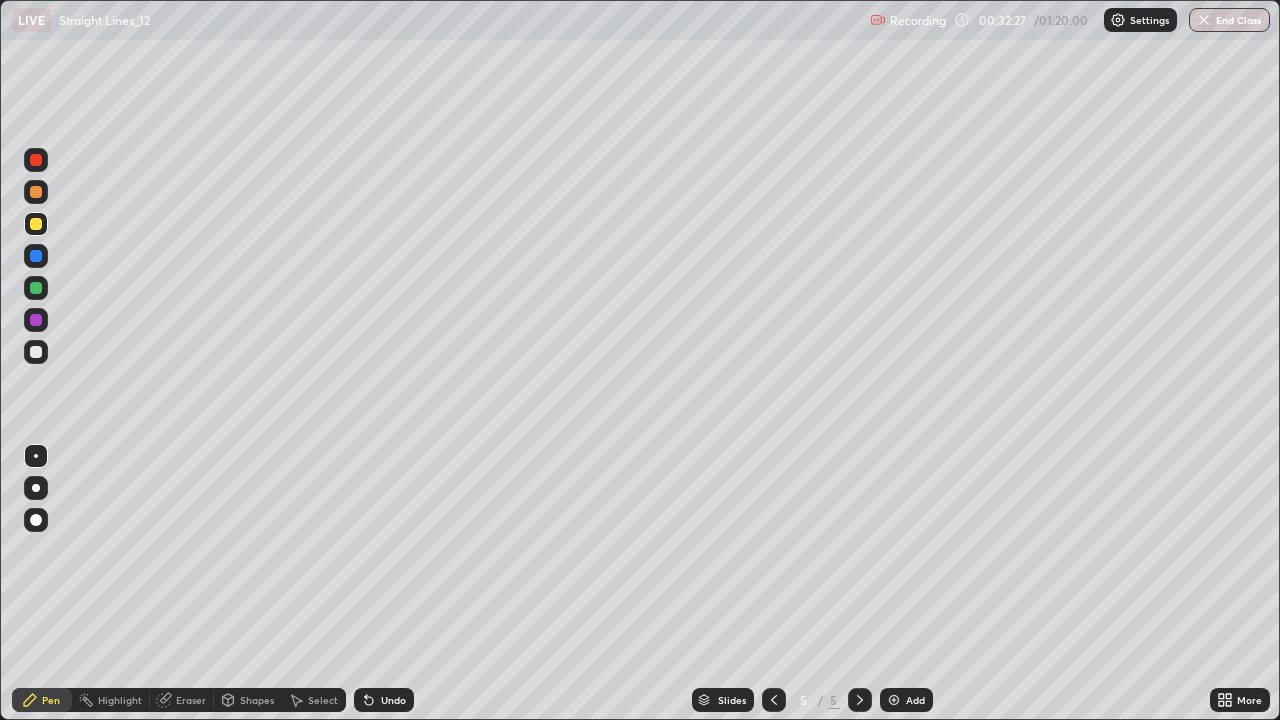 click on "Add" at bounding box center [915, 700] 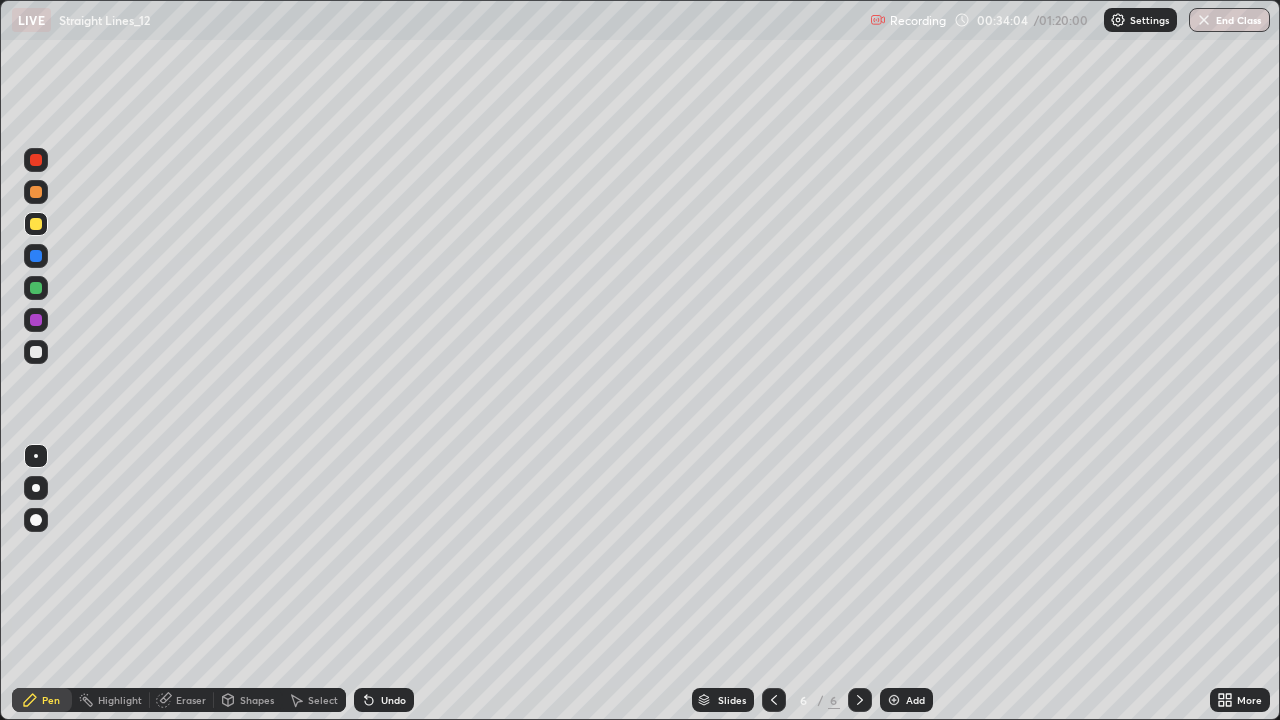 click on "Undo" at bounding box center [393, 700] 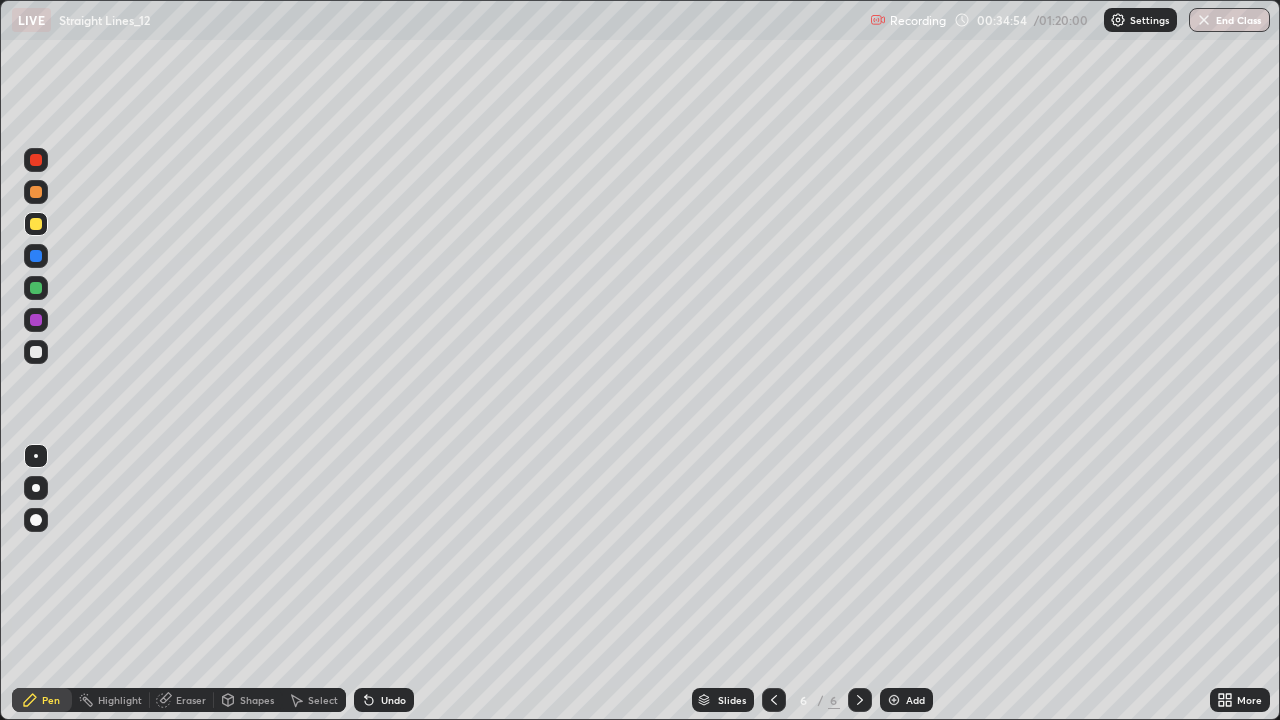 click on "Undo" at bounding box center (384, 700) 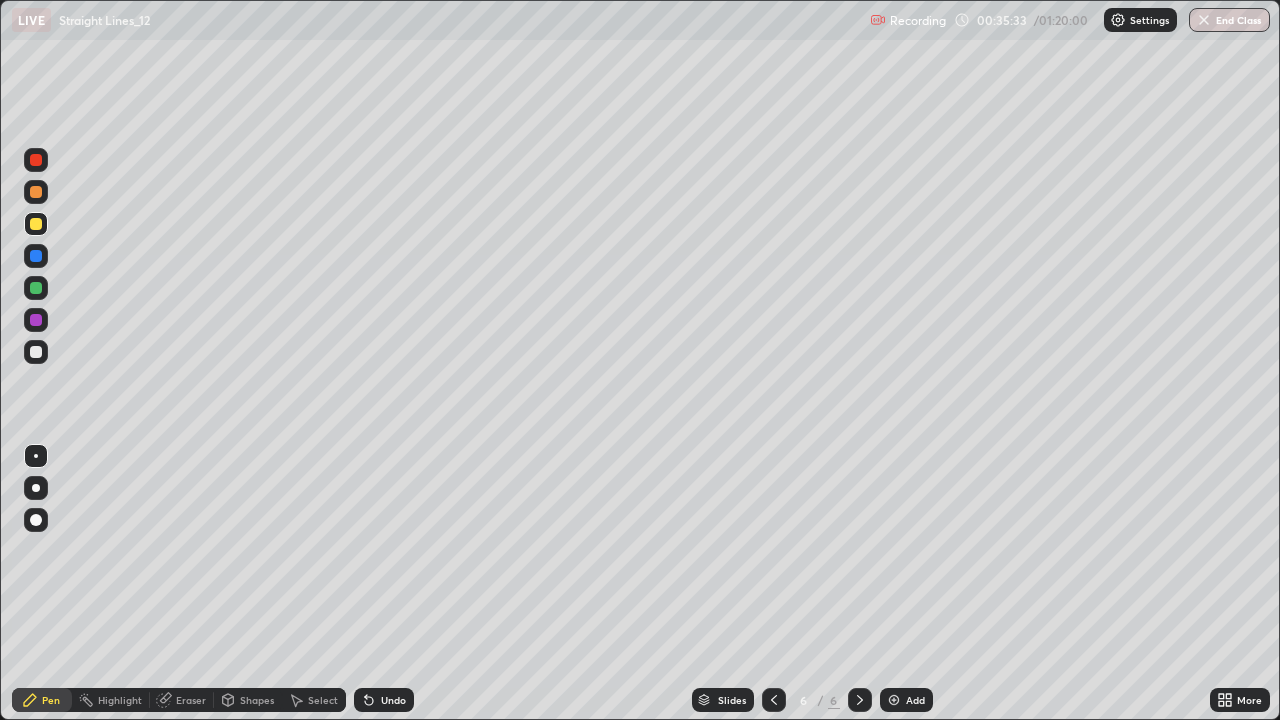 click on "Undo" at bounding box center (384, 700) 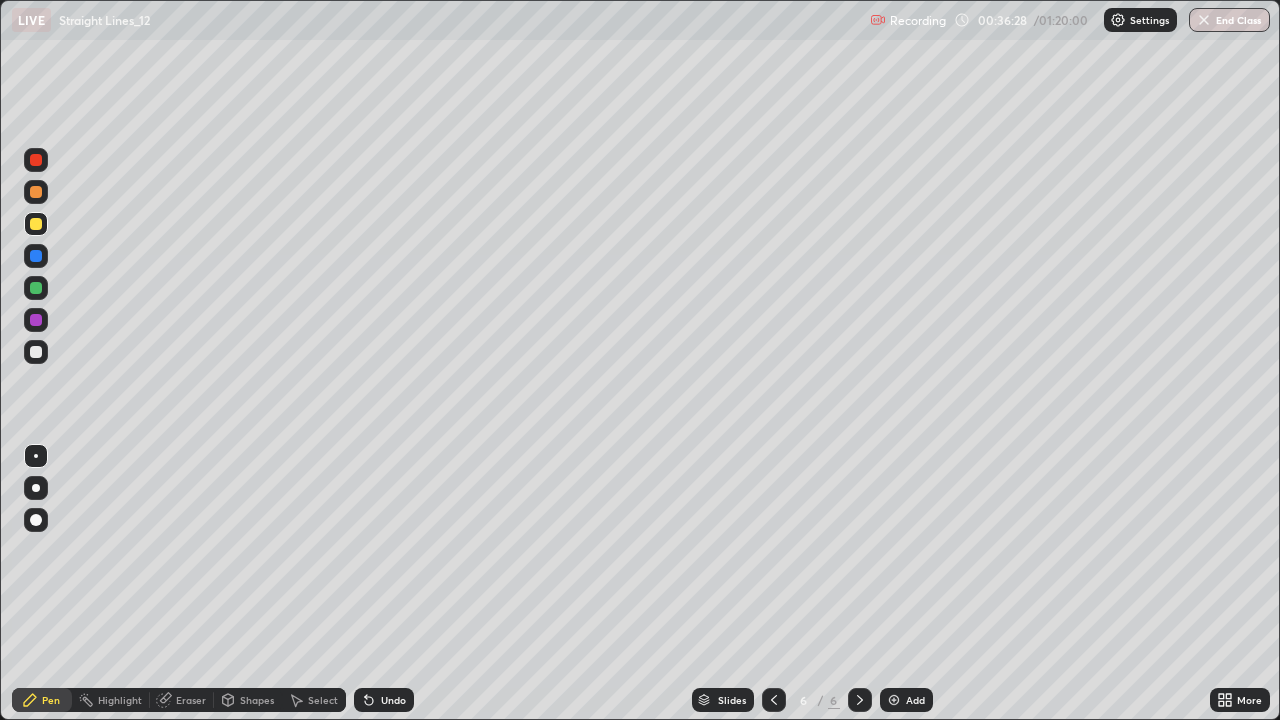 click at bounding box center (36, 352) 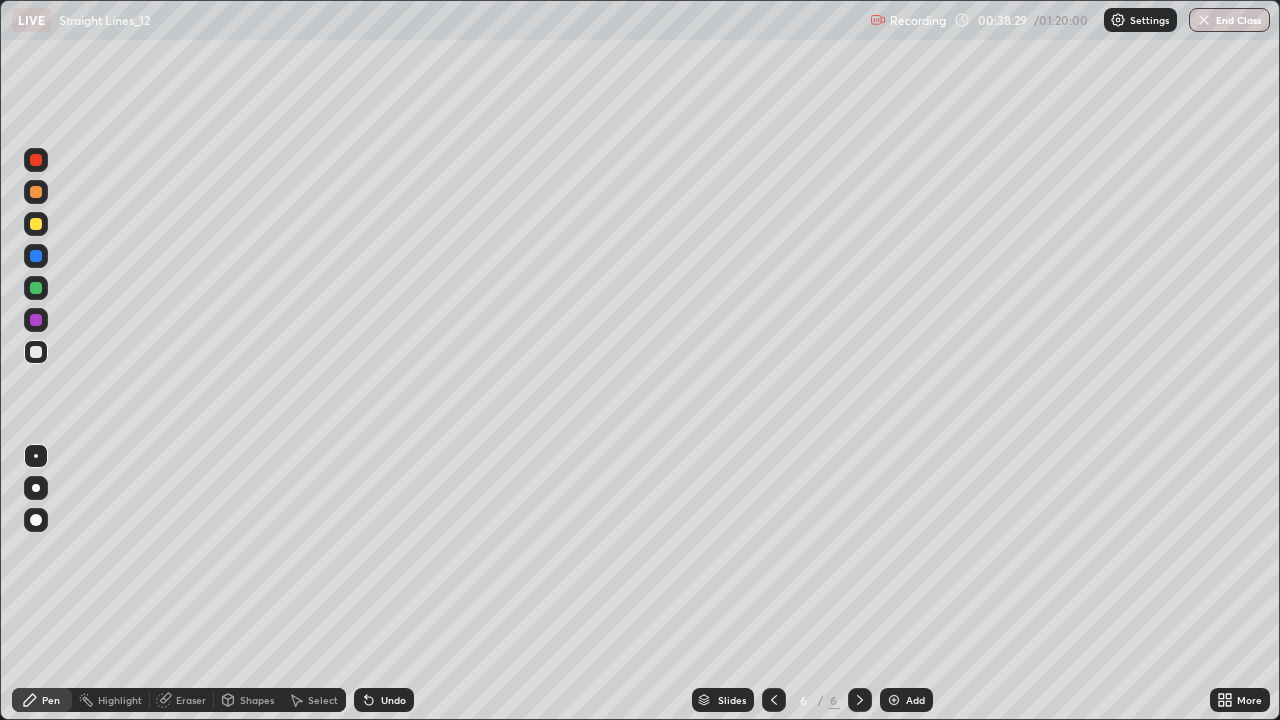 click at bounding box center [36, 224] 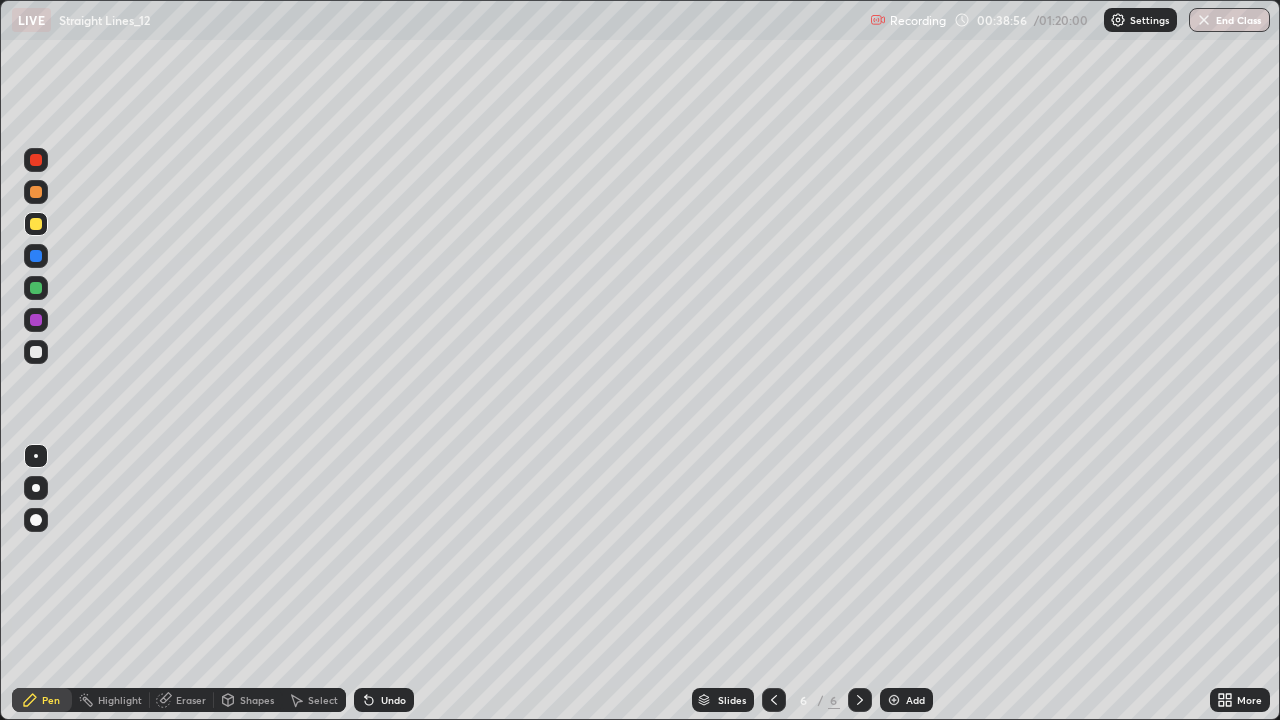 click at bounding box center (36, 352) 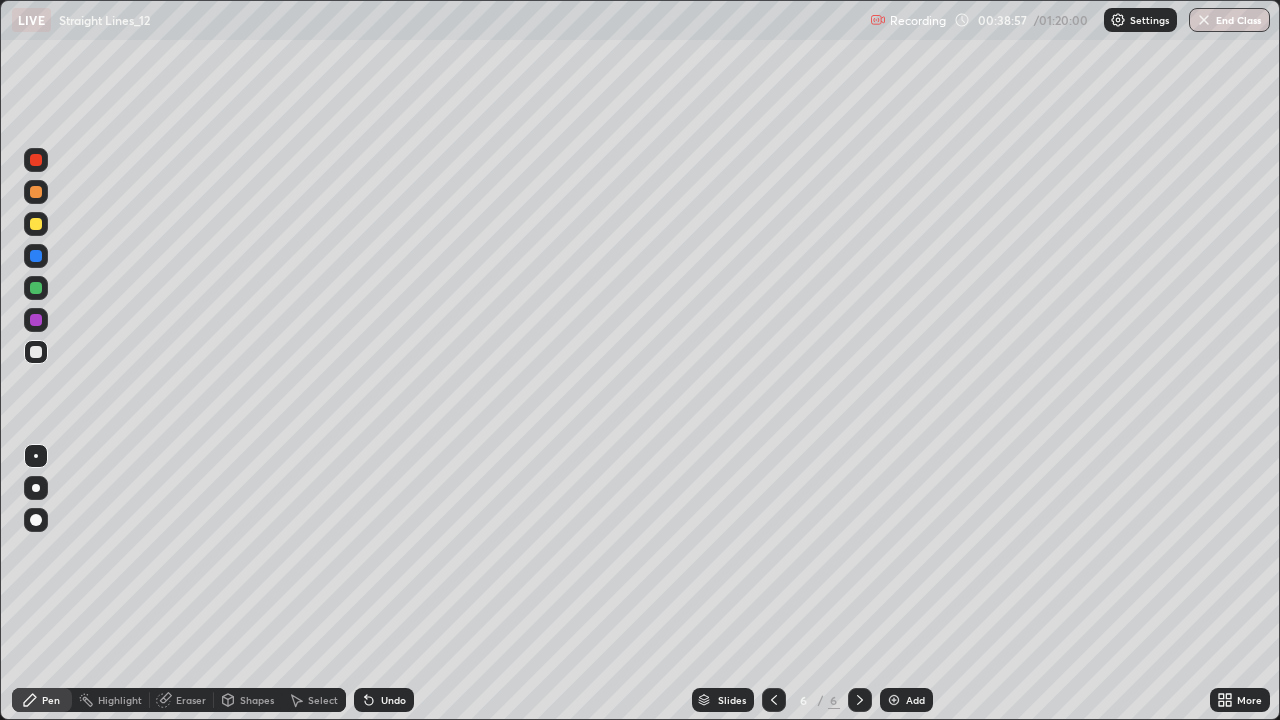 click at bounding box center (36, 224) 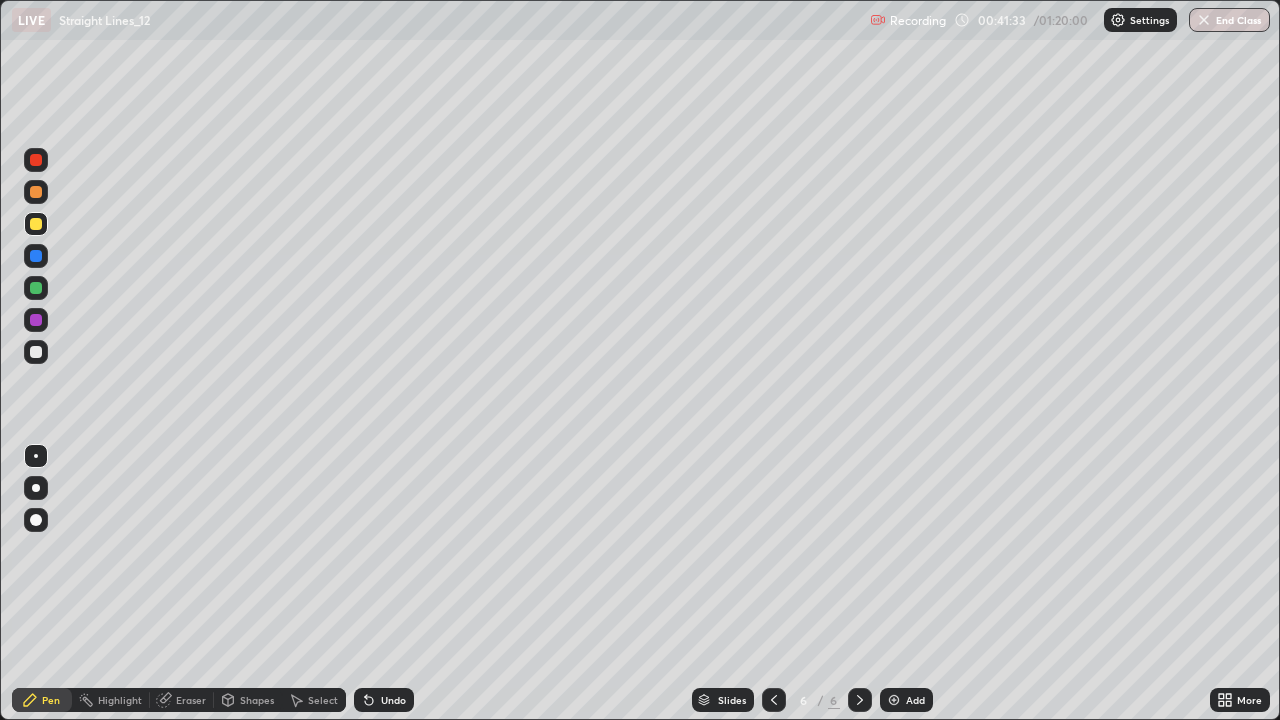 click at bounding box center [36, 352] 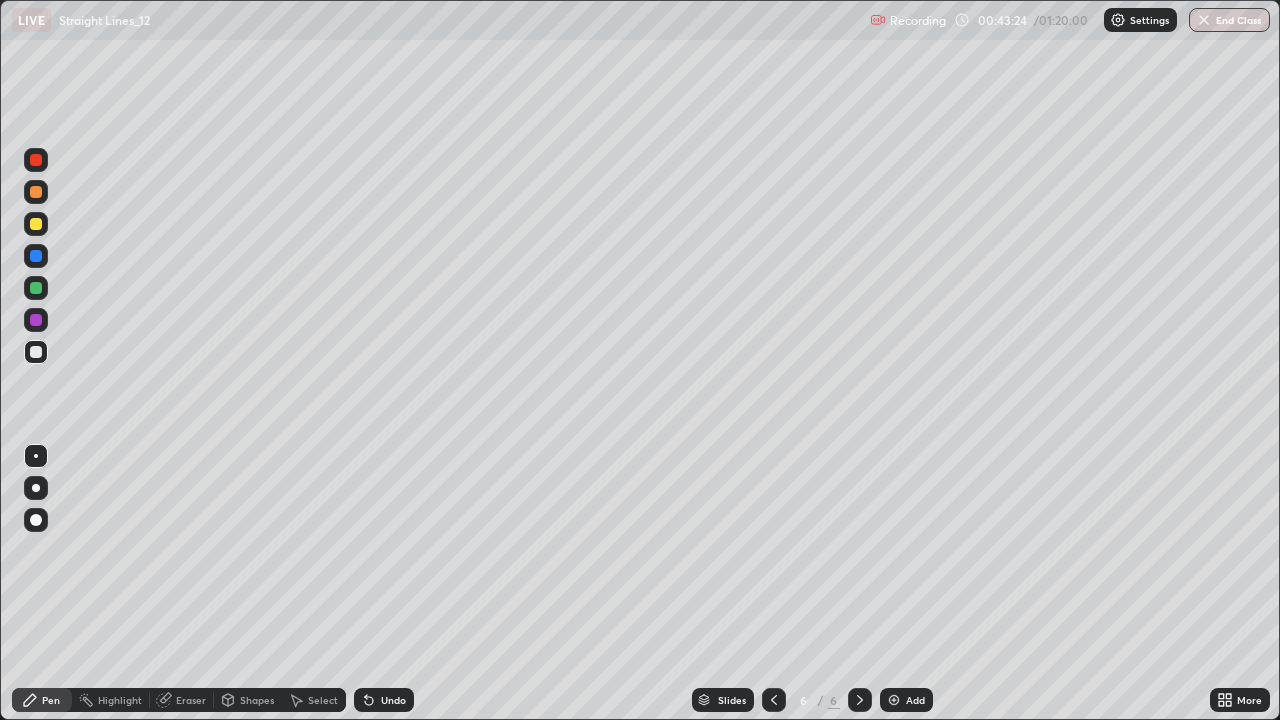 click on "Undo" at bounding box center [384, 700] 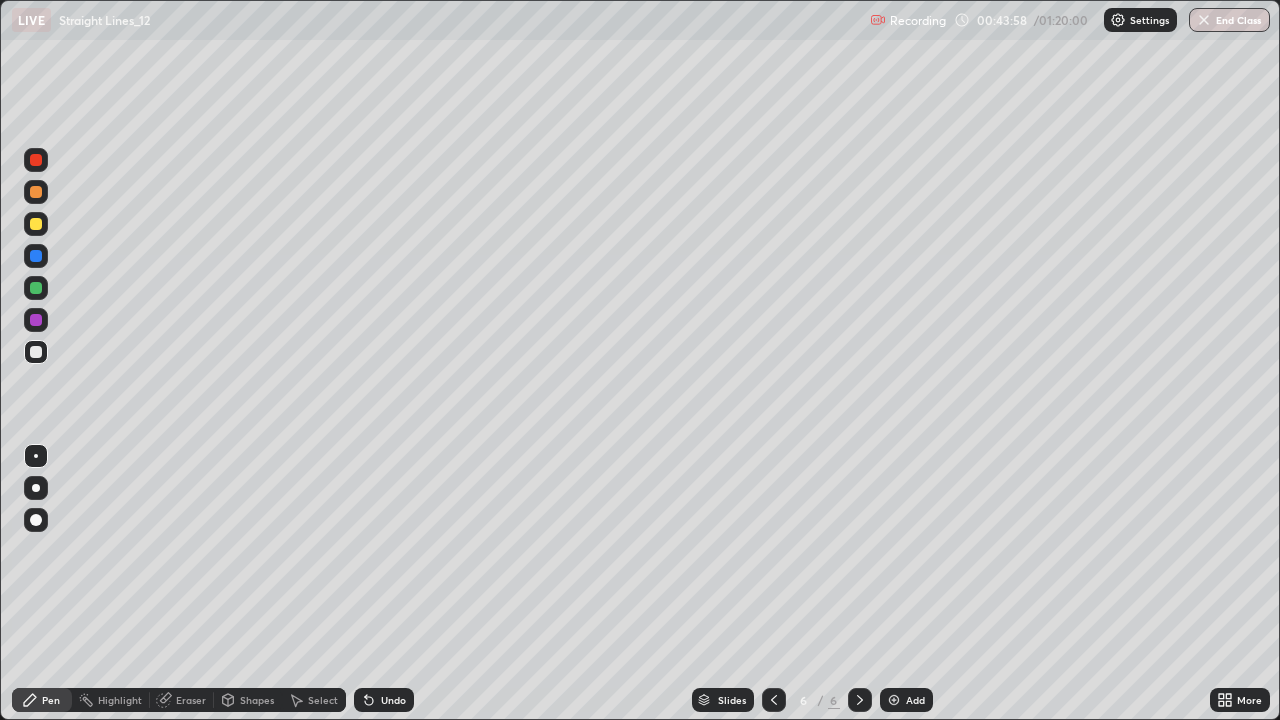 click on "Add" at bounding box center [915, 700] 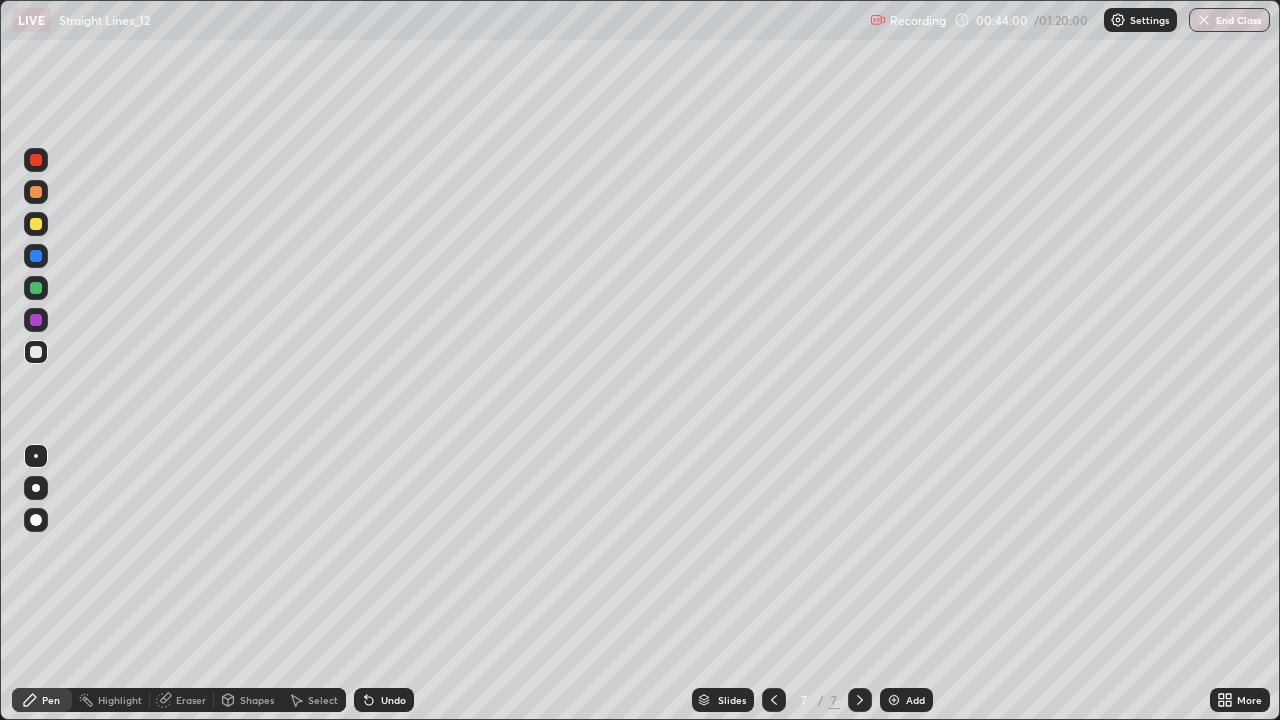 click at bounding box center [774, 700] 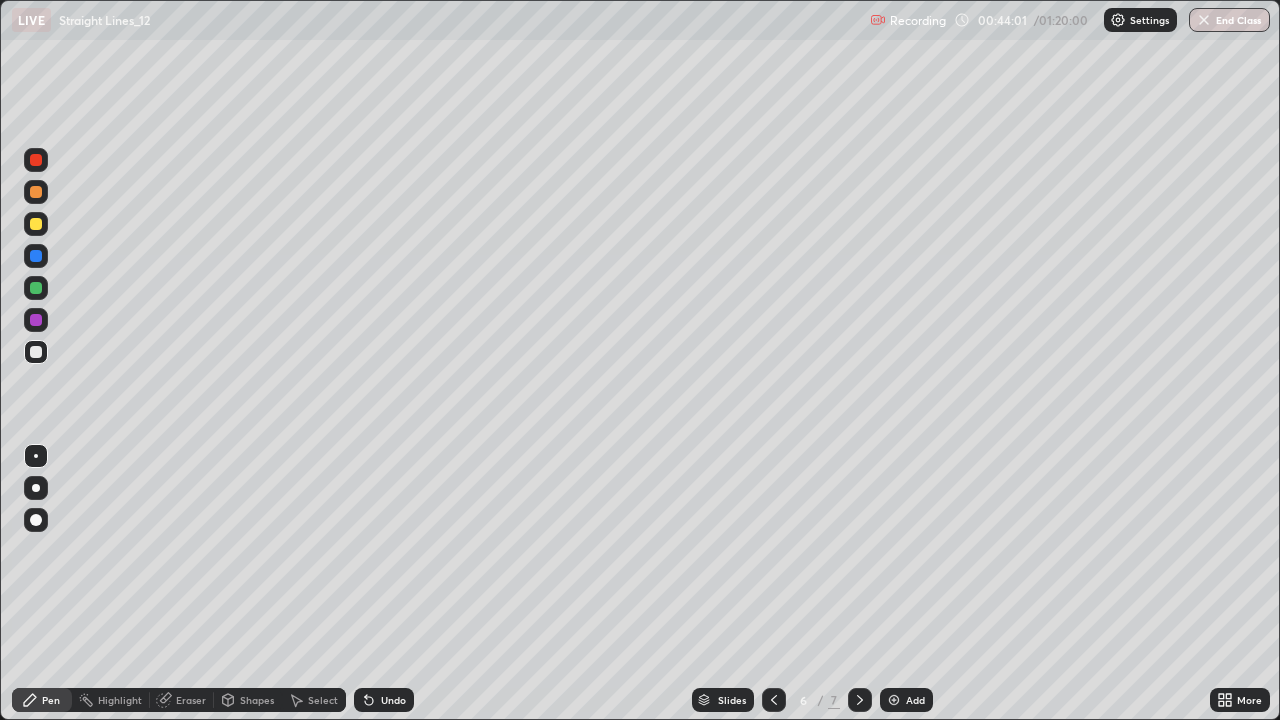 click on "Add" at bounding box center (906, 700) 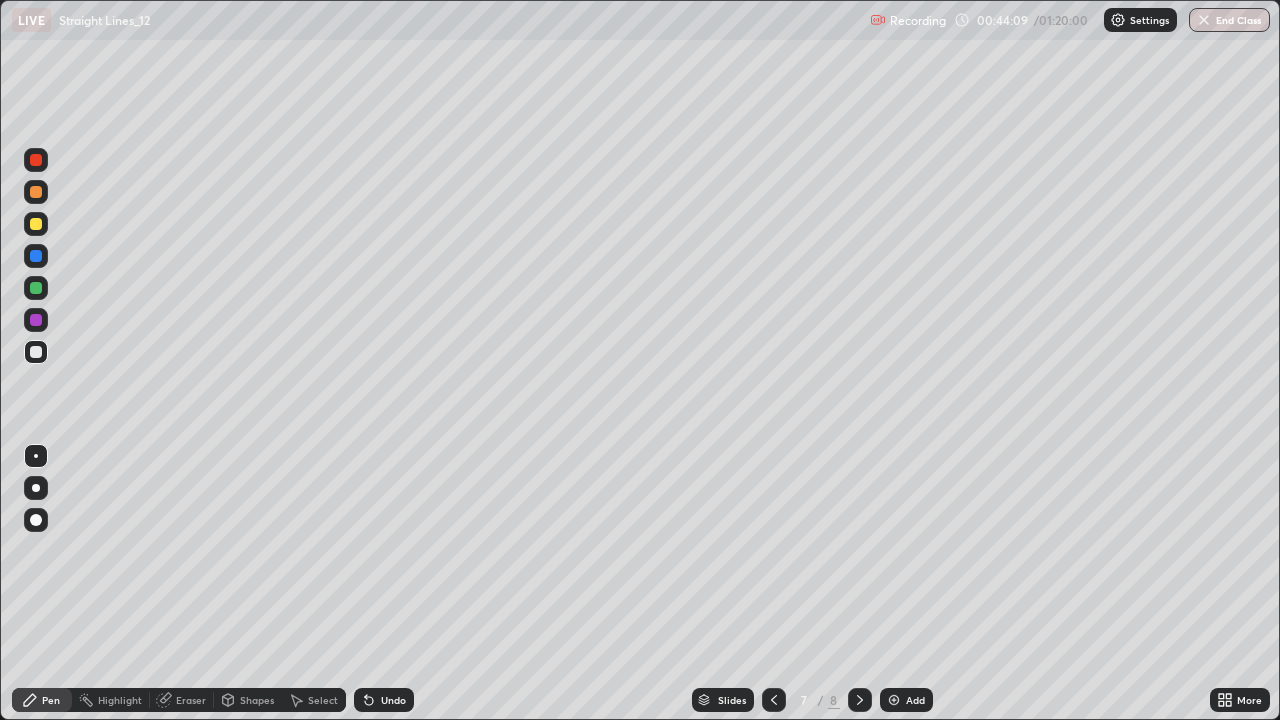 click on "Undo" at bounding box center (384, 700) 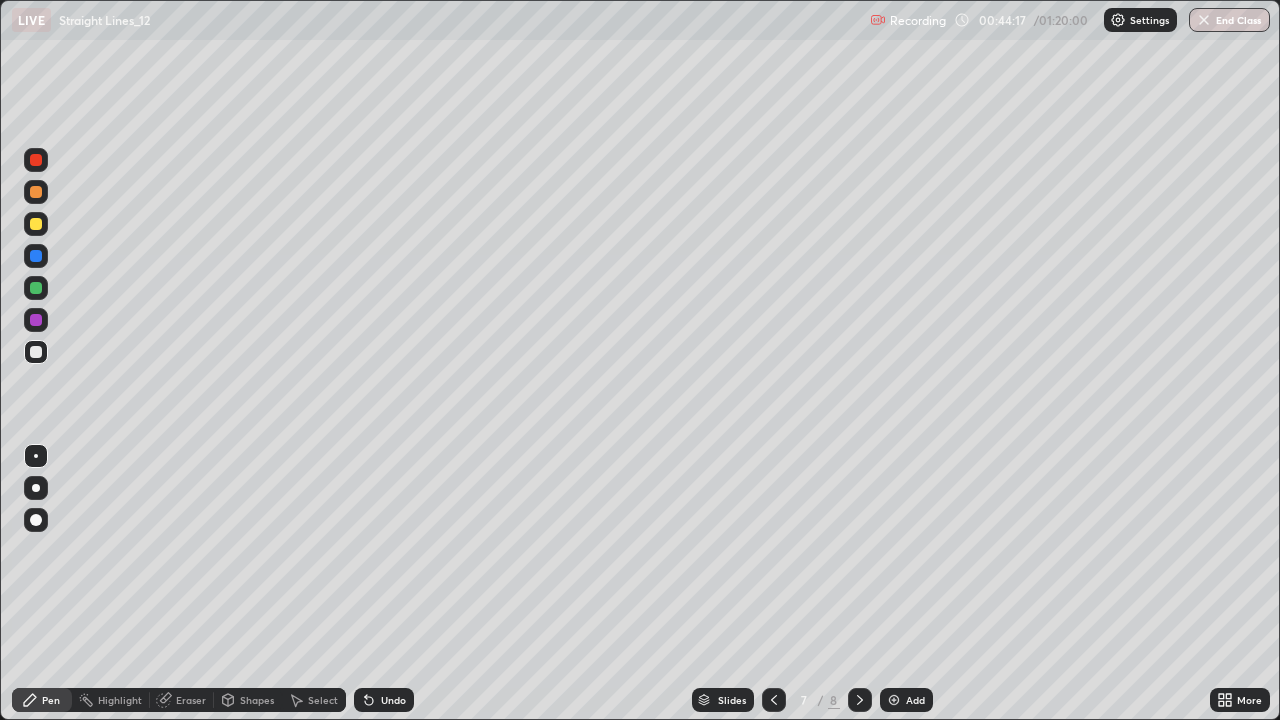 click 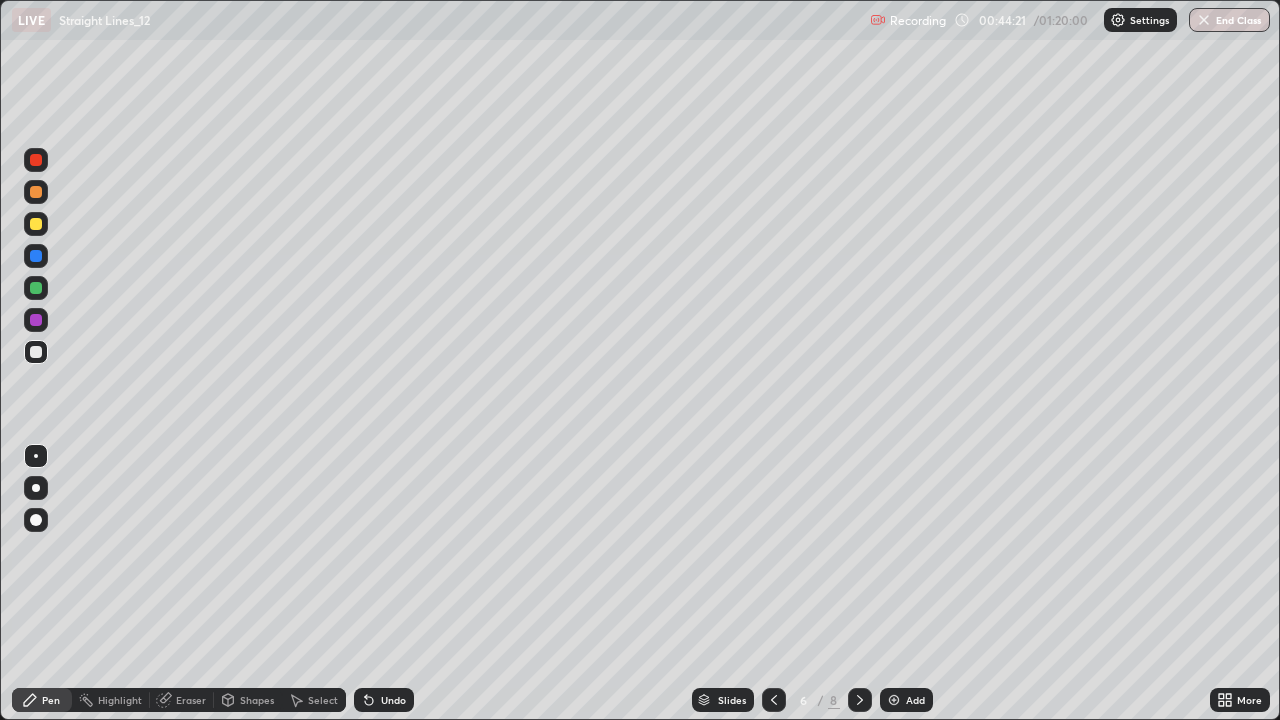 click 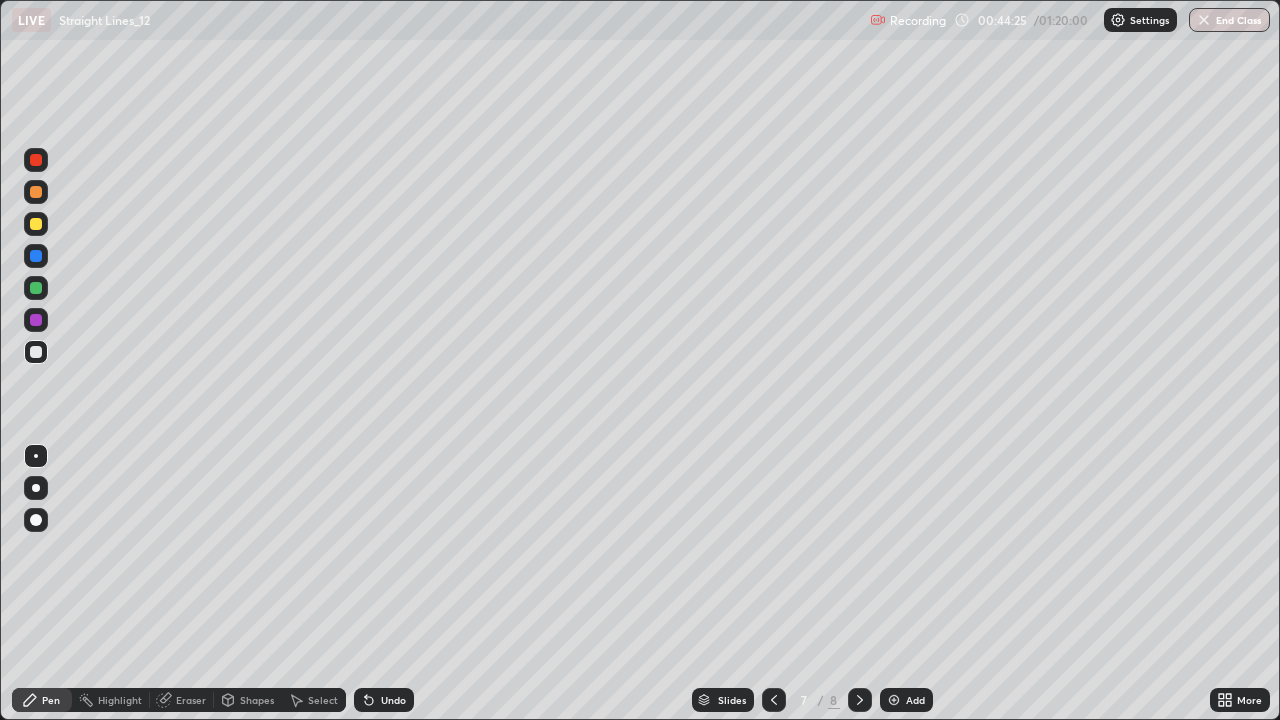 click on "Undo" at bounding box center (384, 700) 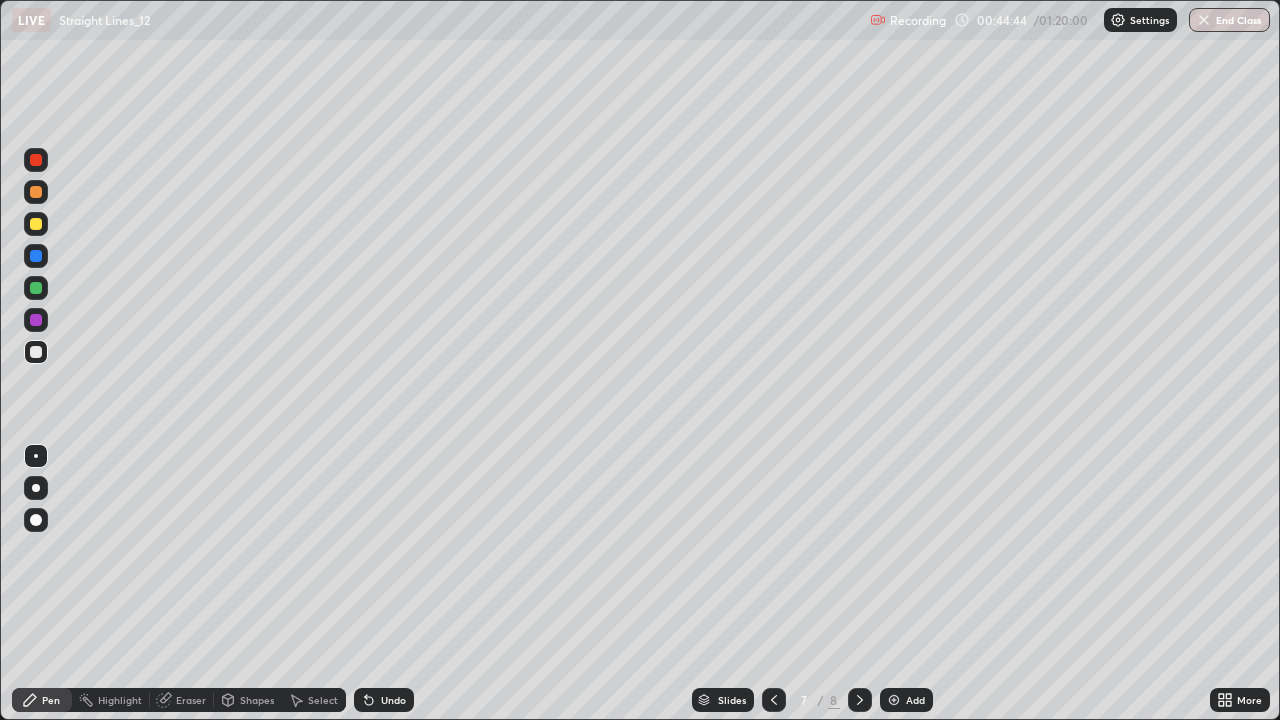 click at bounding box center [36, 224] 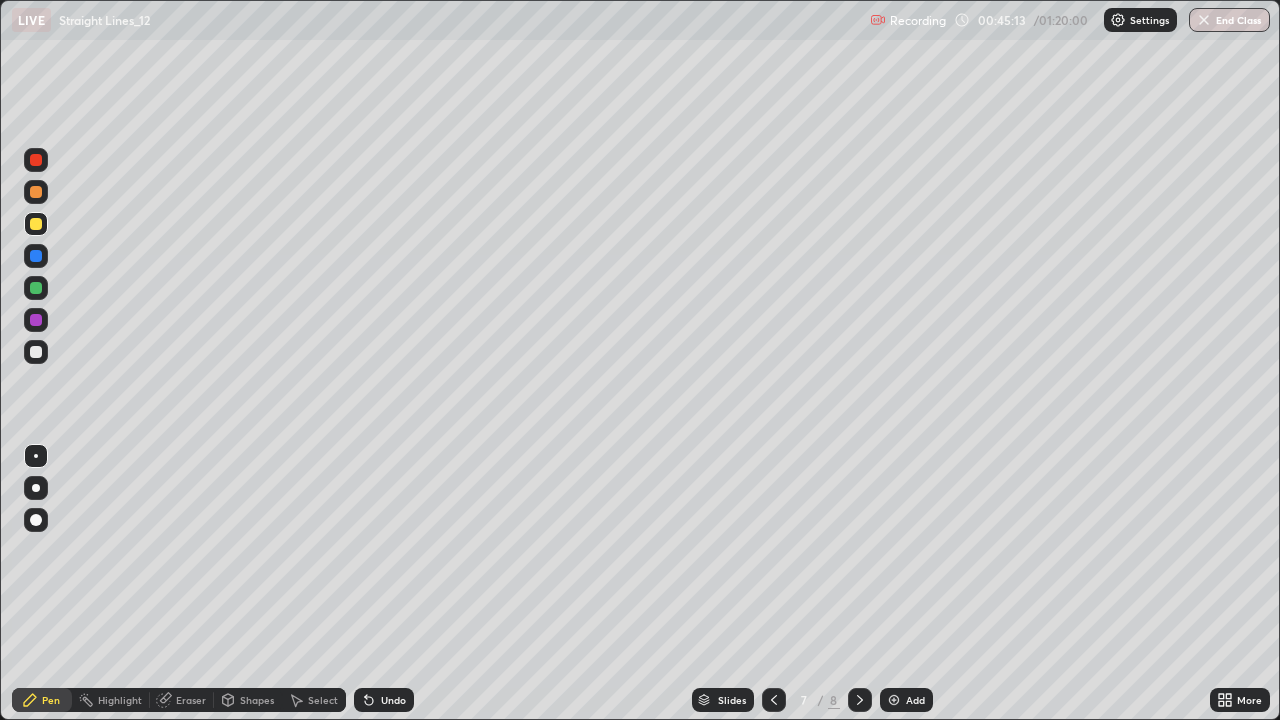 click 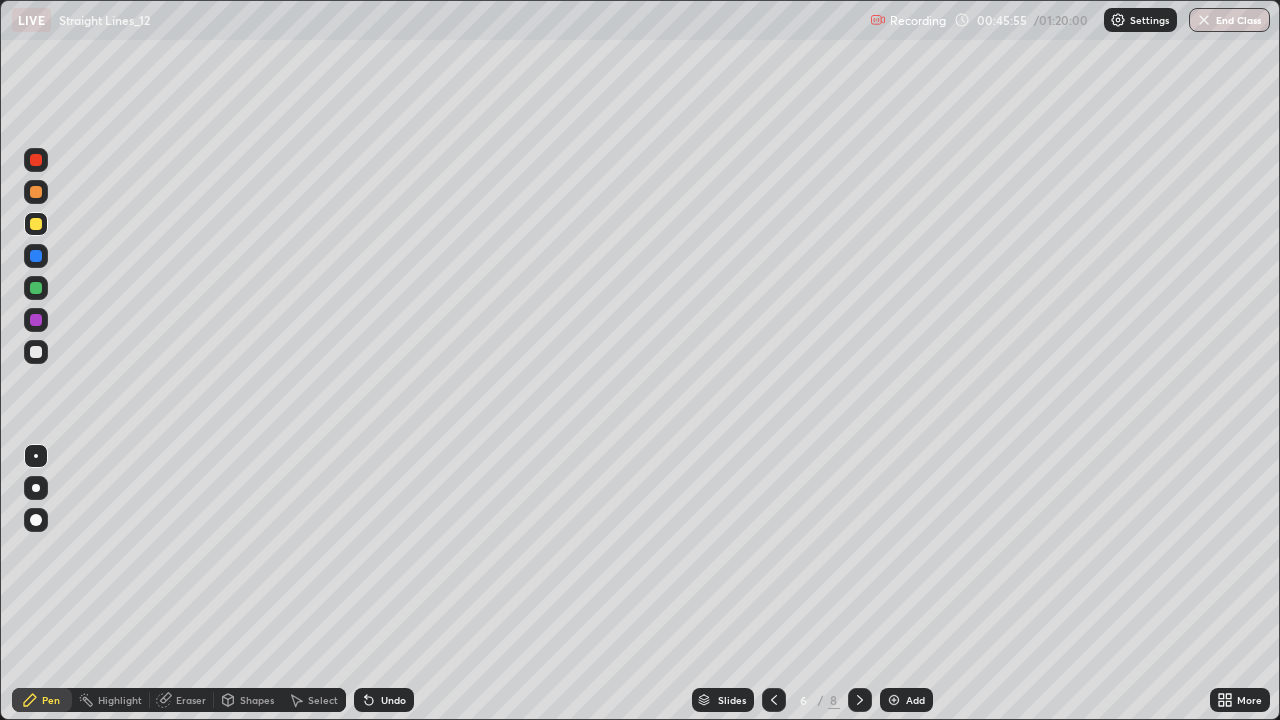 click 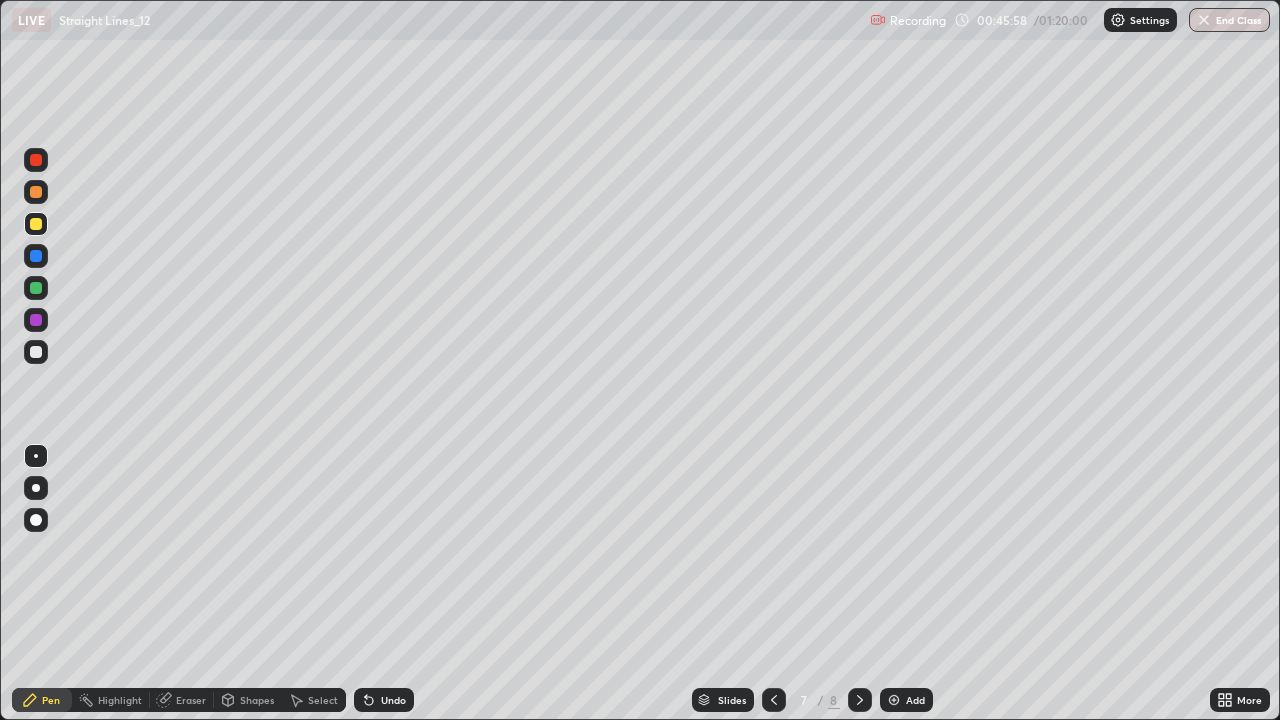 click 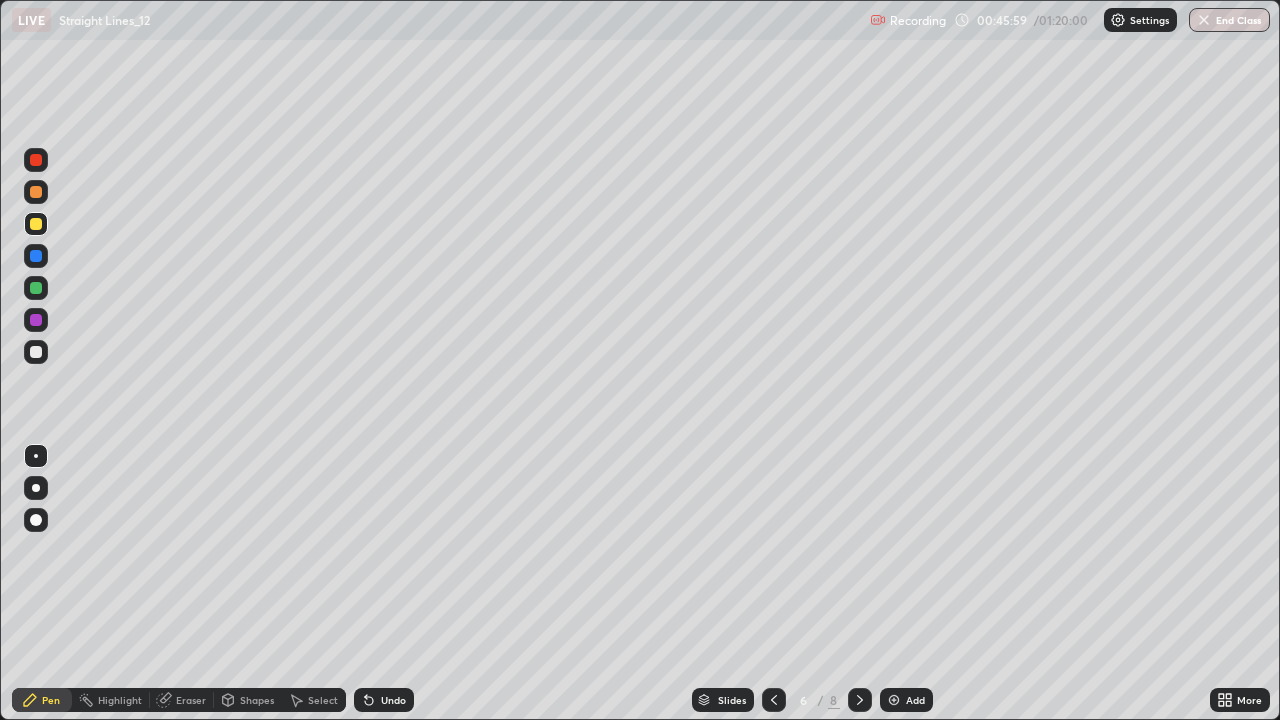 click 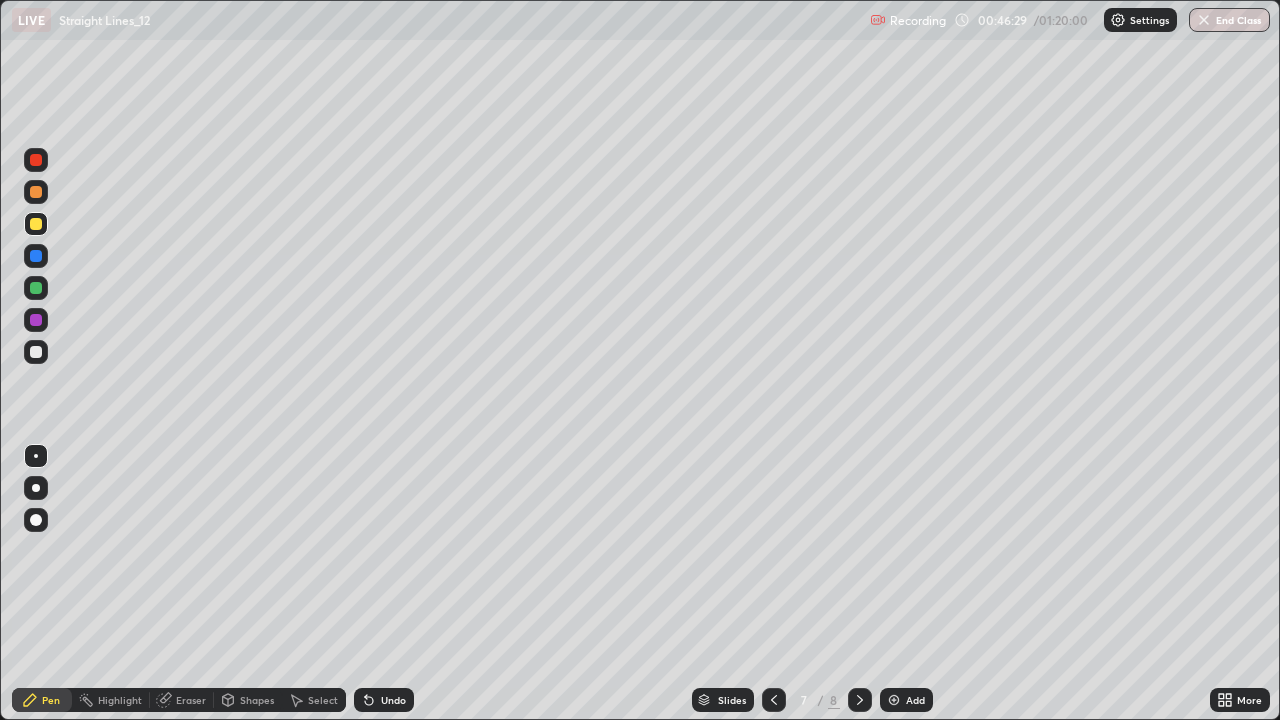 click 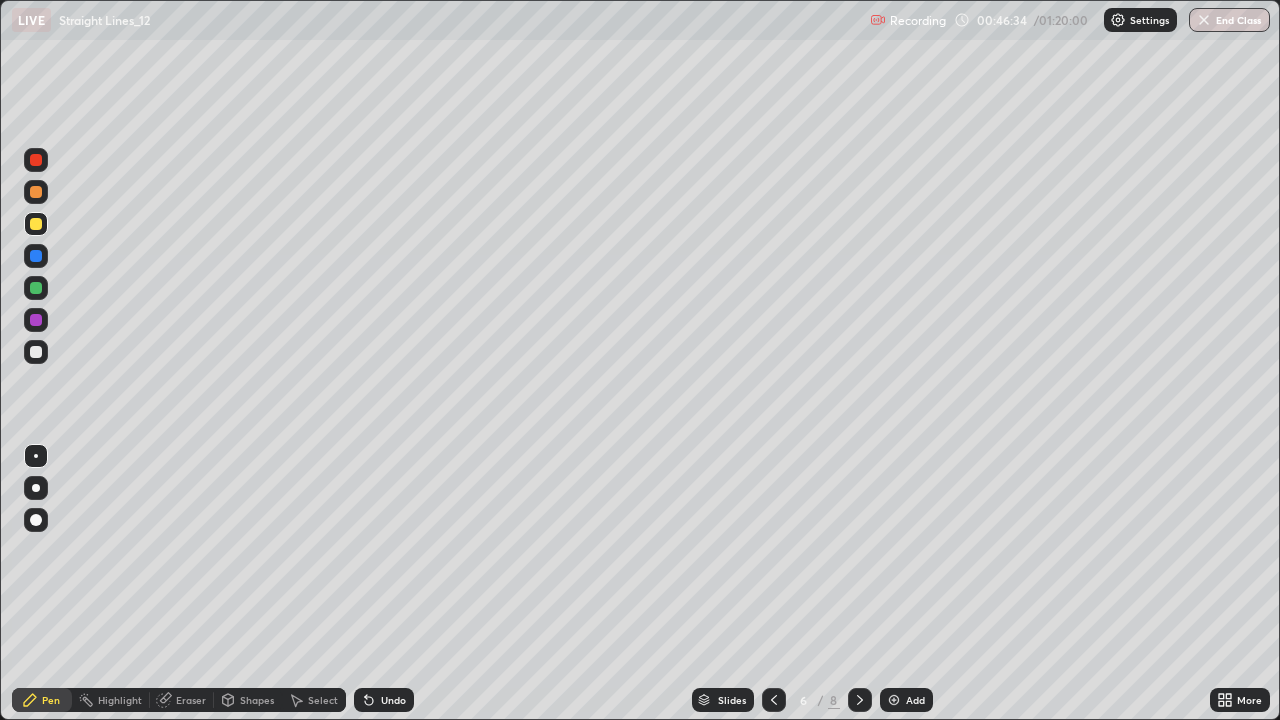 click 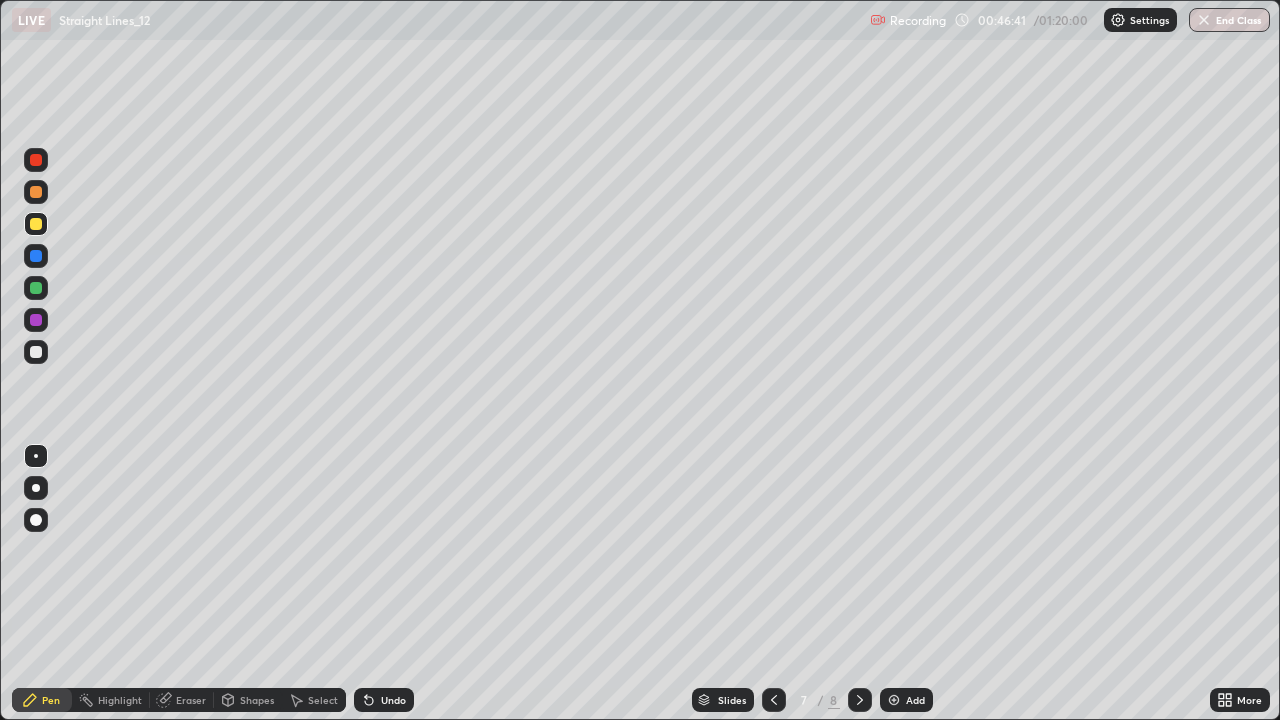 click 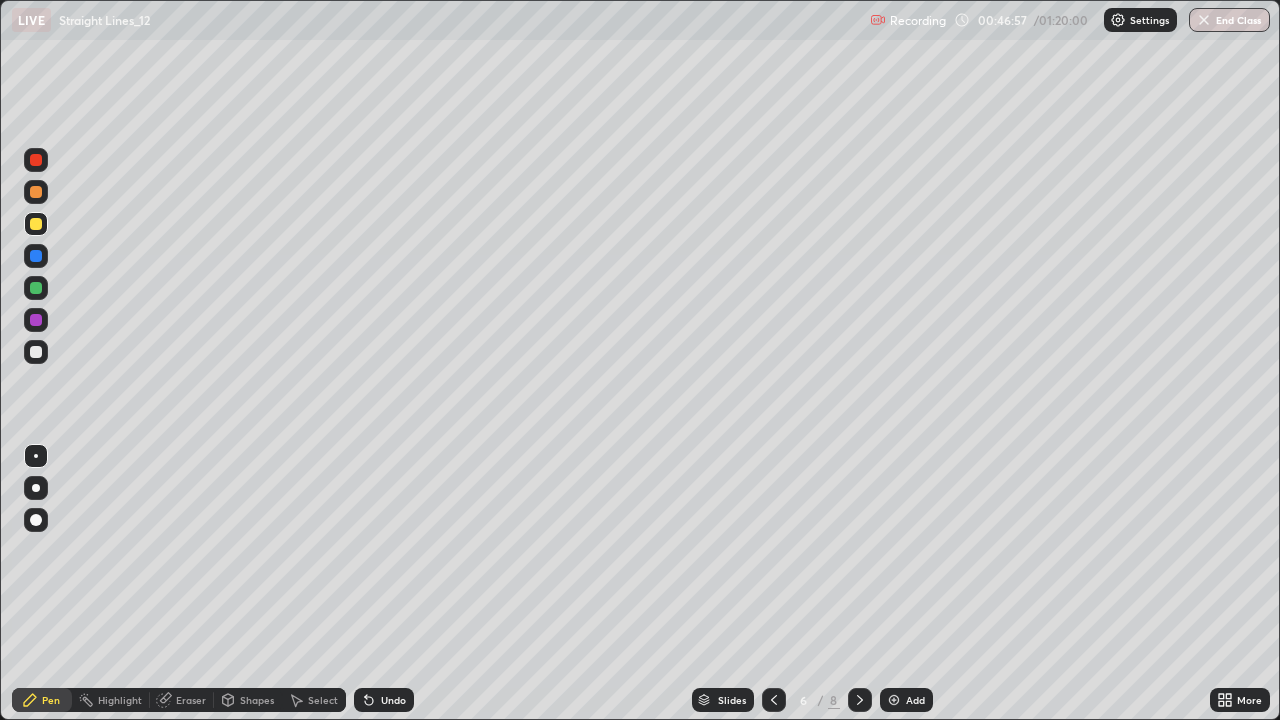 click 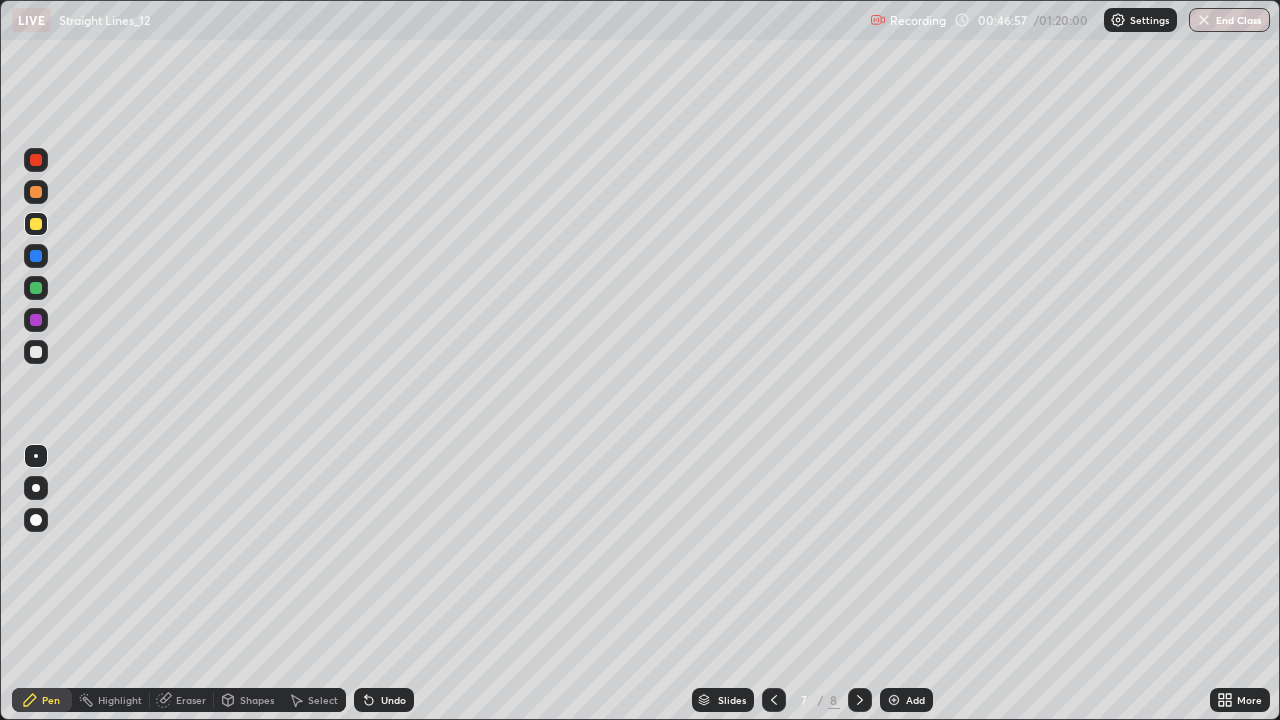 click 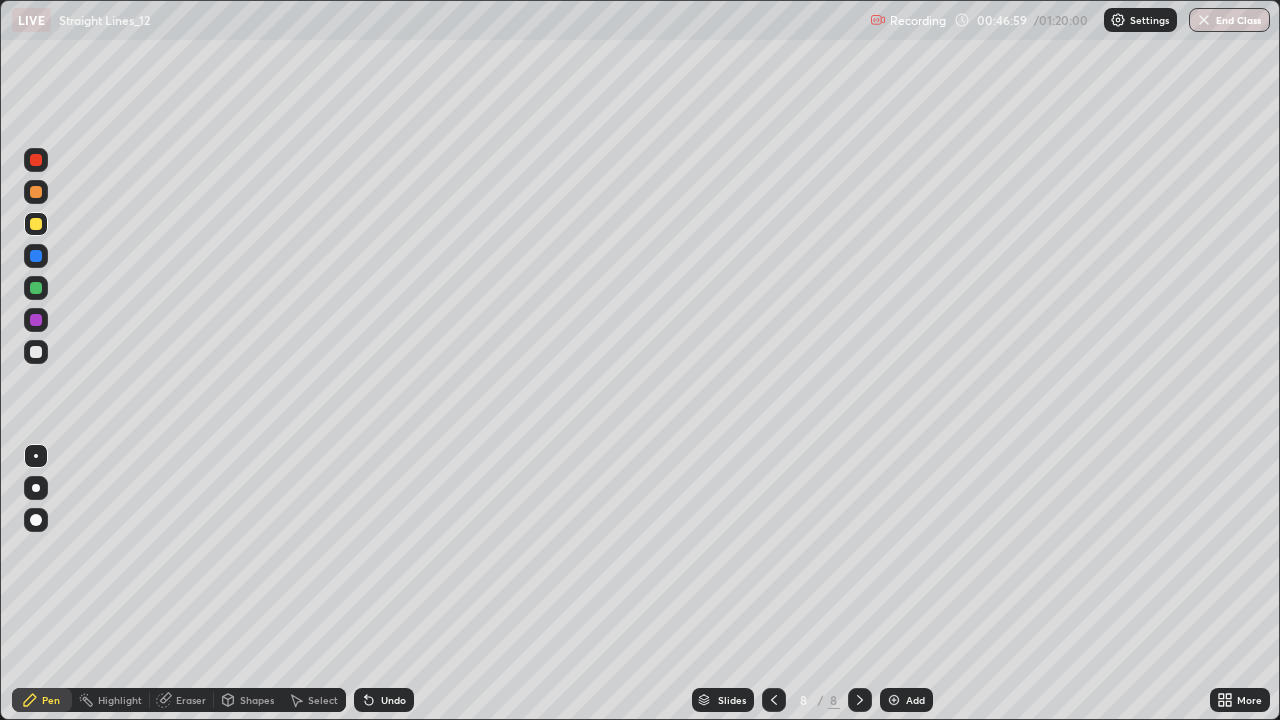 click at bounding box center (774, 700) 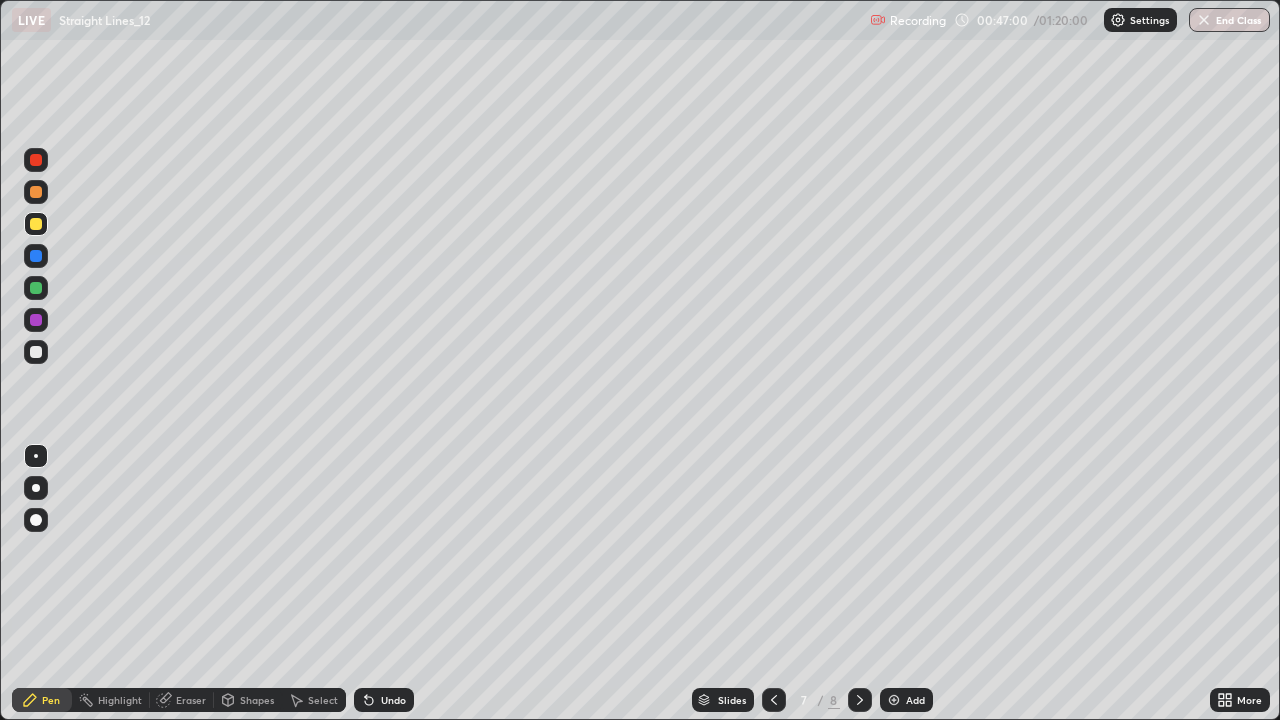 click at bounding box center [36, 224] 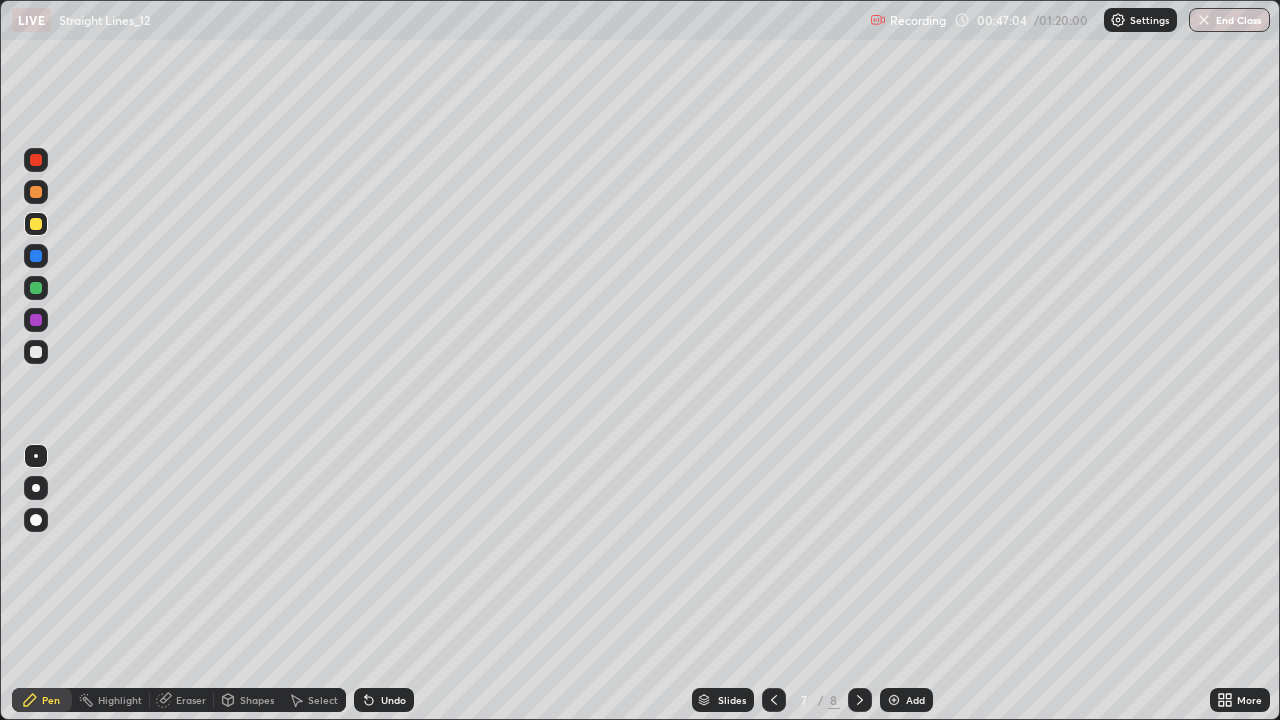 click at bounding box center (36, 352) 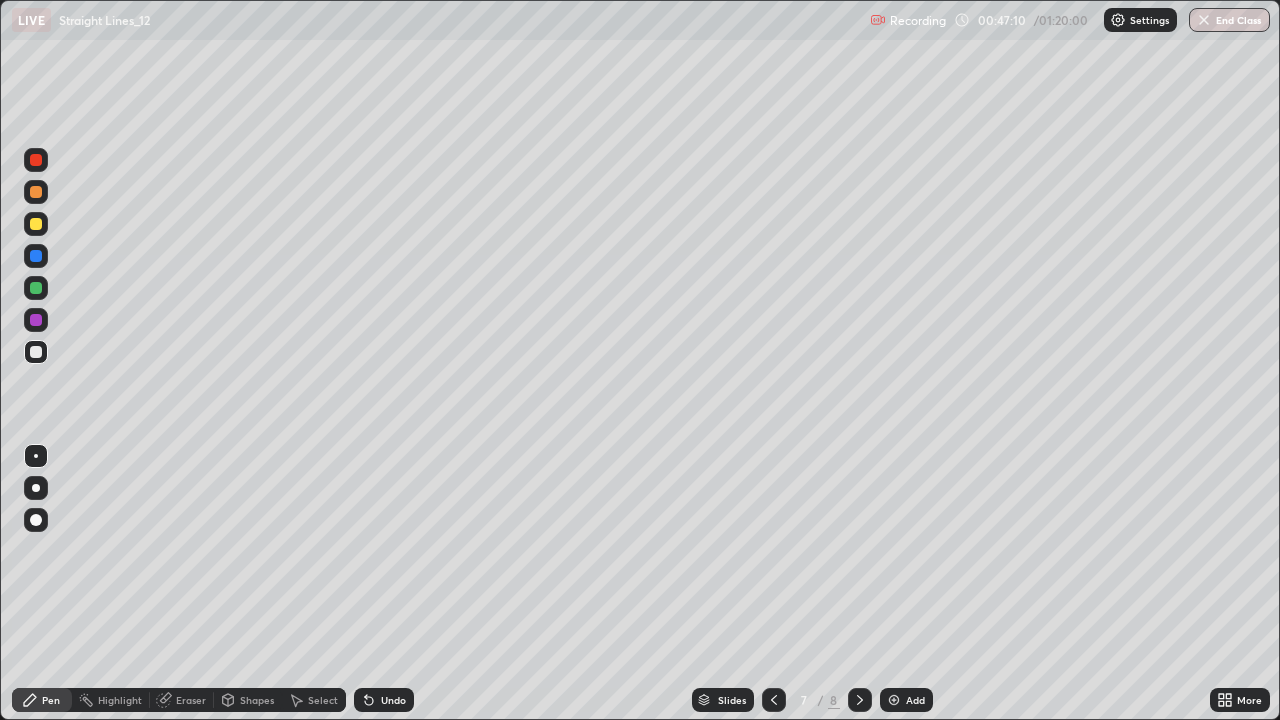 click on "Undo" at bounding box center [384, 700] 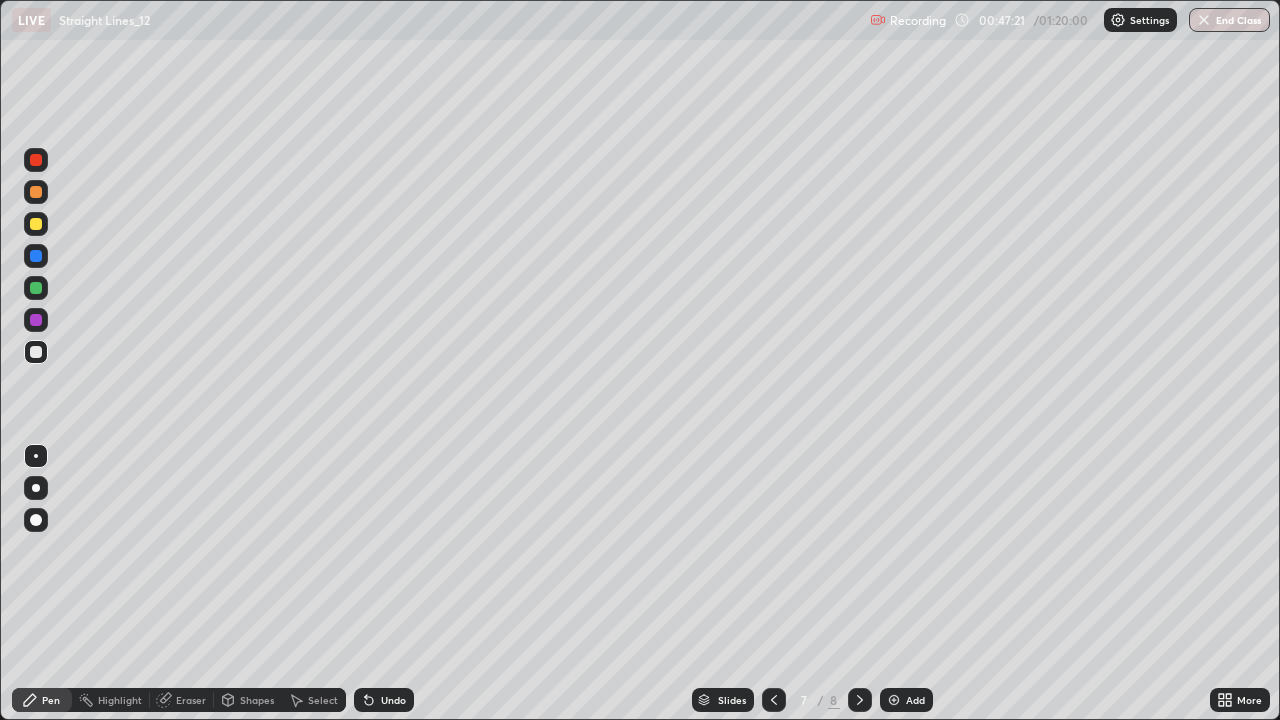 click on "Undo" at bounding box center (393, 700) 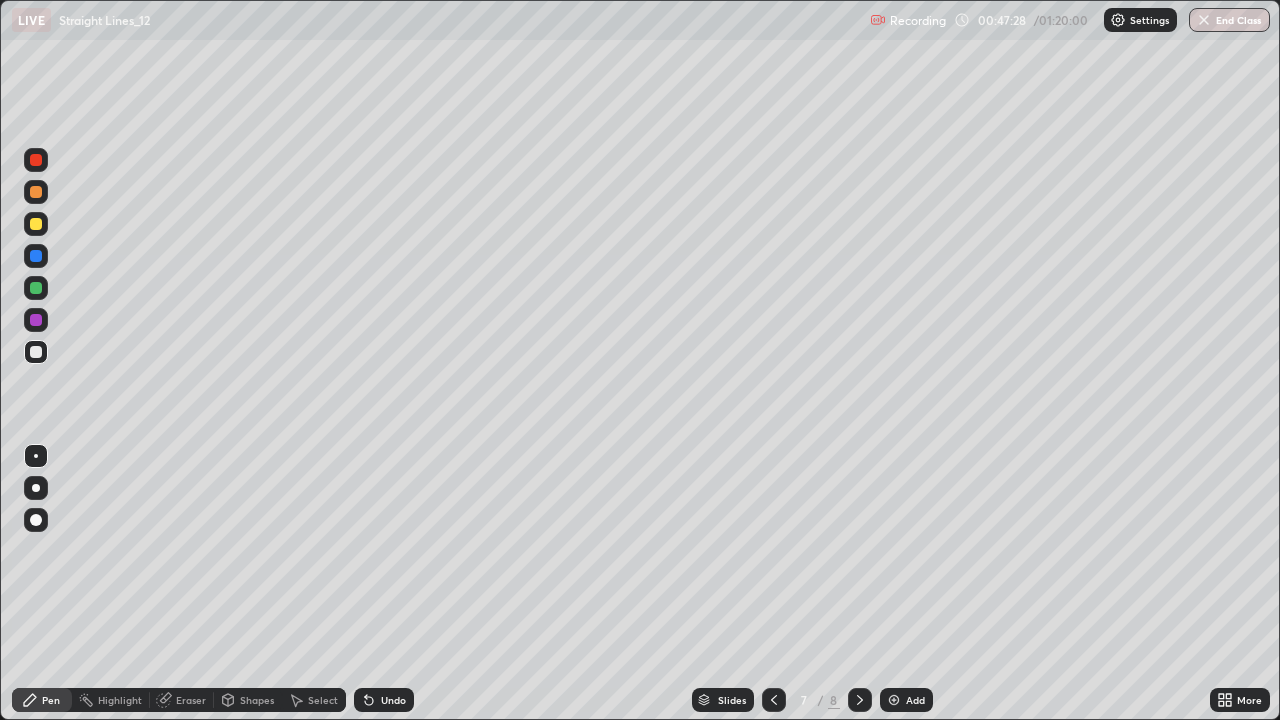 click 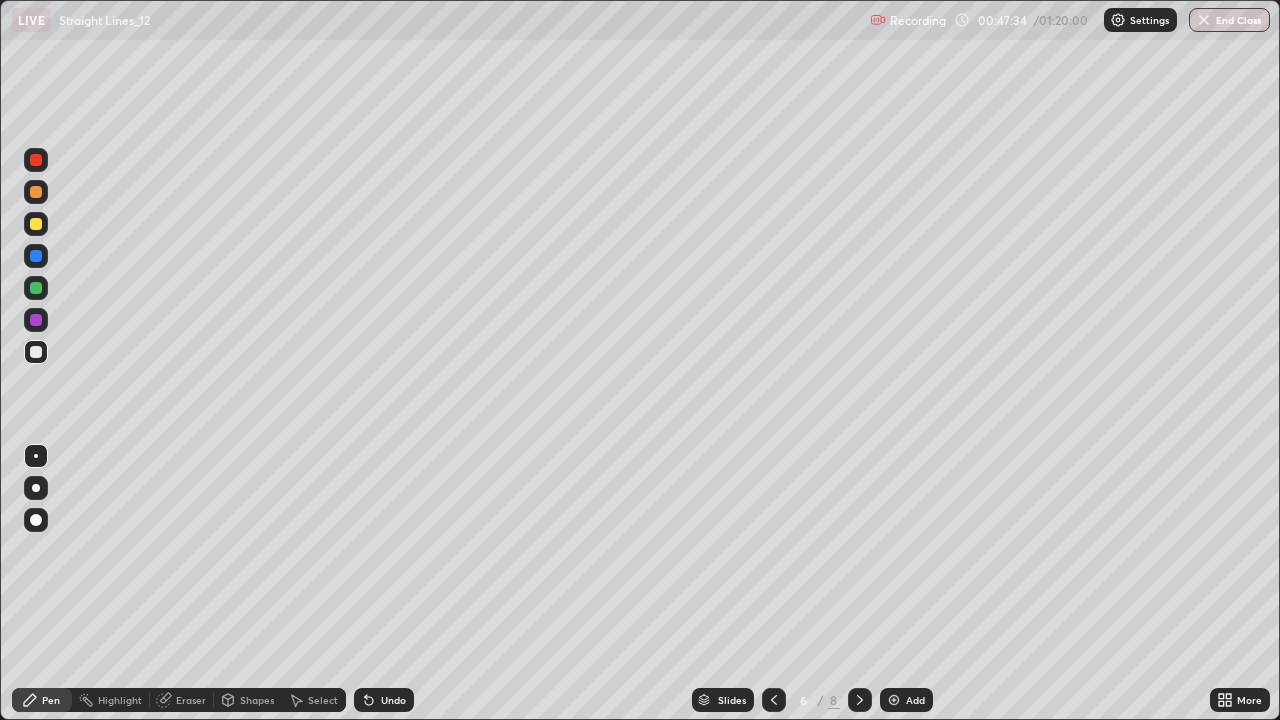 click 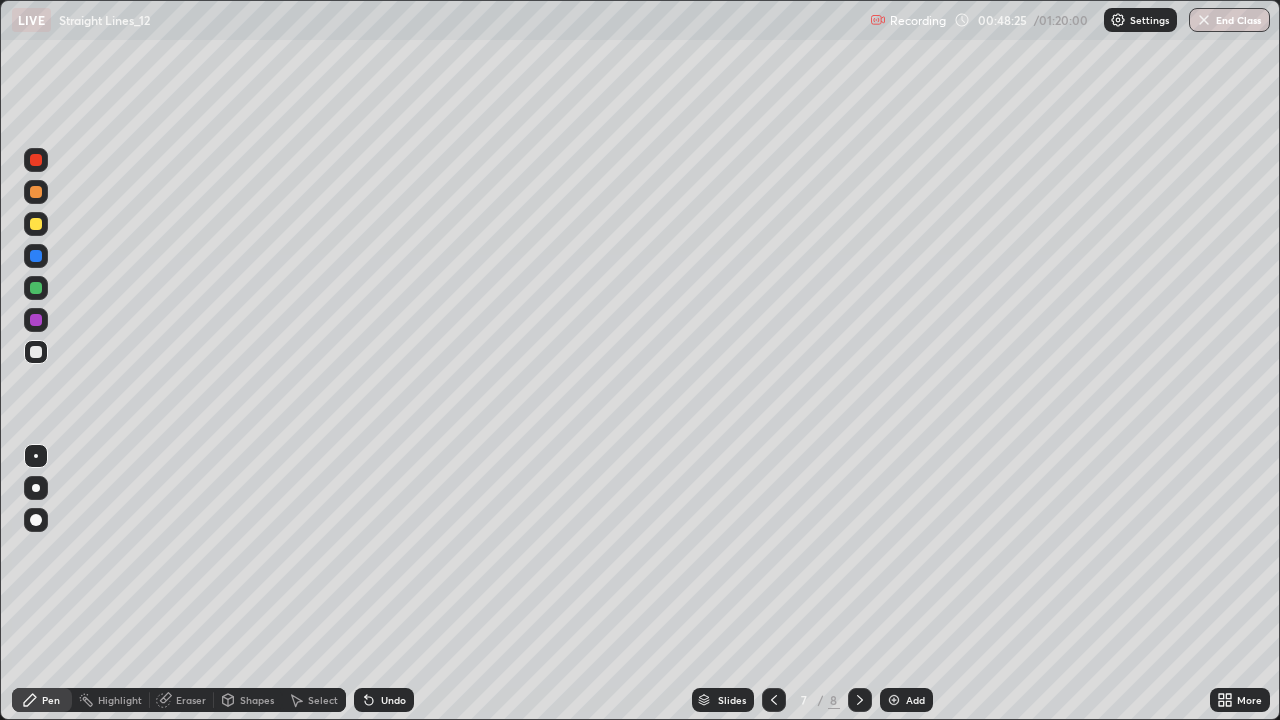 click at bounding box center (36, 288) 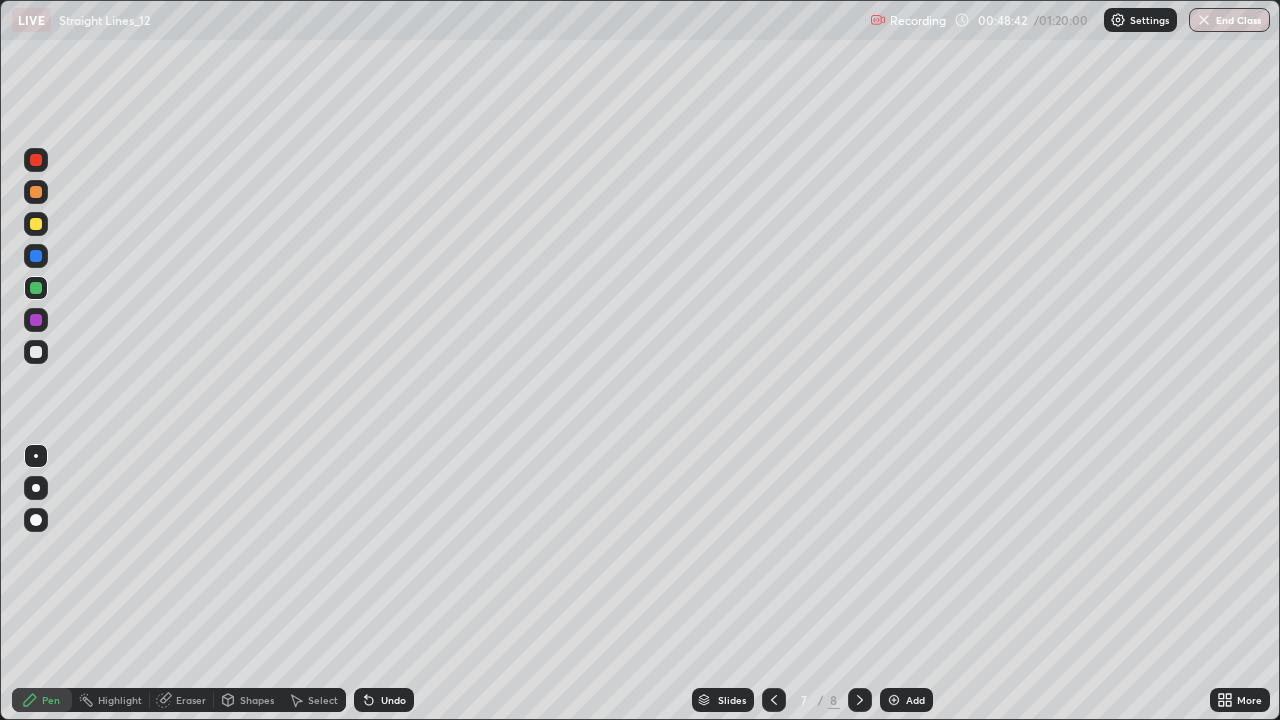 click at bounding box center [36, 288] 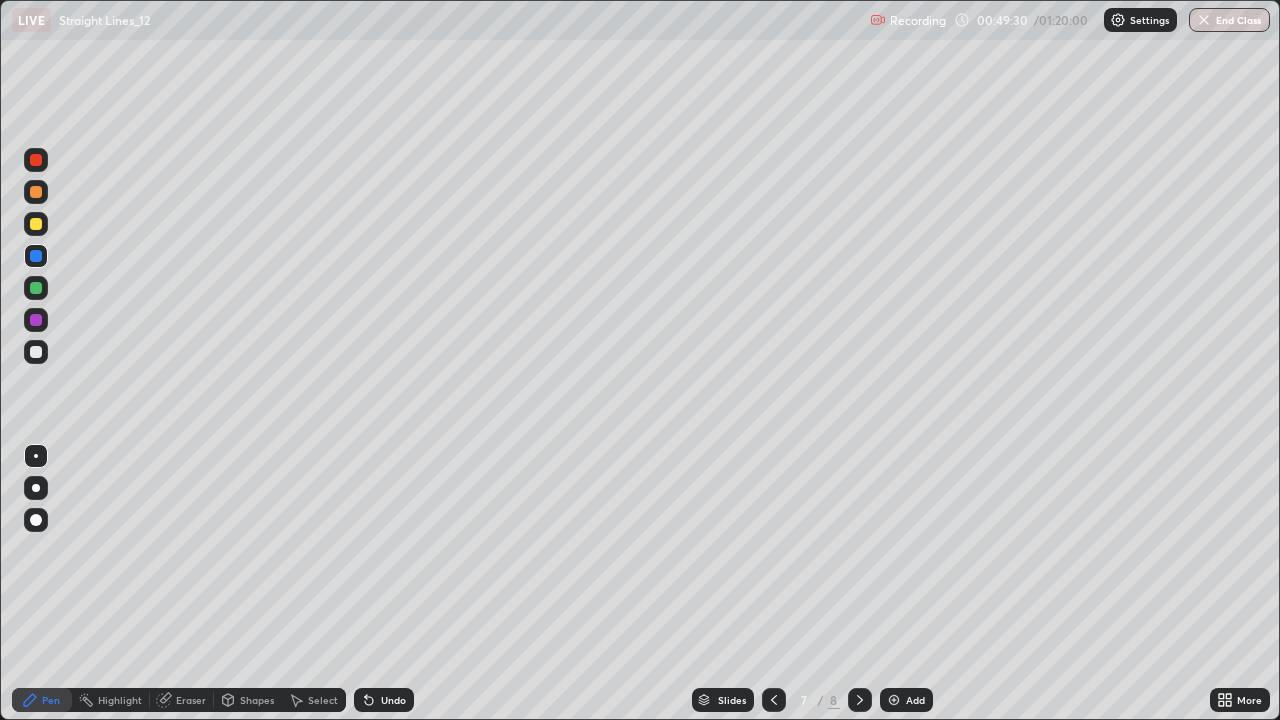 click 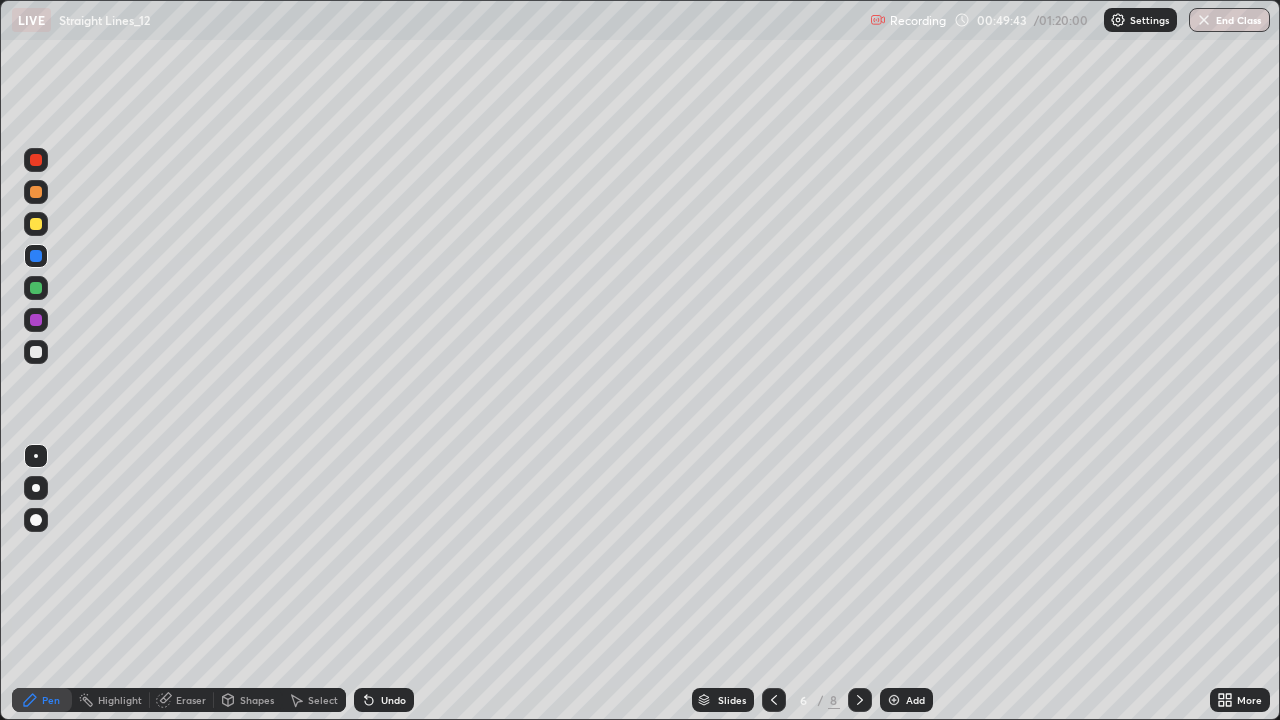 click 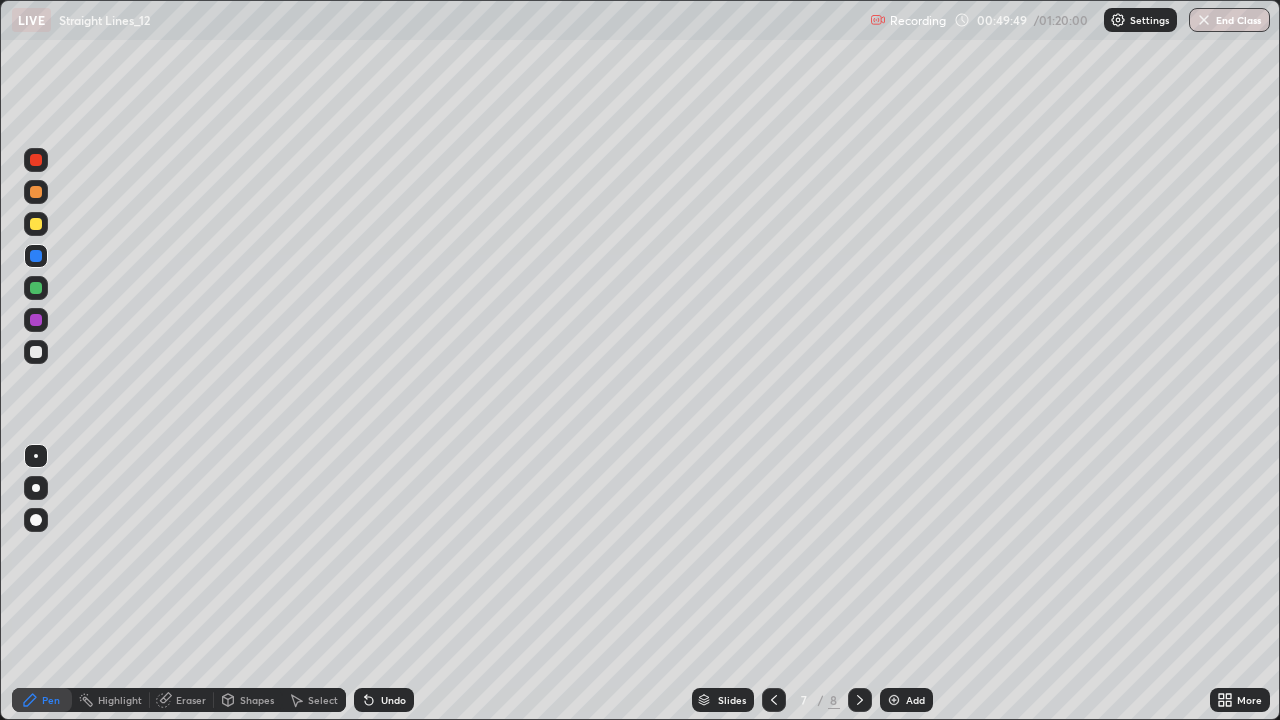 click at bounding box center [774, 700] 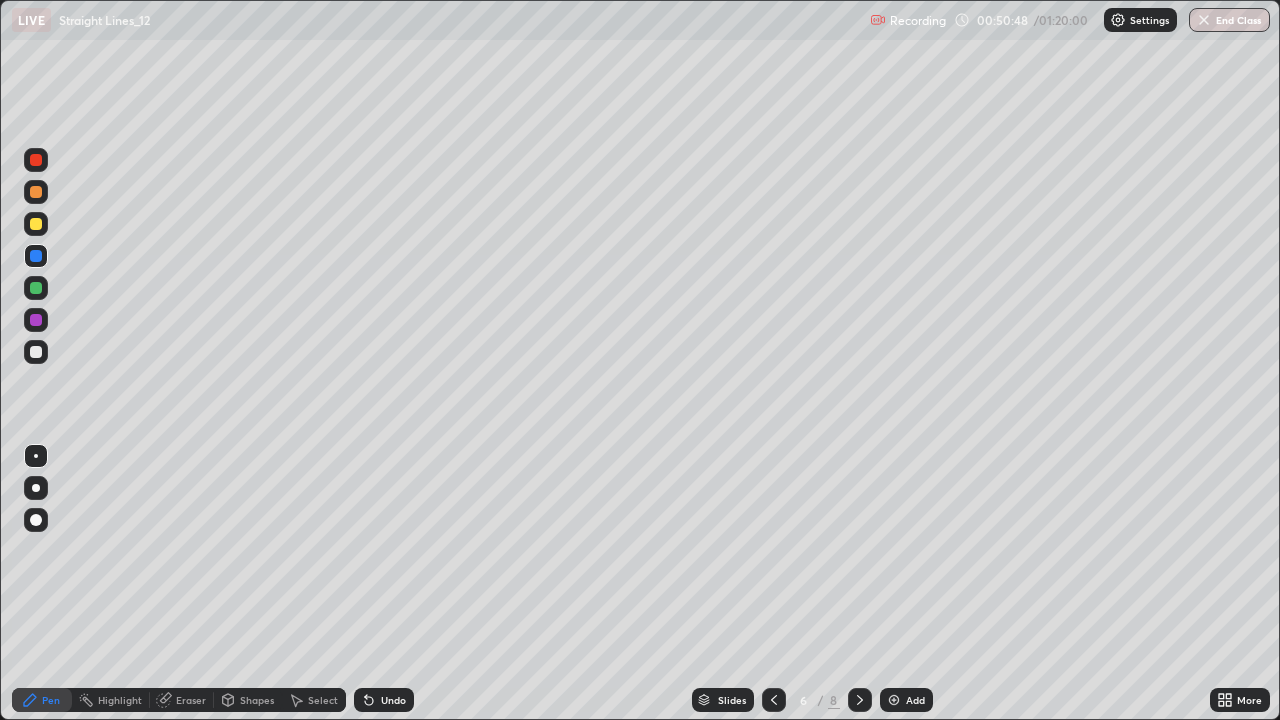 click 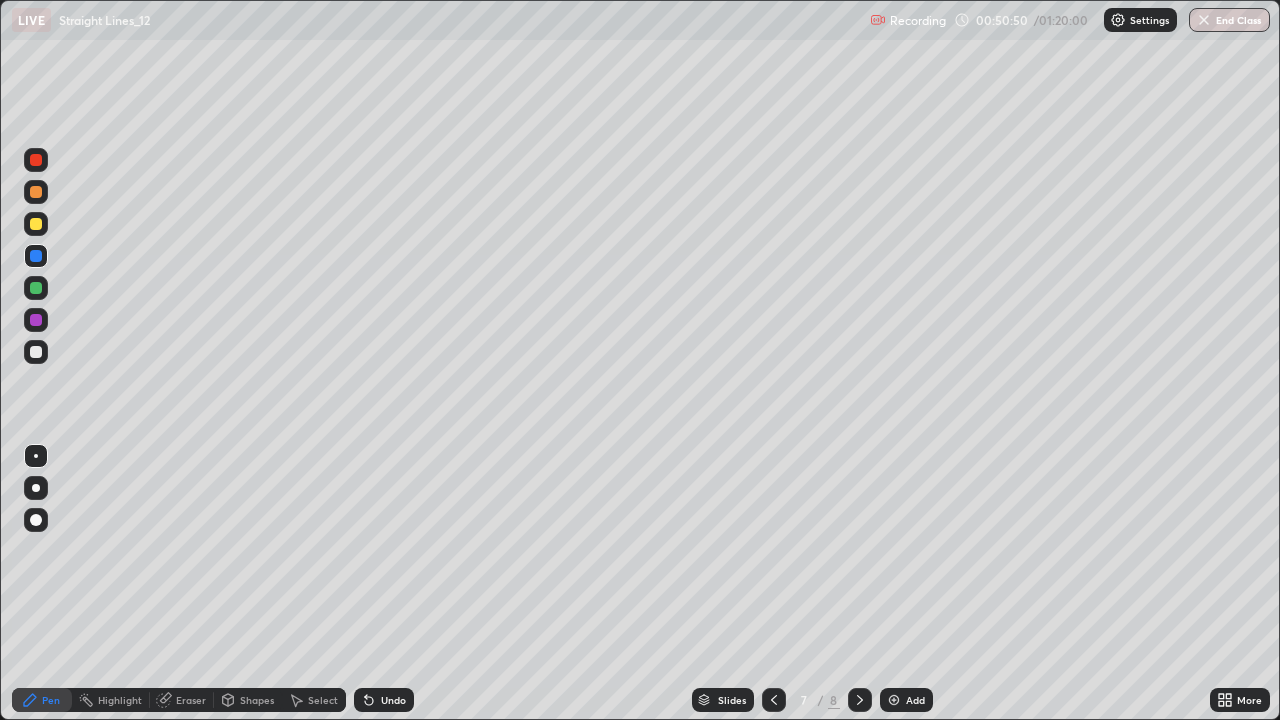 click at bounding box center [36, 224] 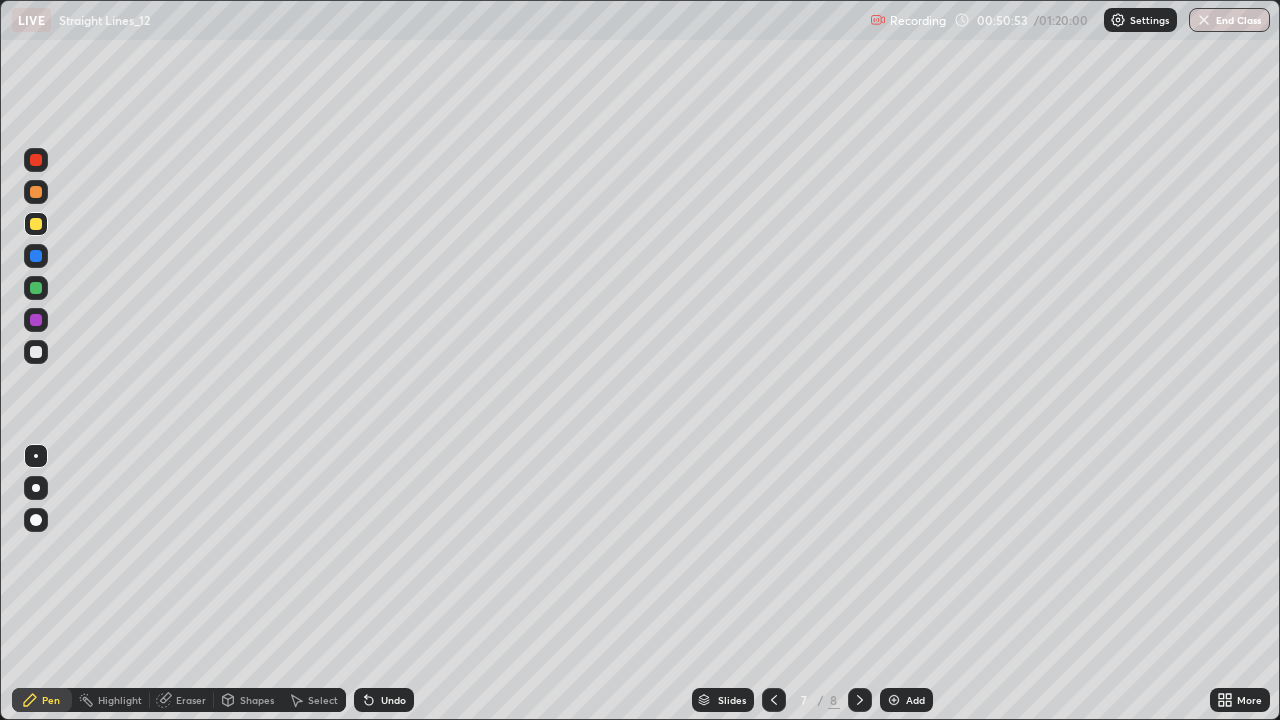 click at bounding box center (36, 352) 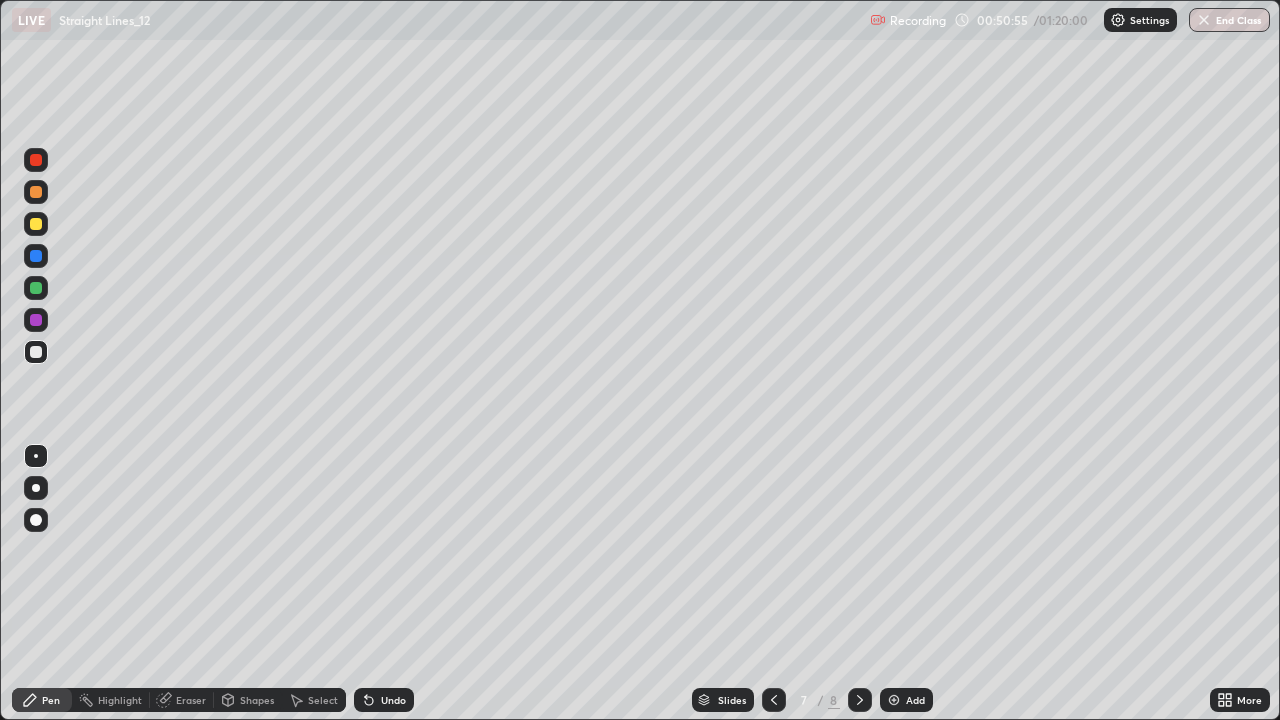 click on "Undo" at bounding box center (384, 700) 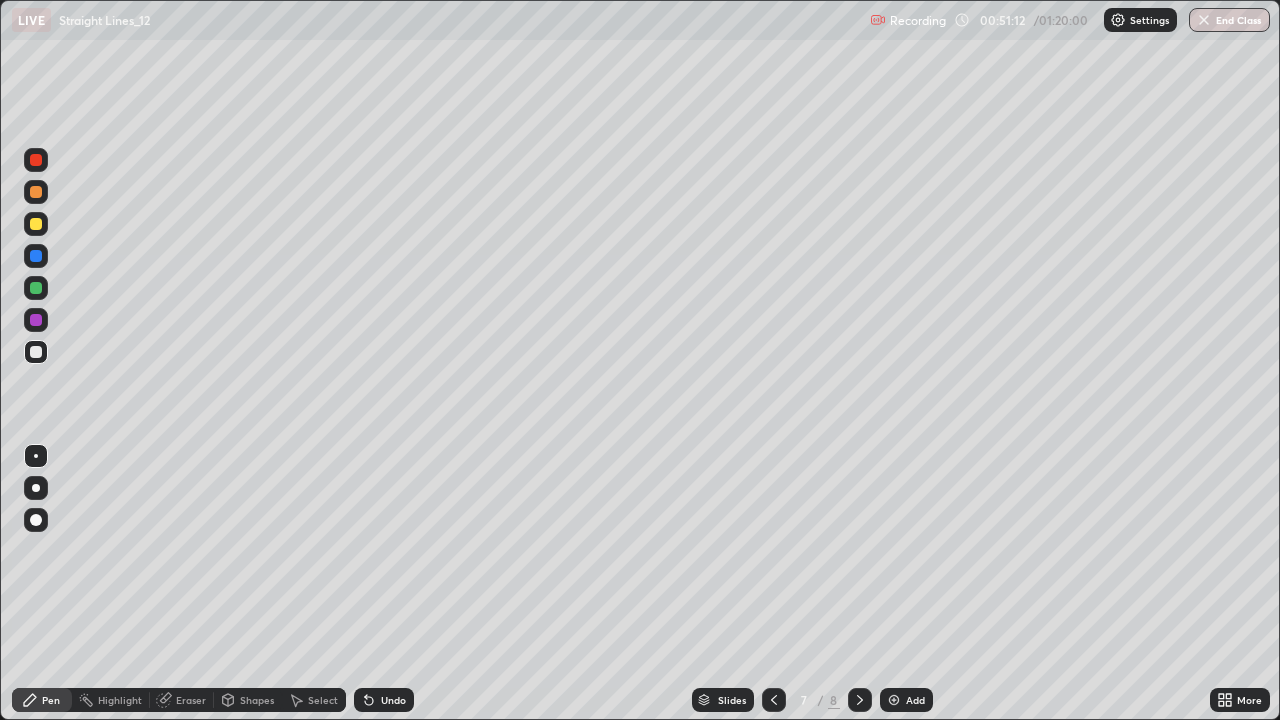 click 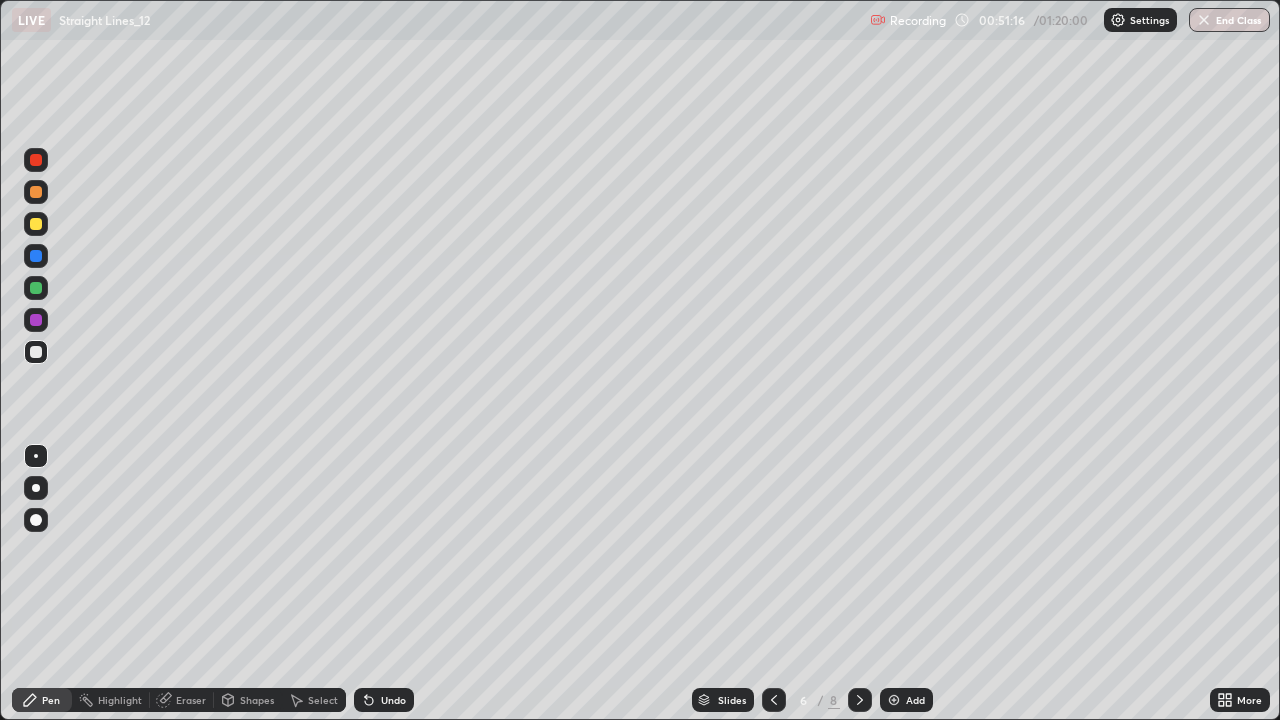 click at bounding box center (860, 700) 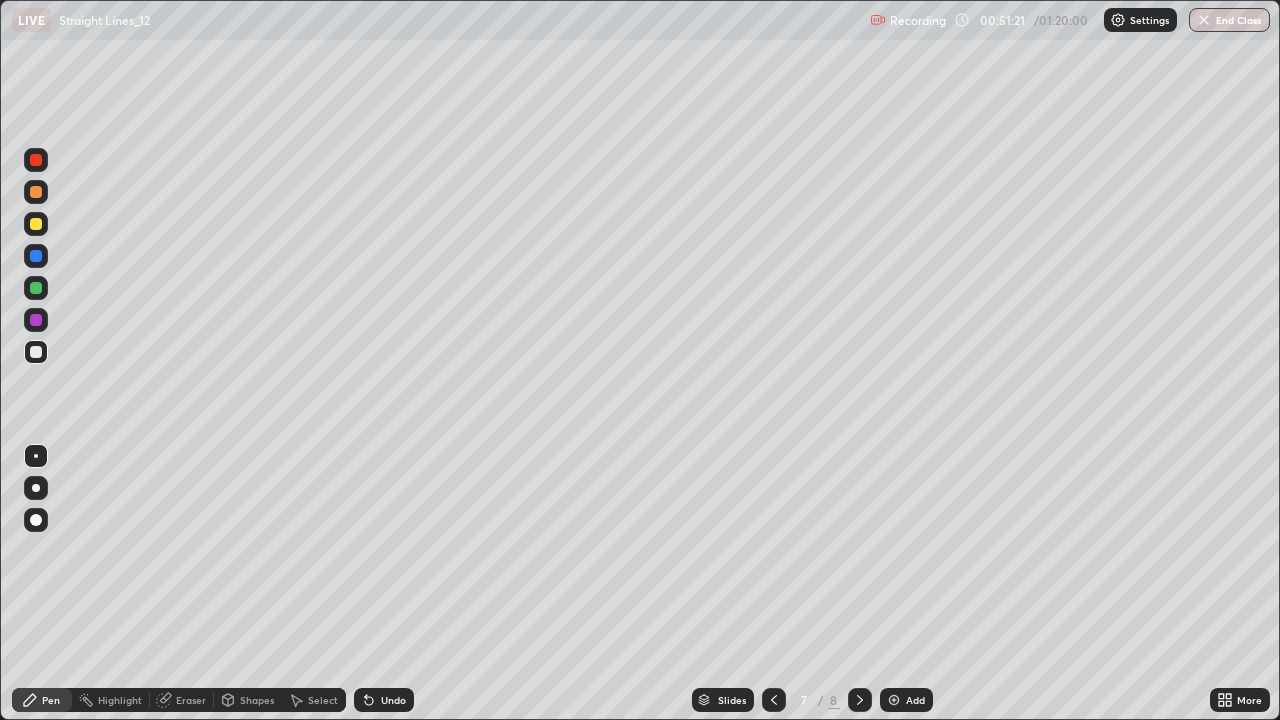 click 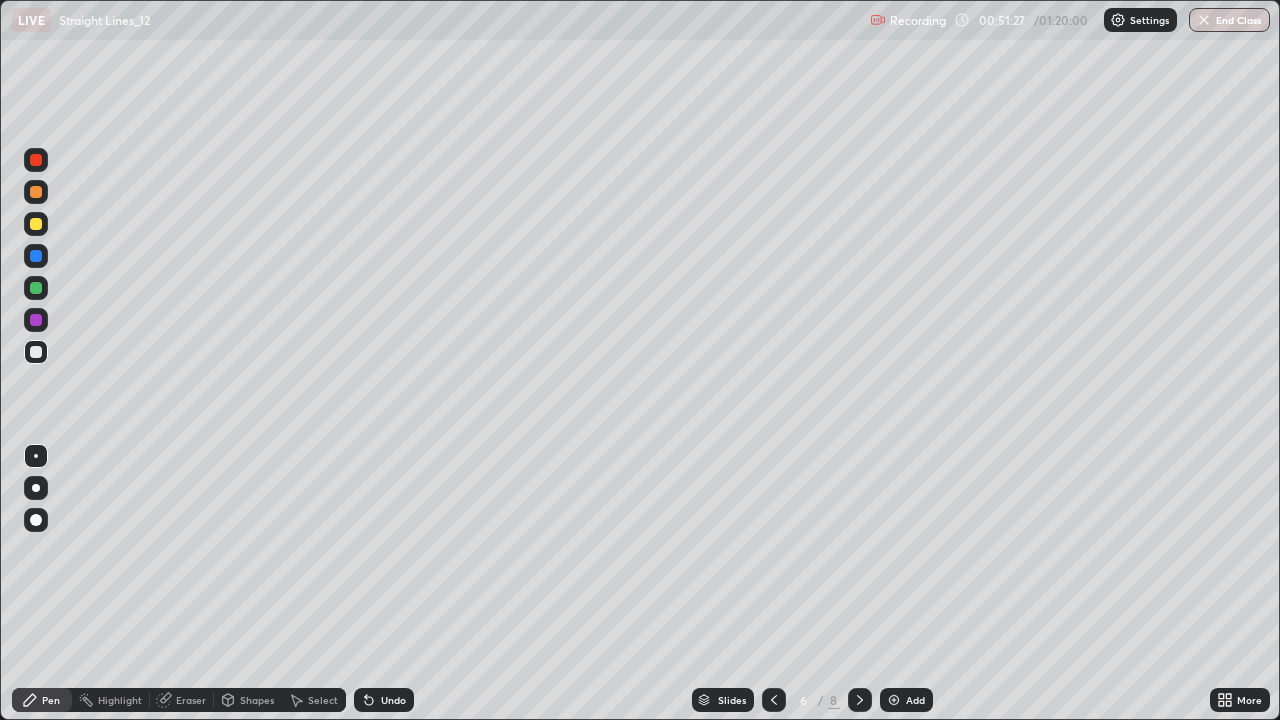 click 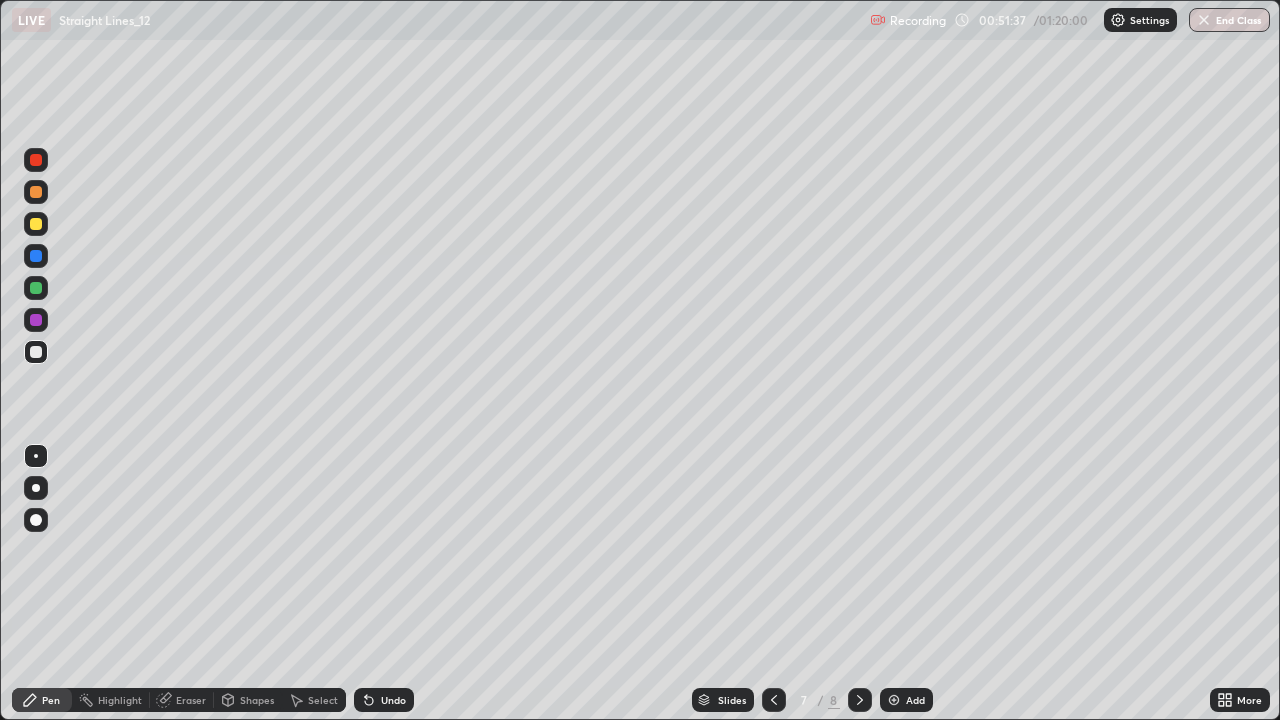 click at bounding box center [36, 224] 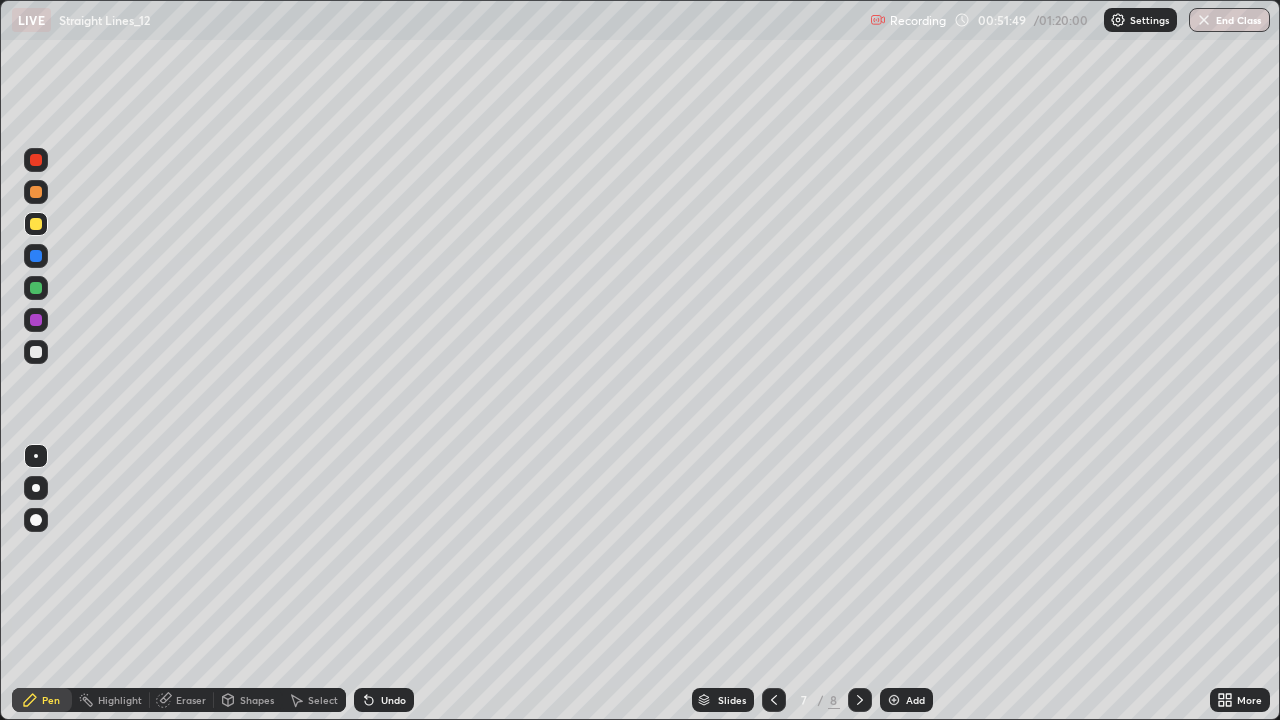 click 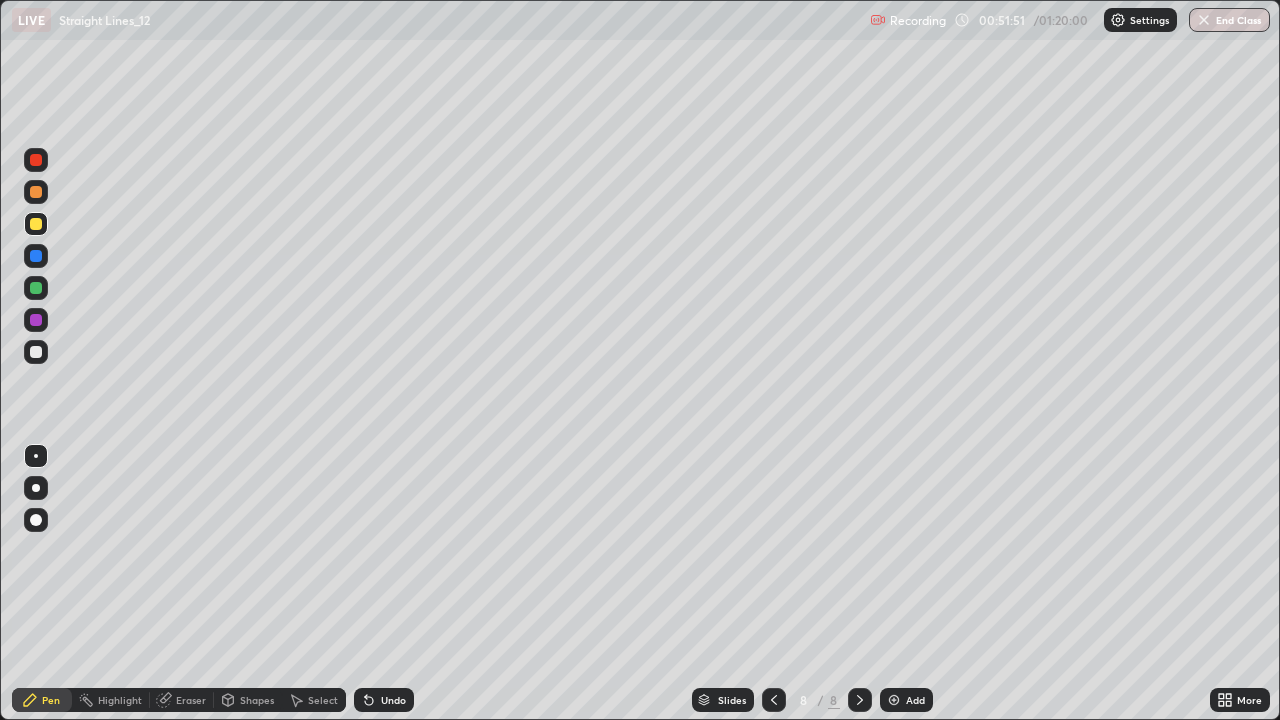click 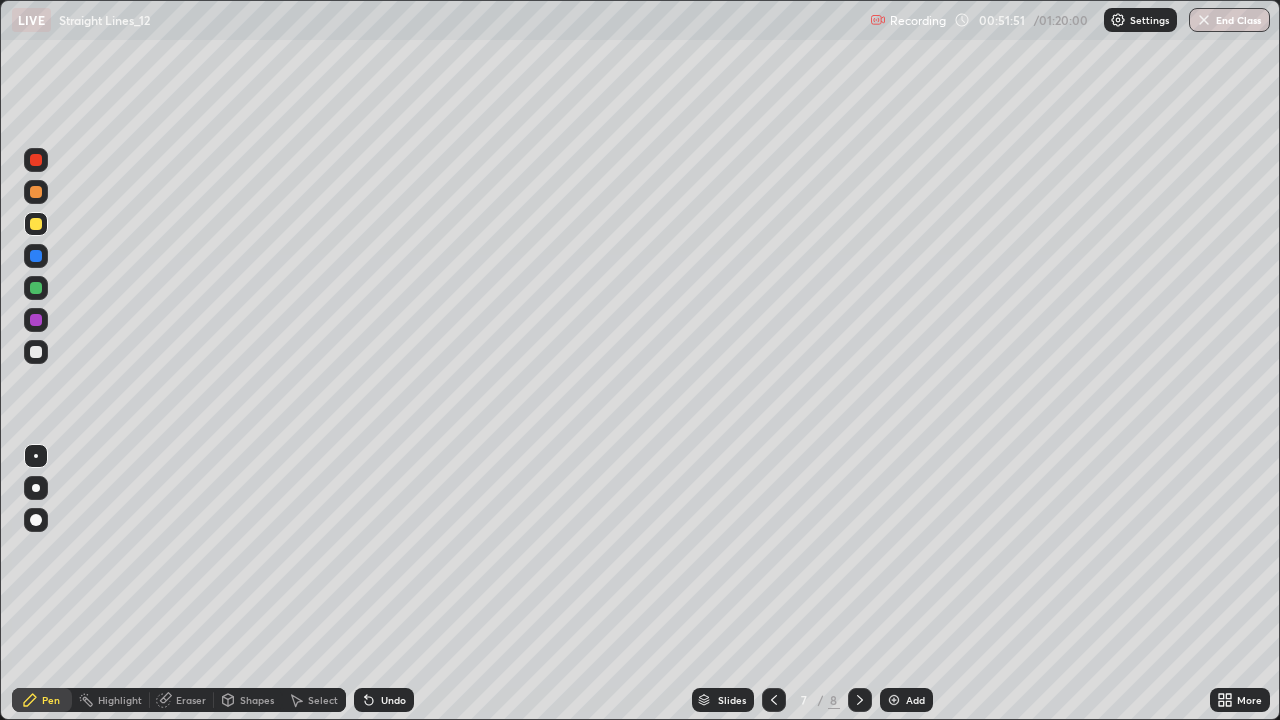 click 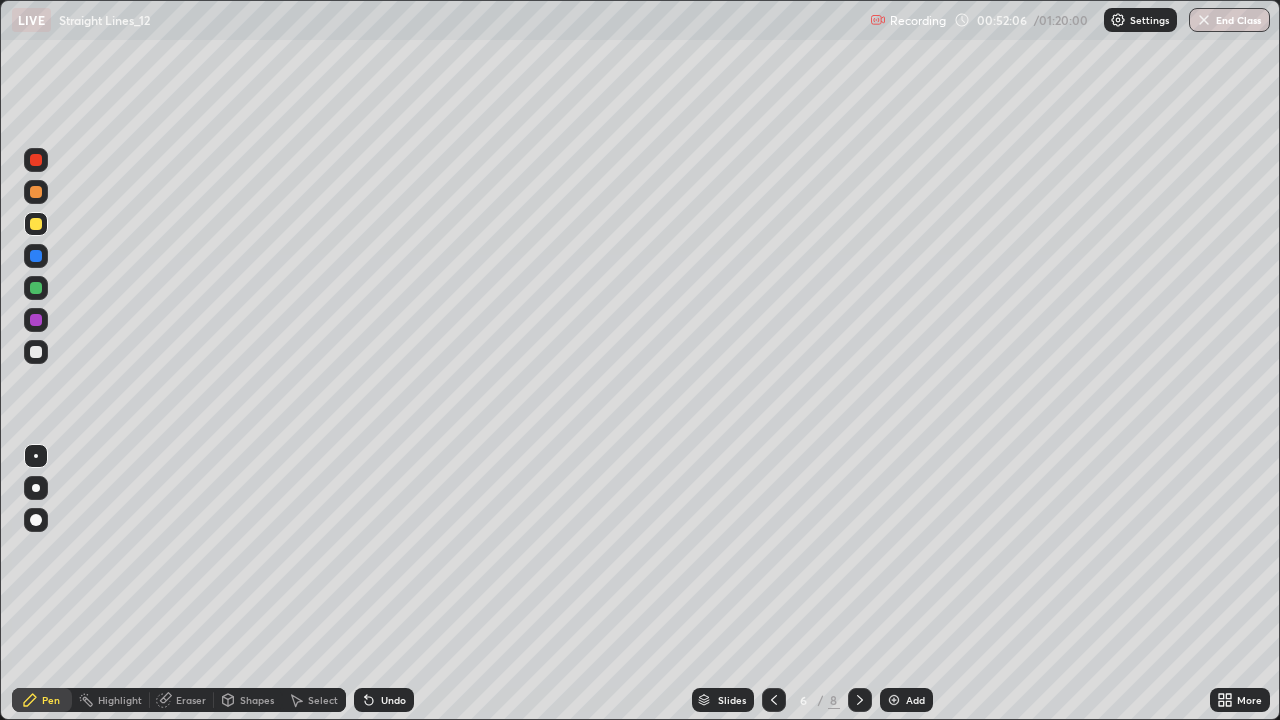 click 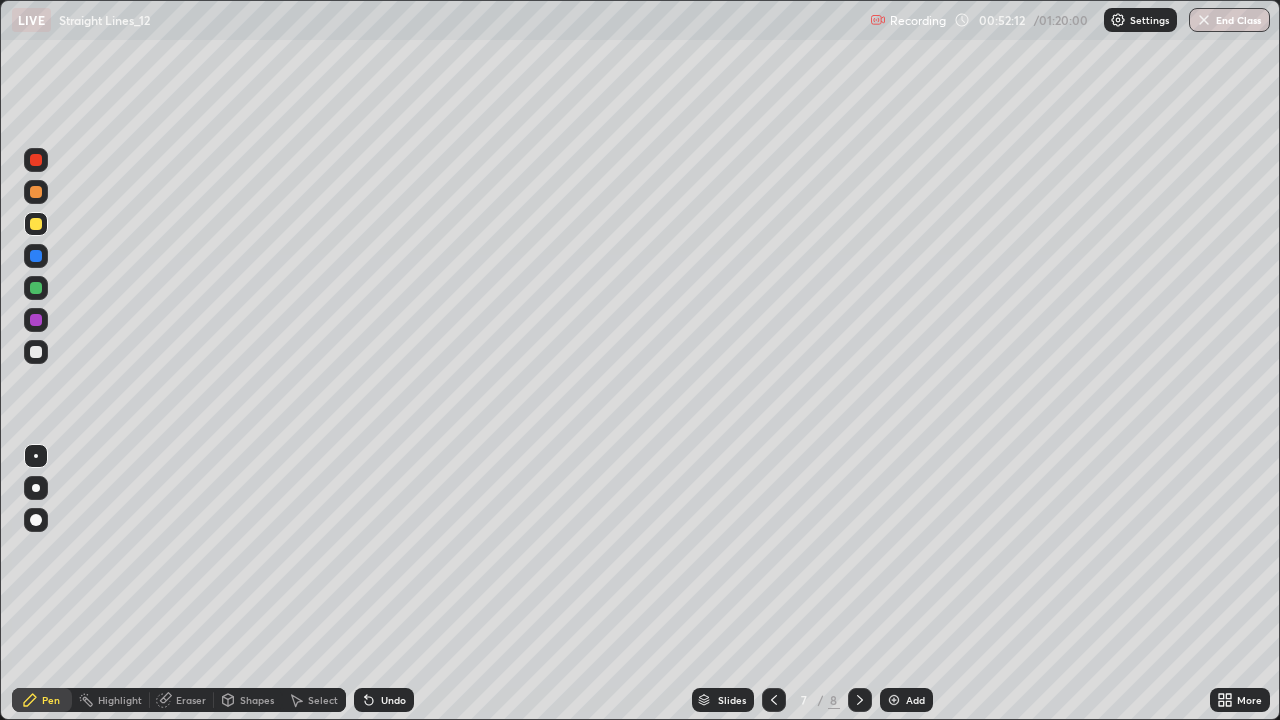 click 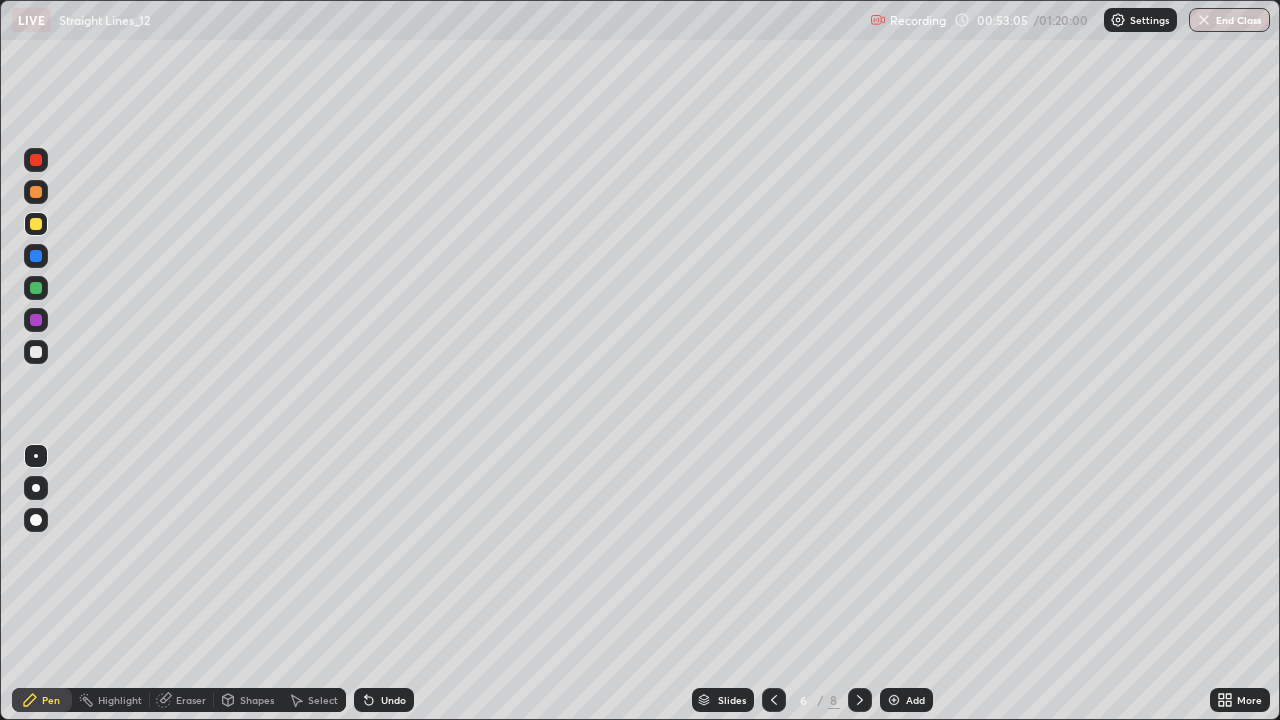 click at bounding box center [860, 700] 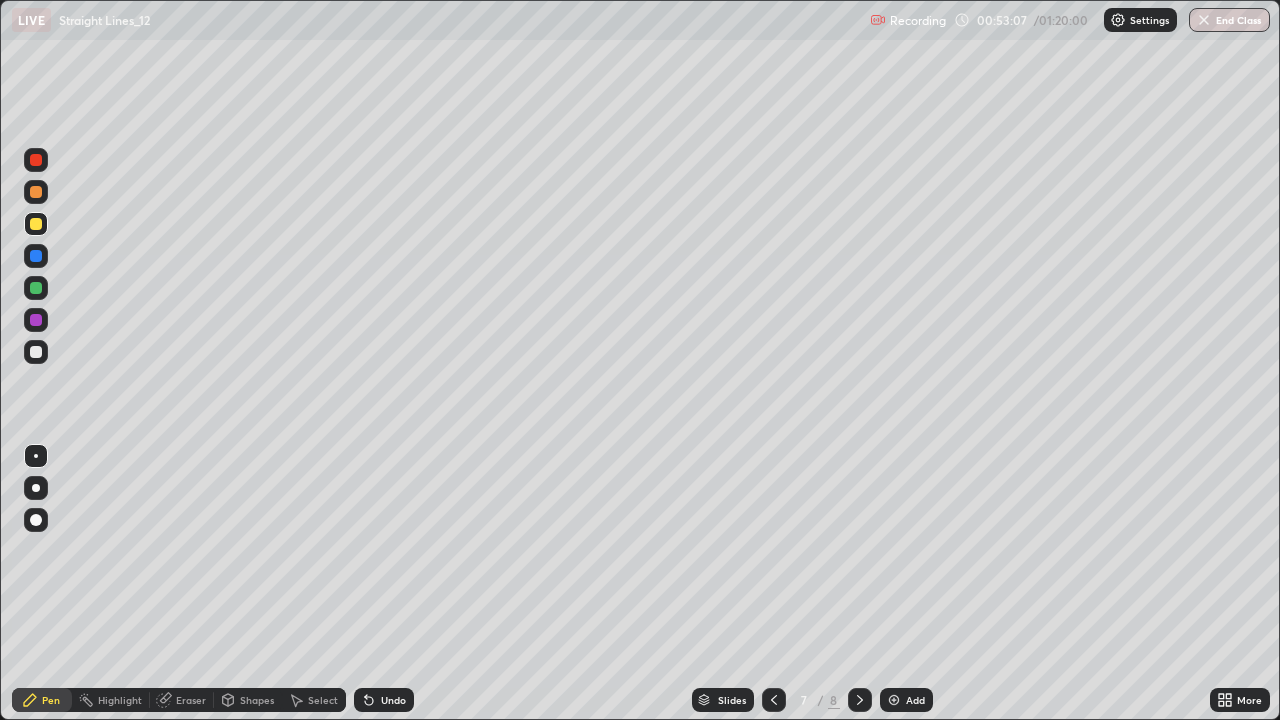 click at bounding box center [36, 352] 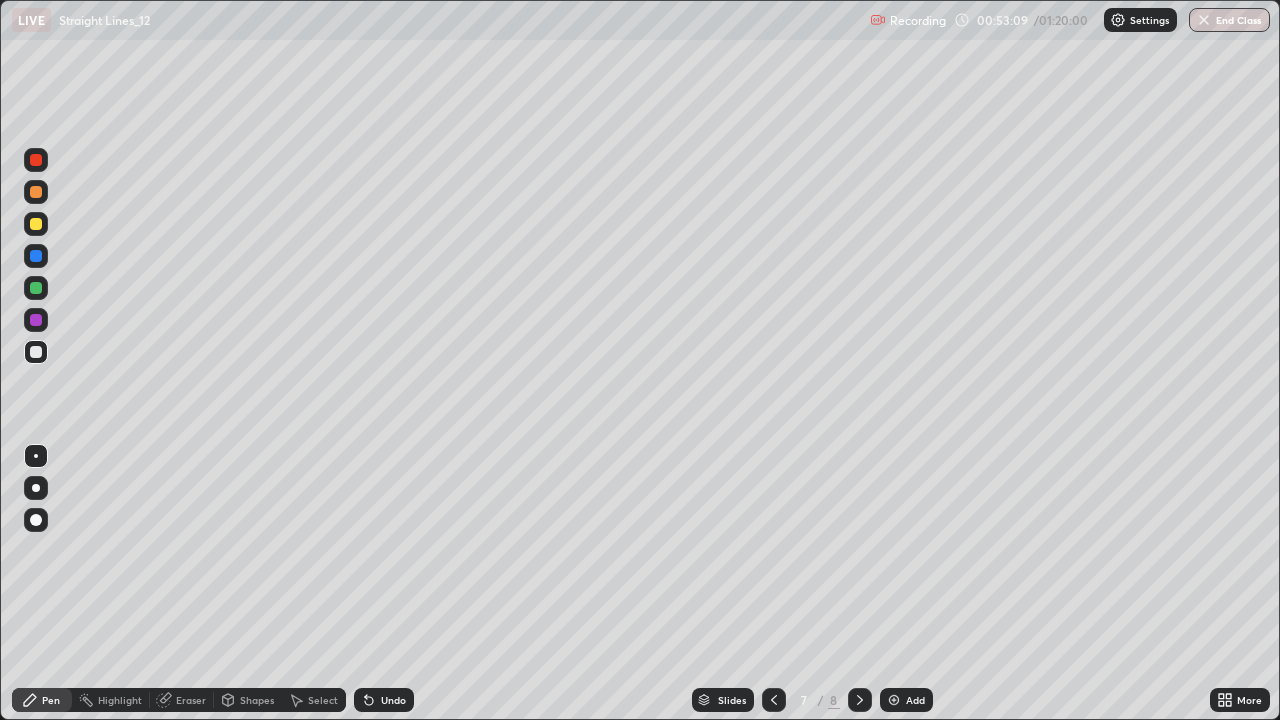 click at bounding box center (36, 224) 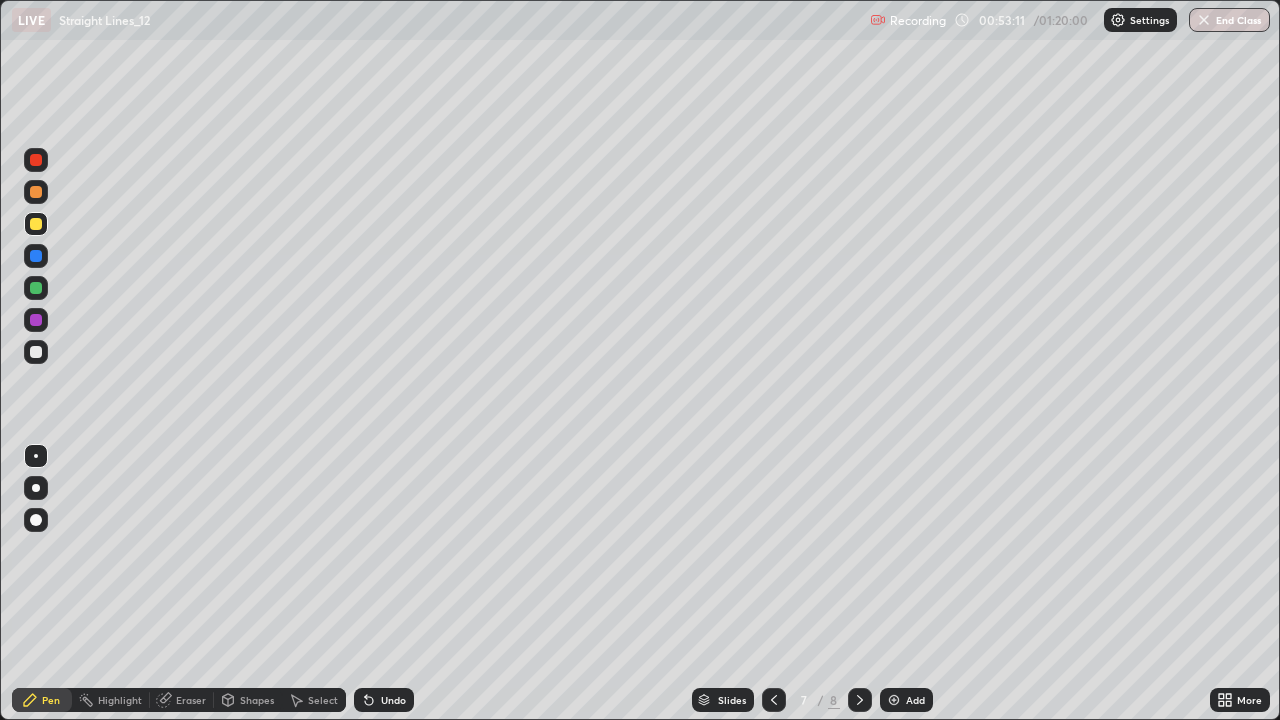 click at bounding box center [36, 352] 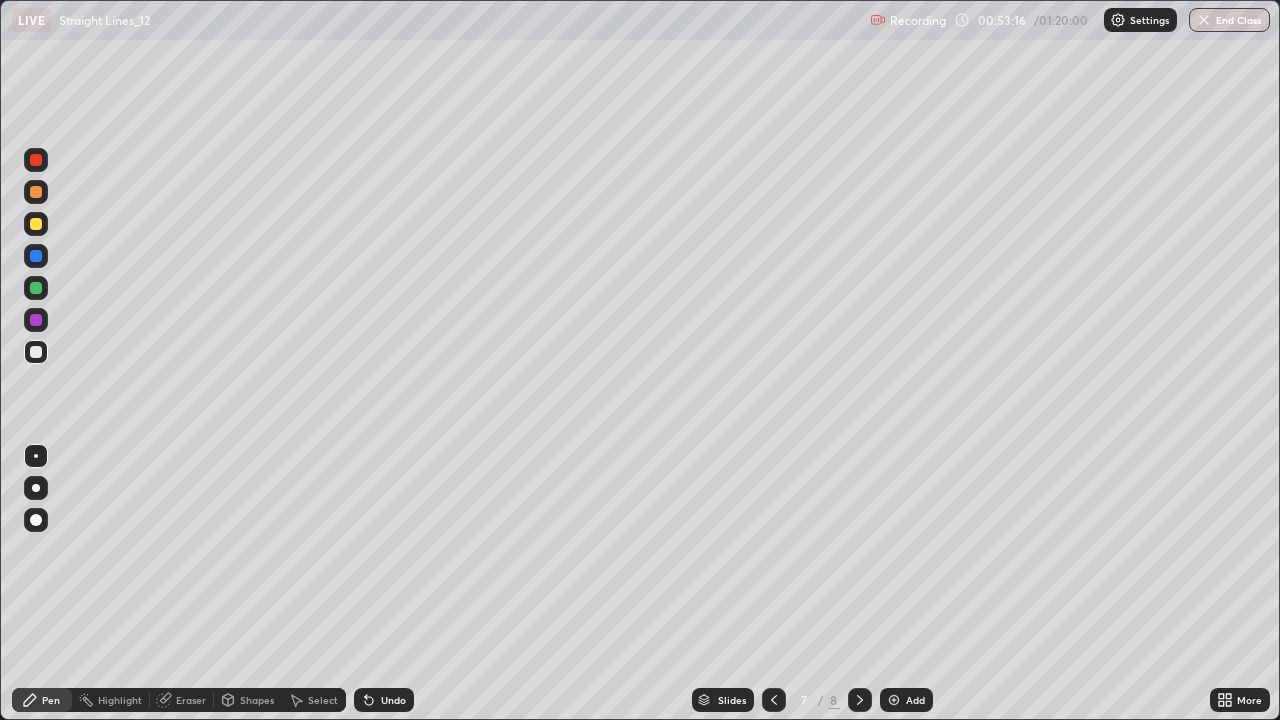 click on "Undo" at bounding box center [384, 700] 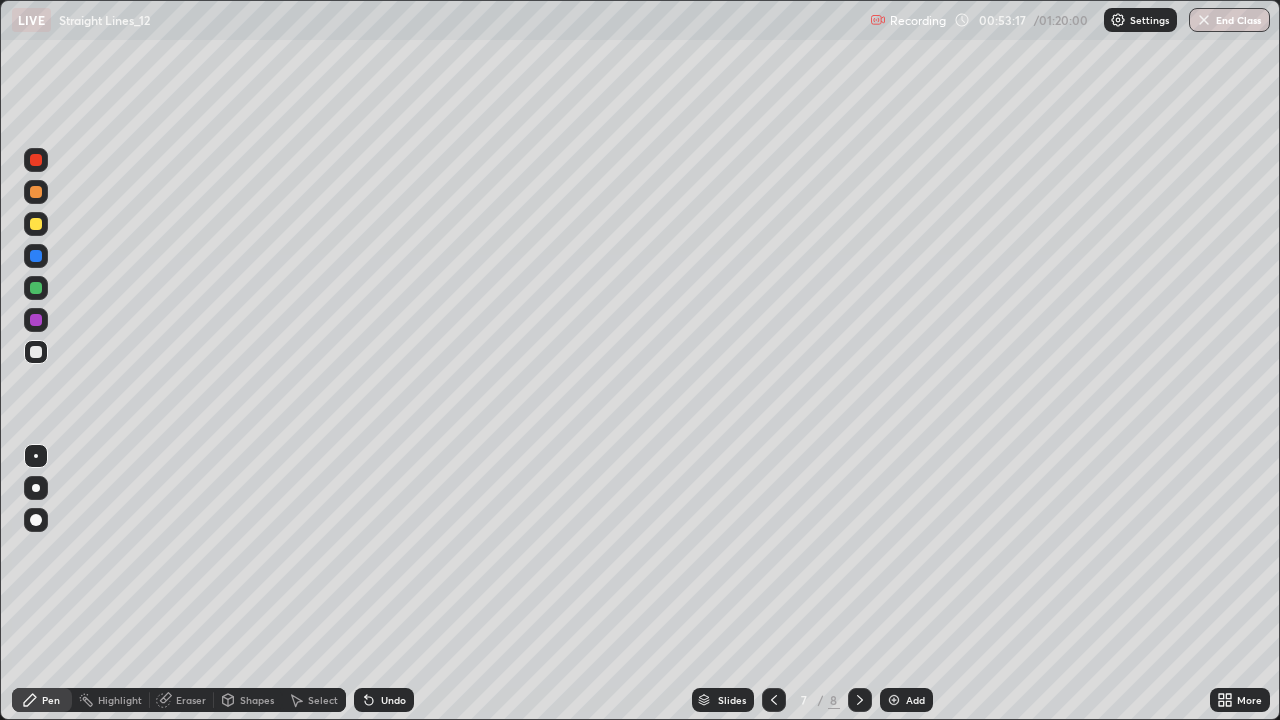 click on "Undo" at bounding box center (384, 700) 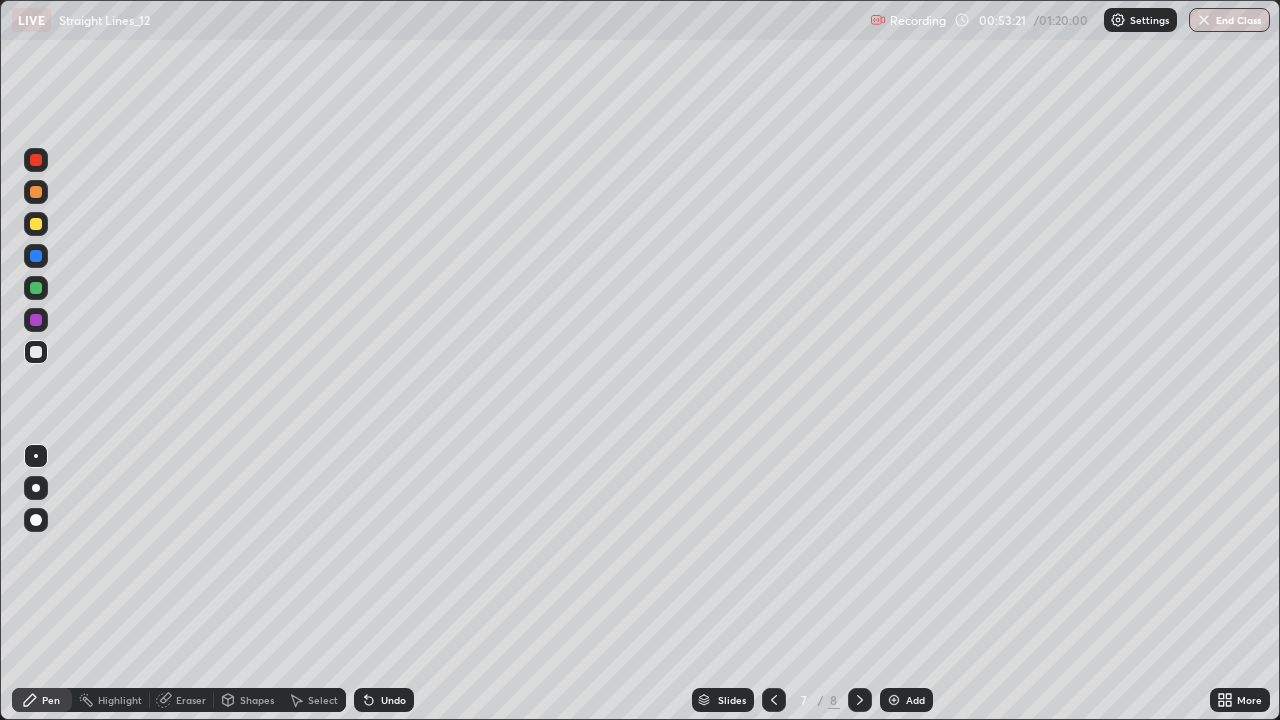 click 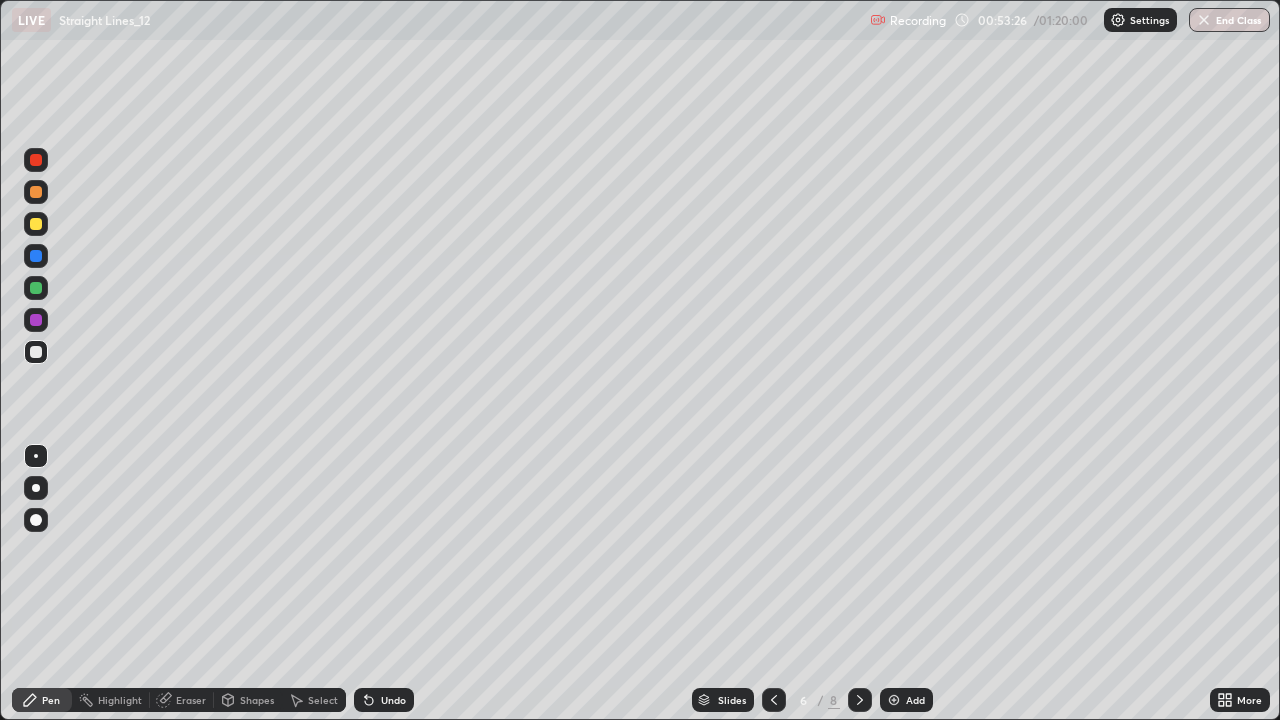 click 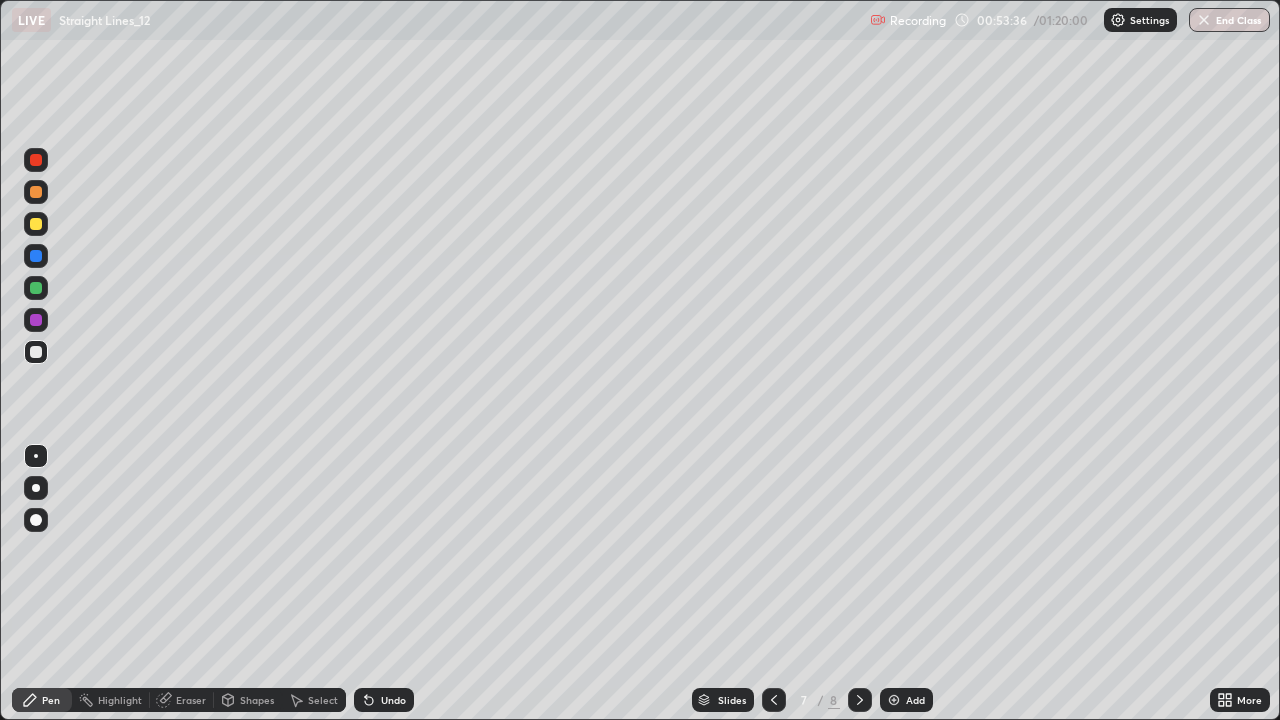 click 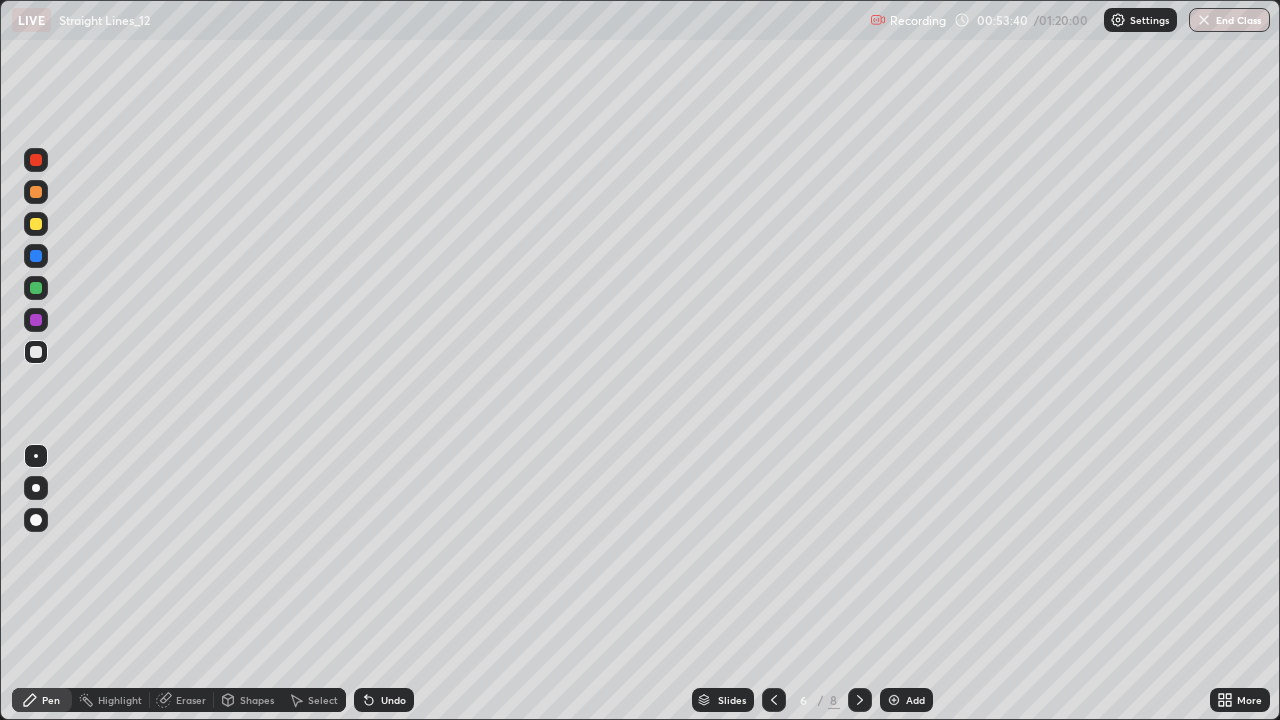 click 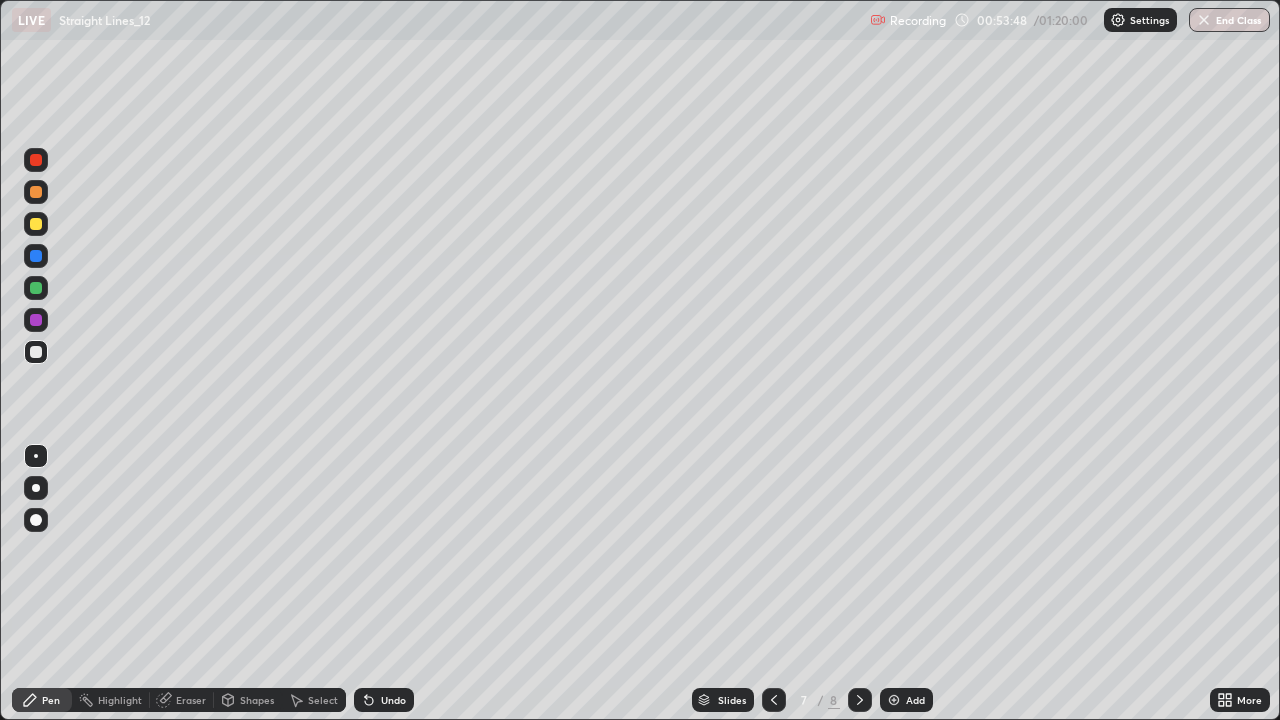 click 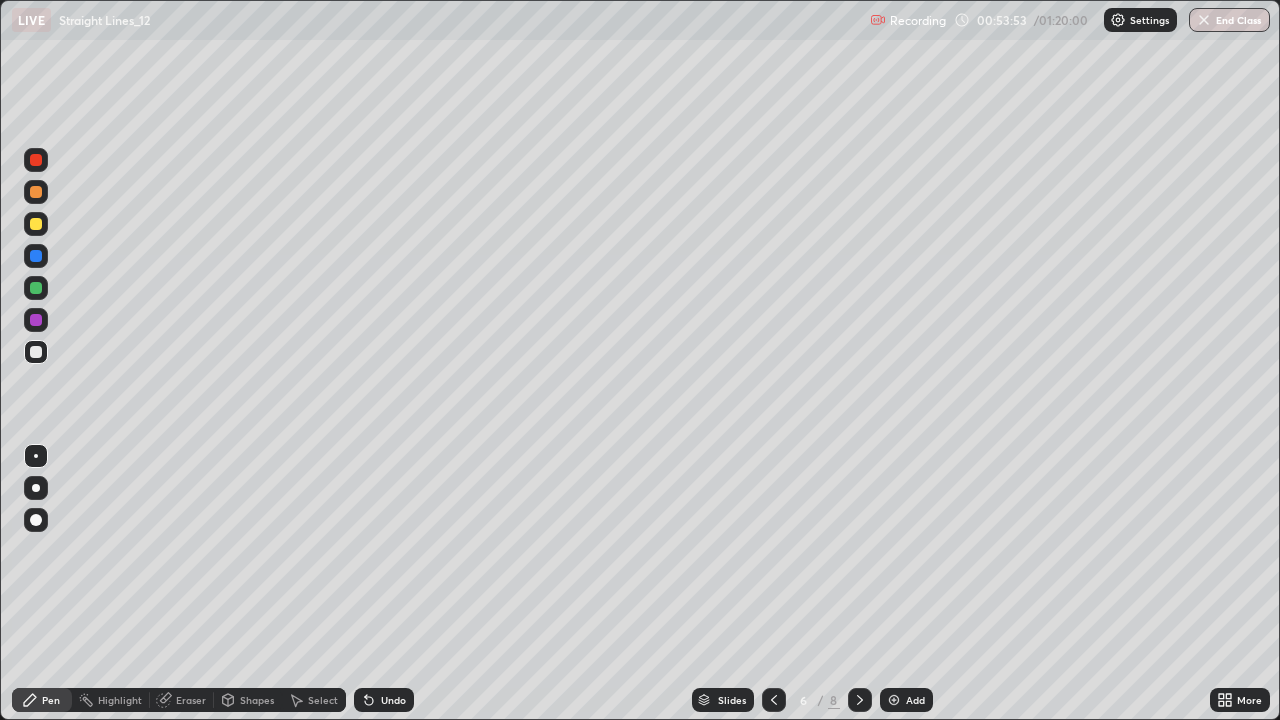 click 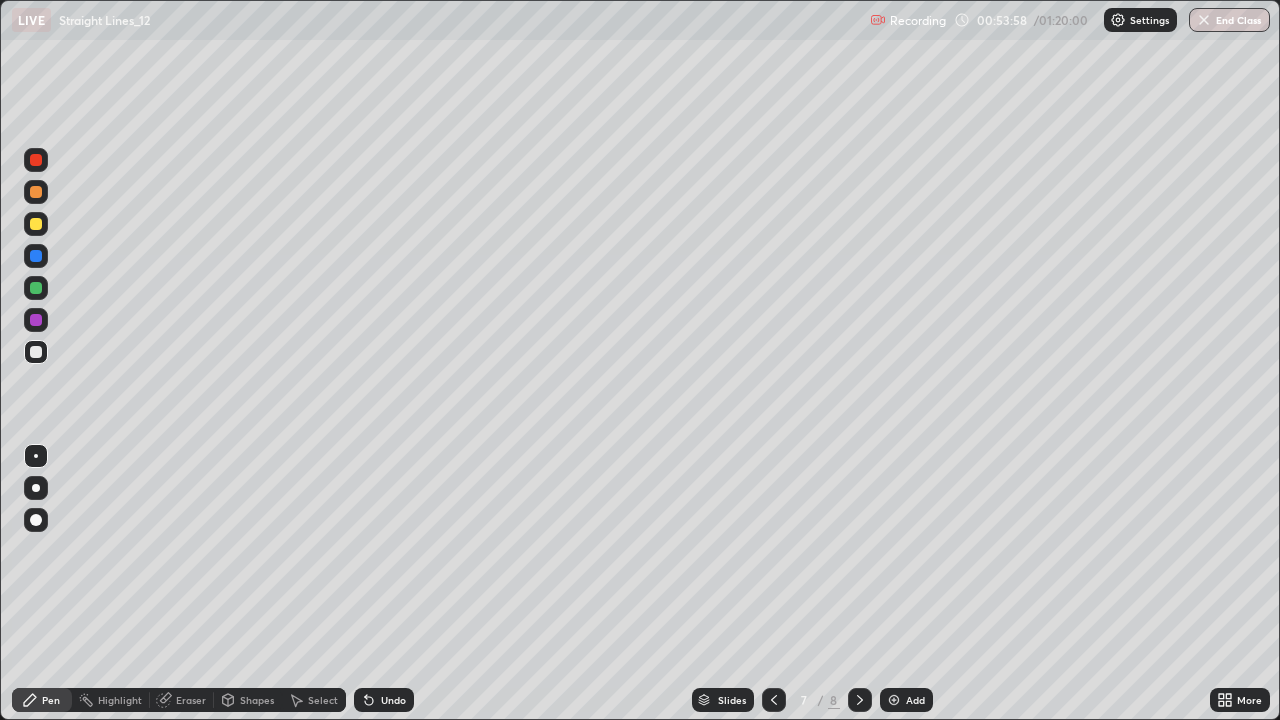 click on "Undo" at bounding box center [384, 700] 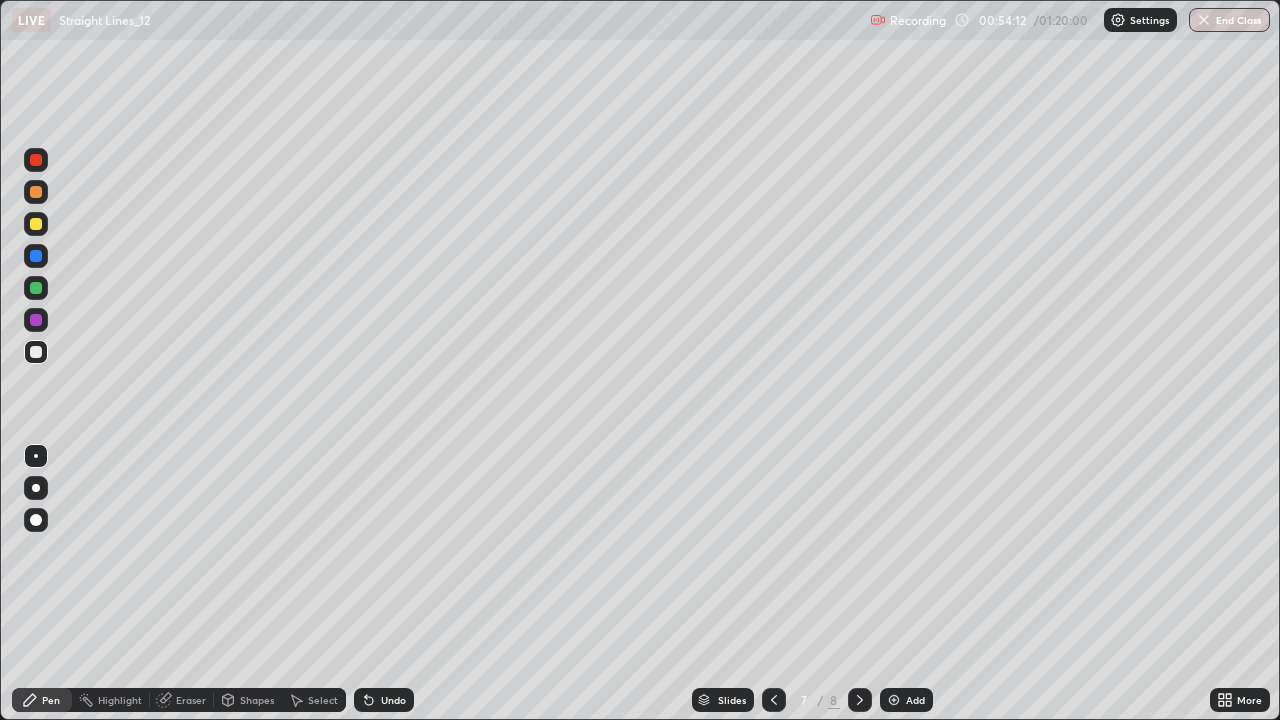 click at bounding box center [36, 288] 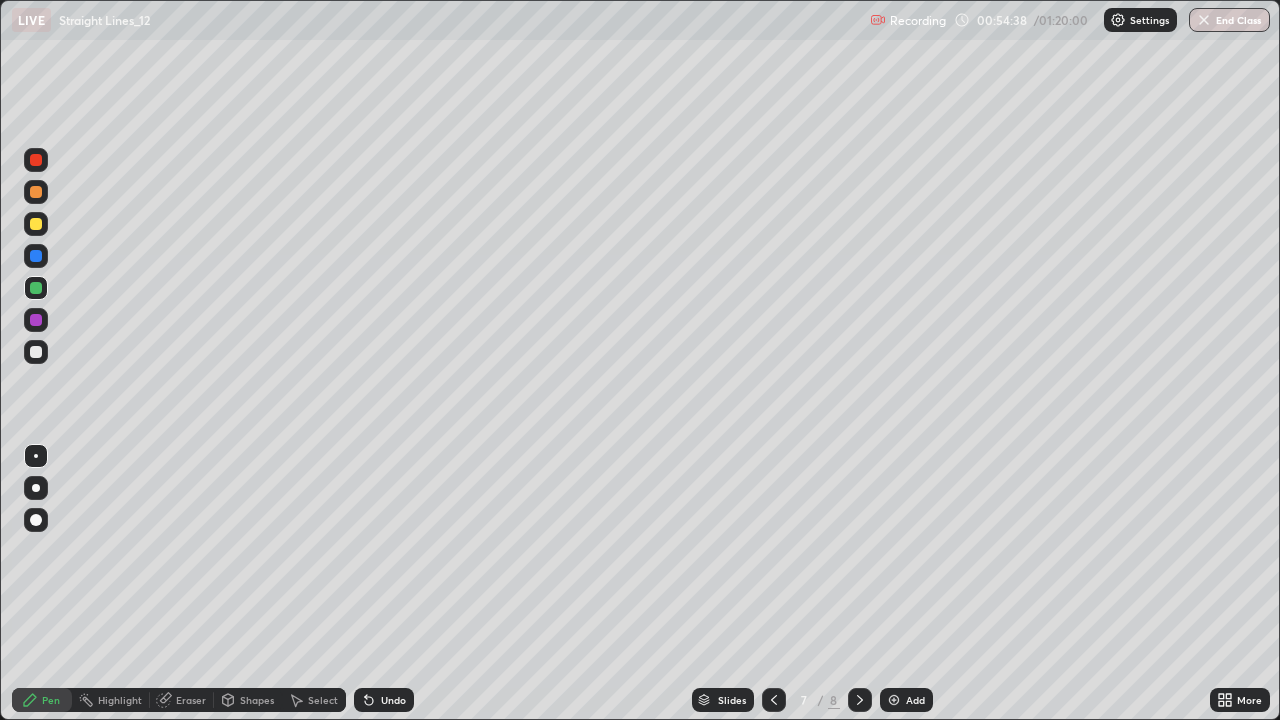click at bounding box center (36, 256) 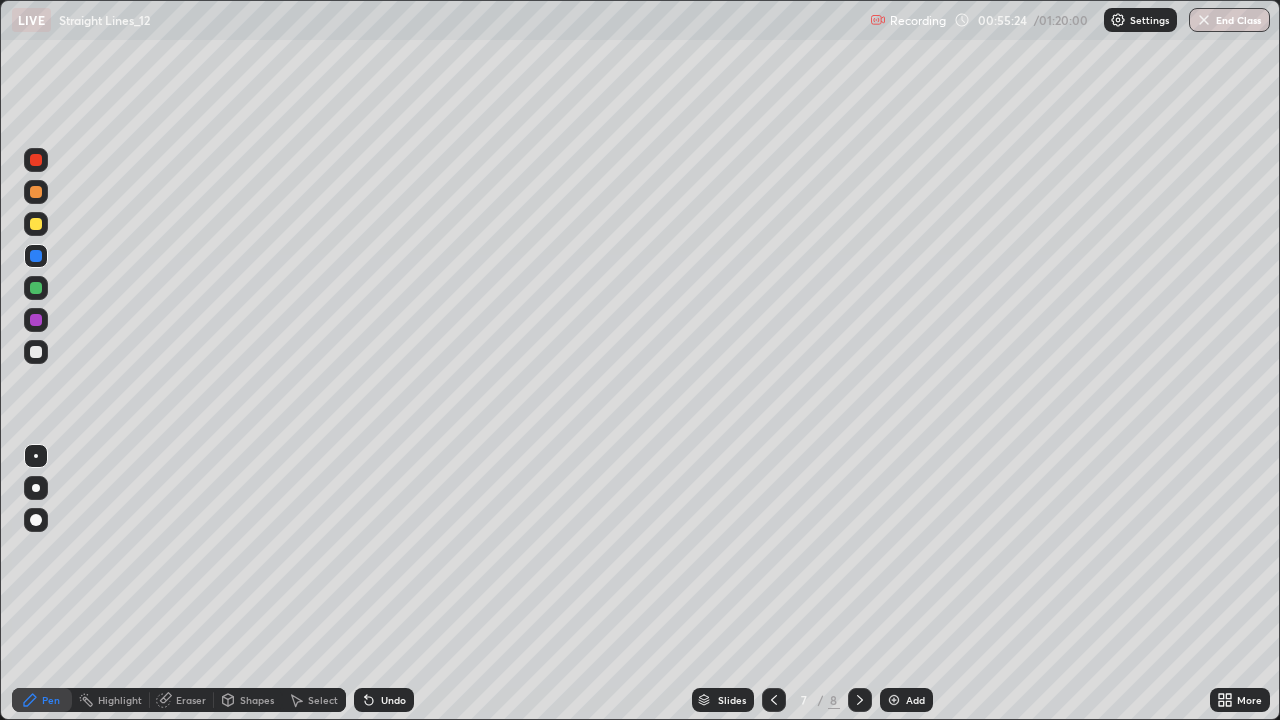 click at bounding box center (36, 288) 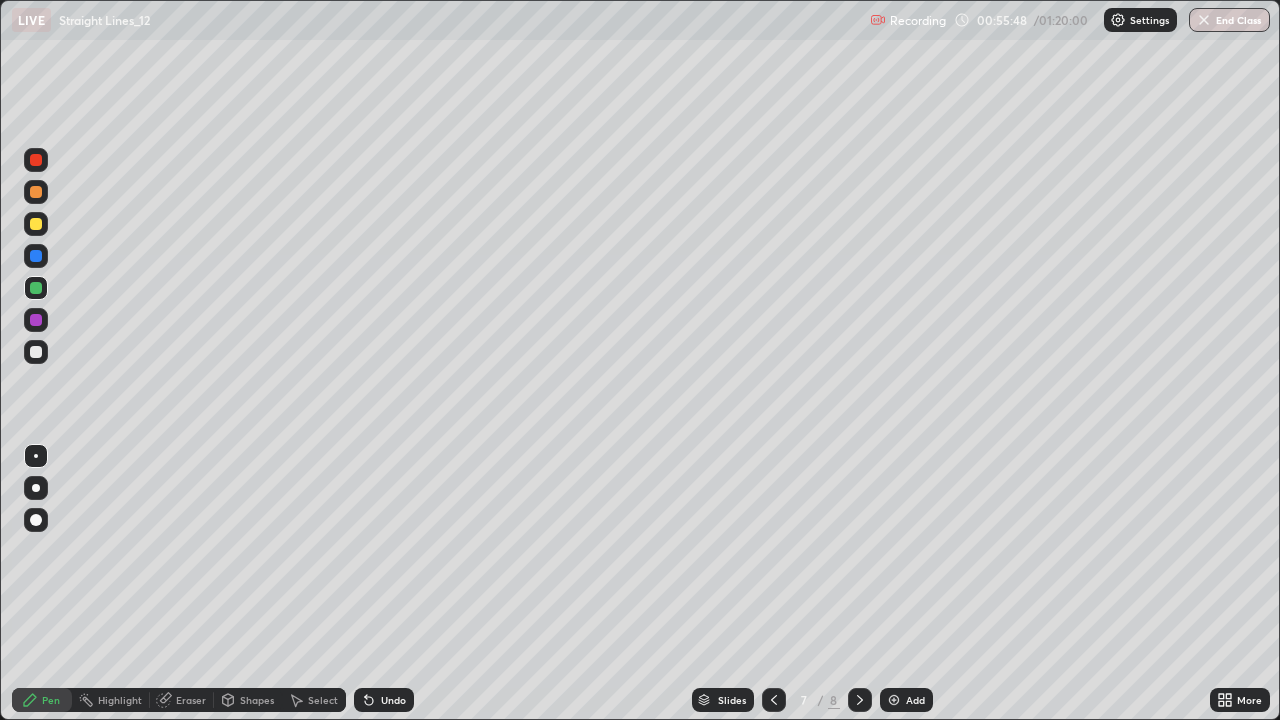 click on "Undo" at bounding box center [393, 700] 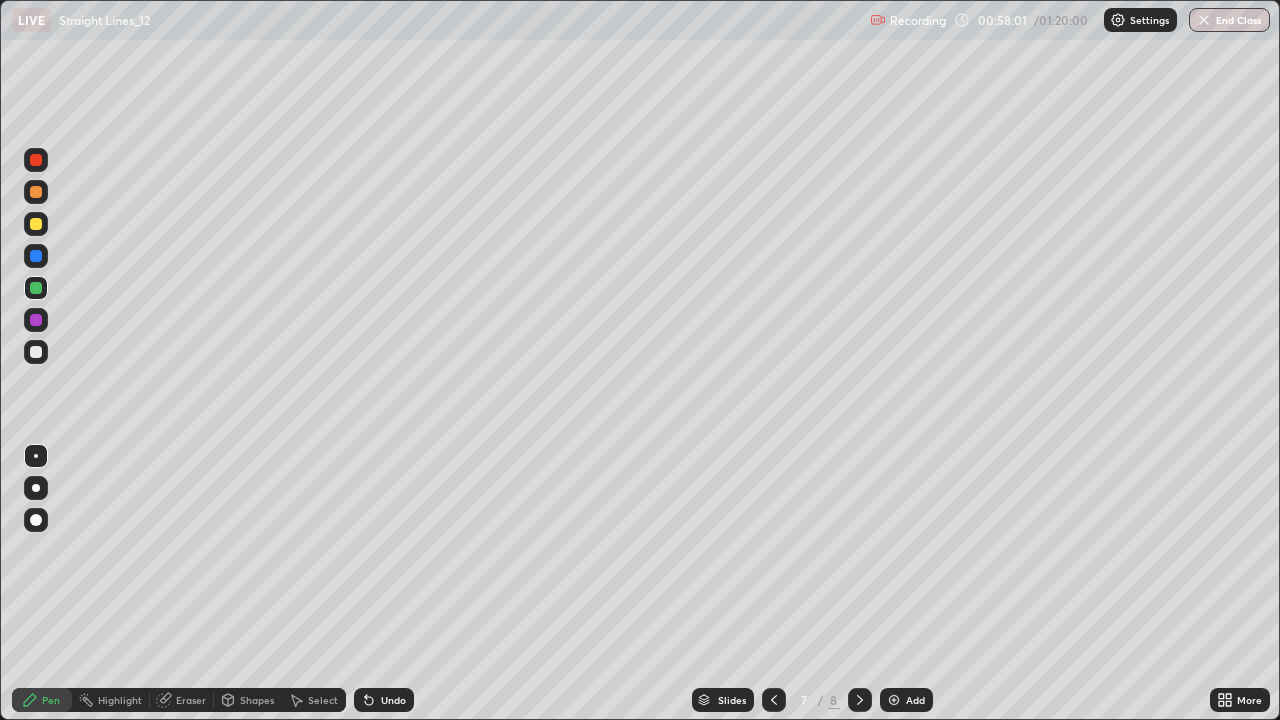 click 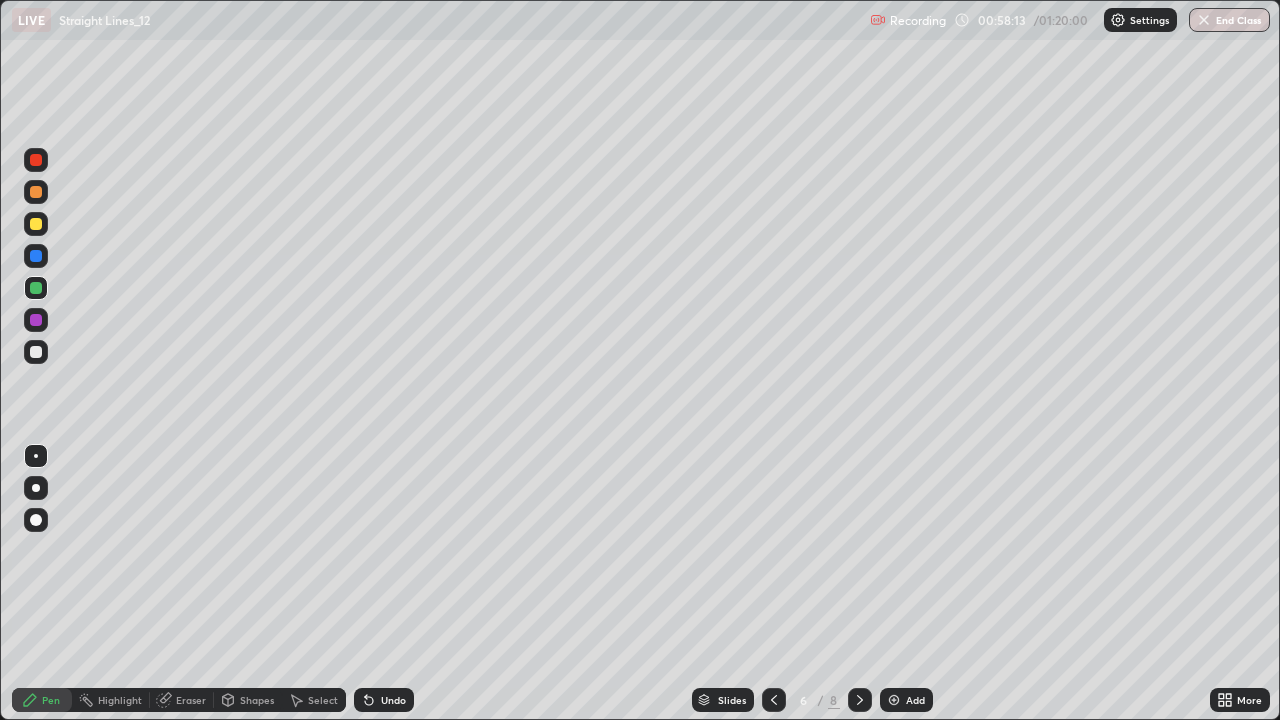 click 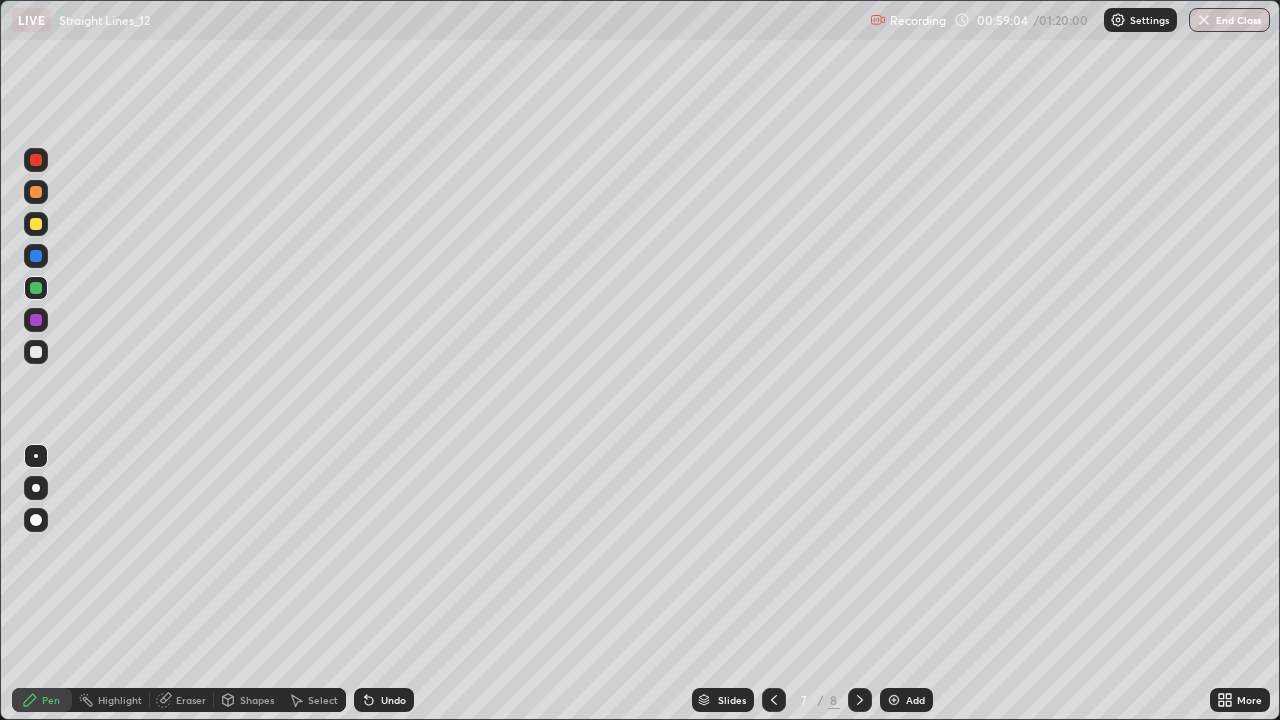 click at bounding box center (36, 256) 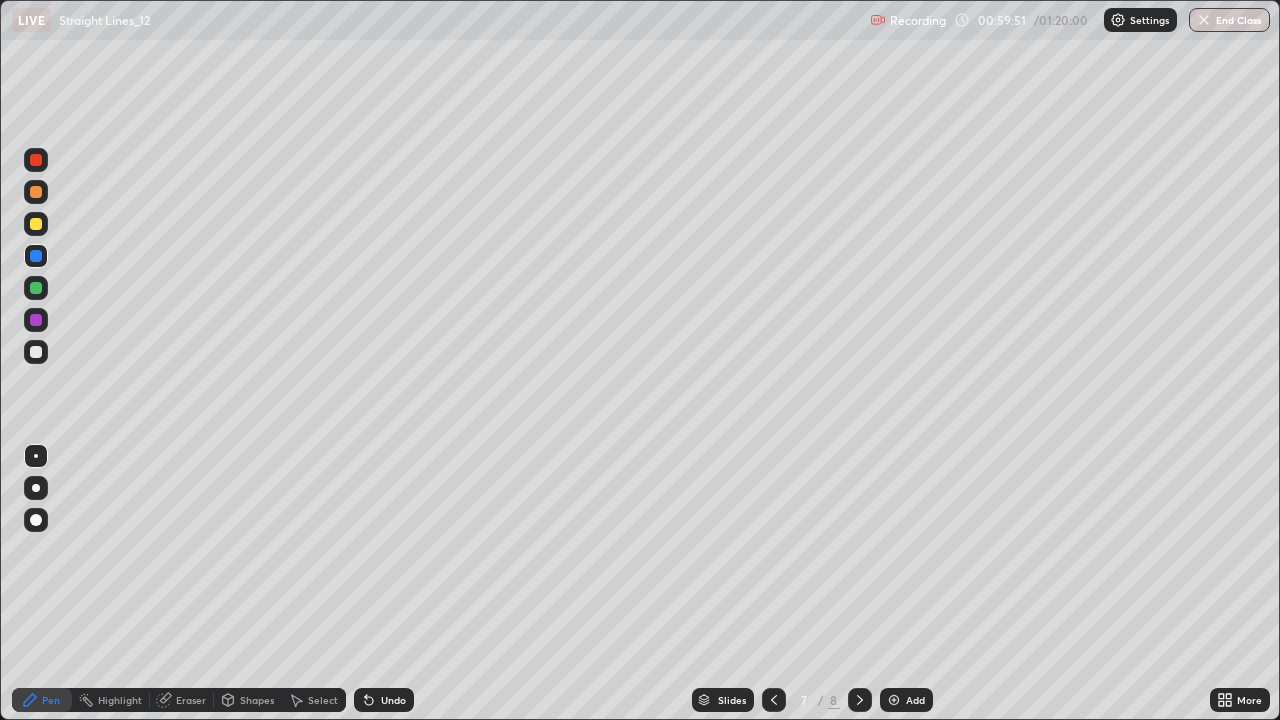 click 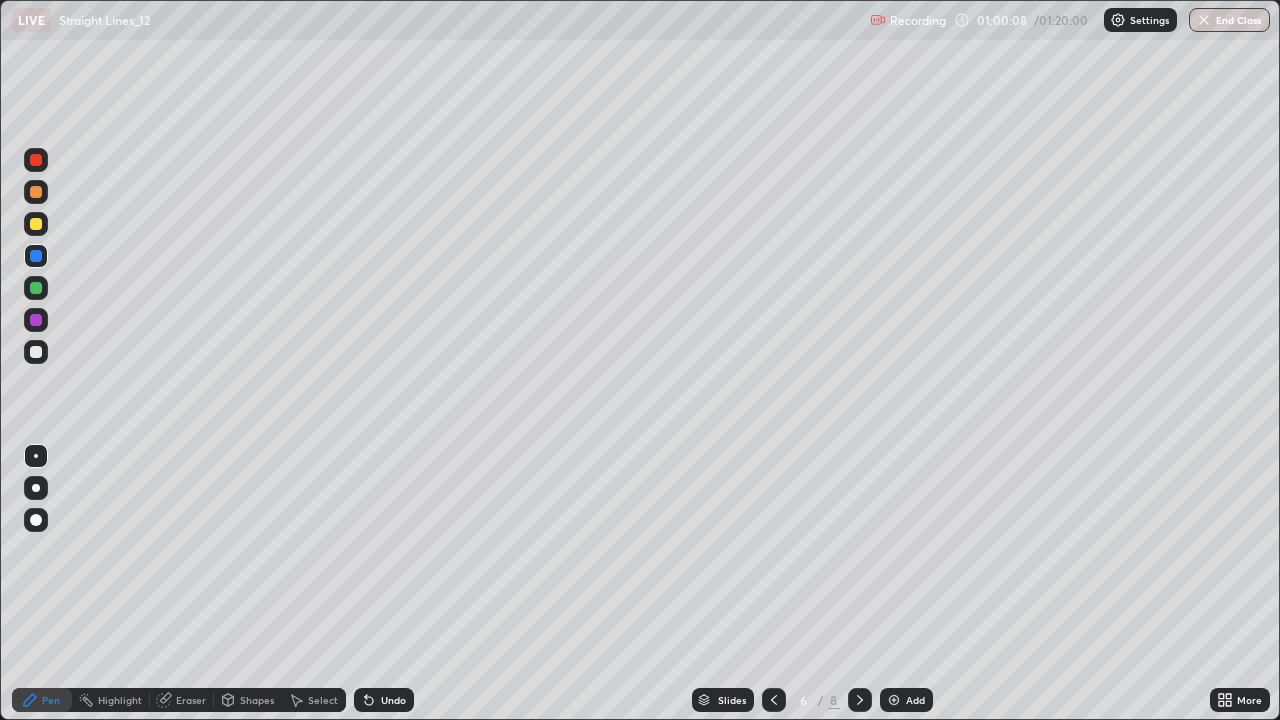 click 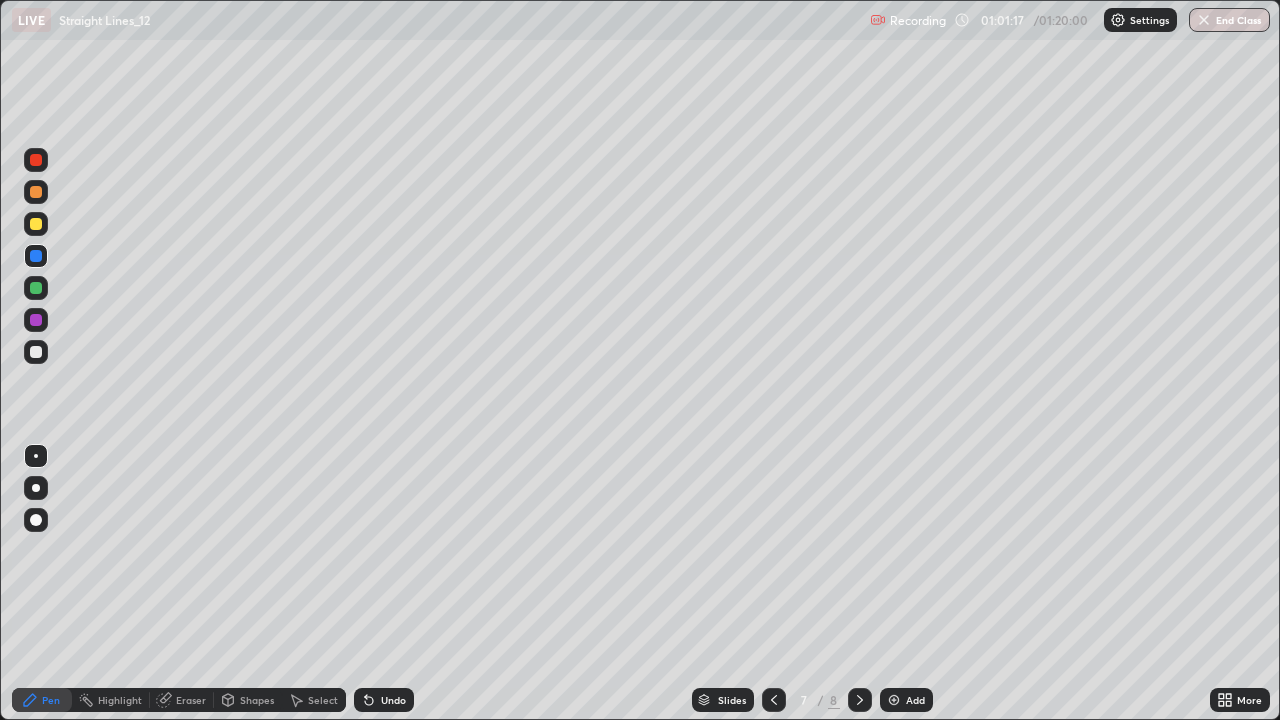 click 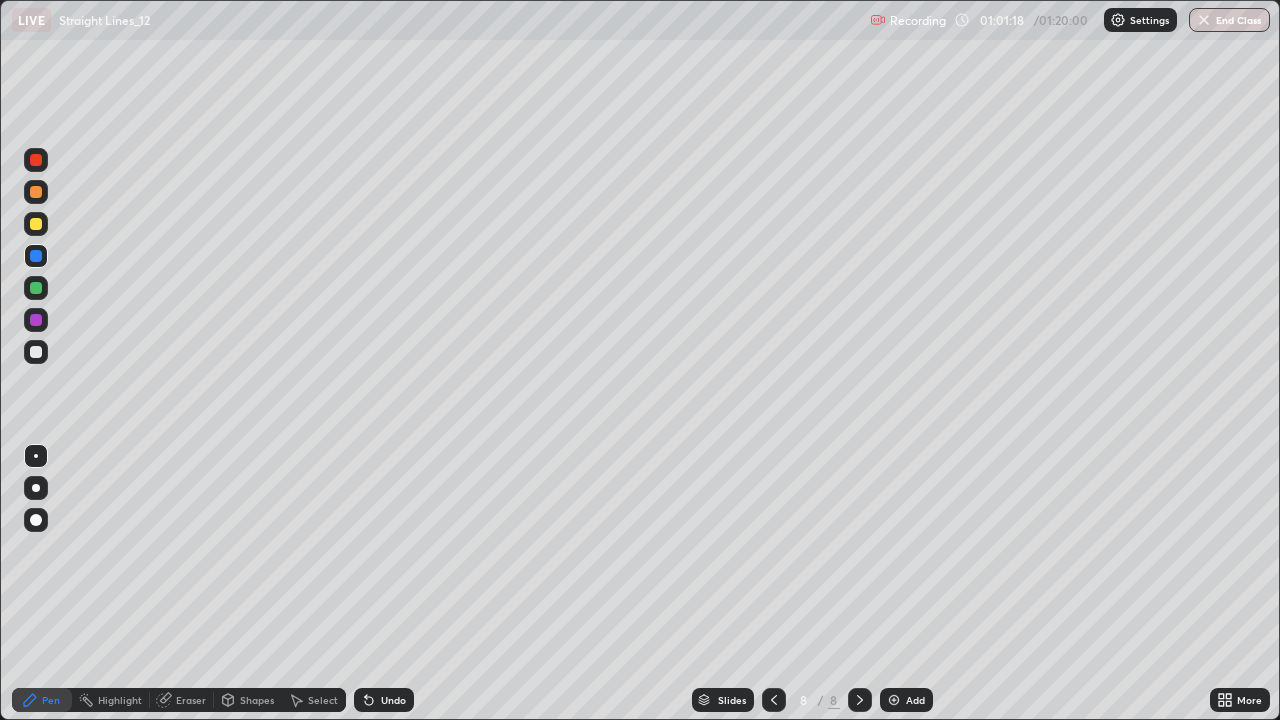 click at bounding box center (774, 700) 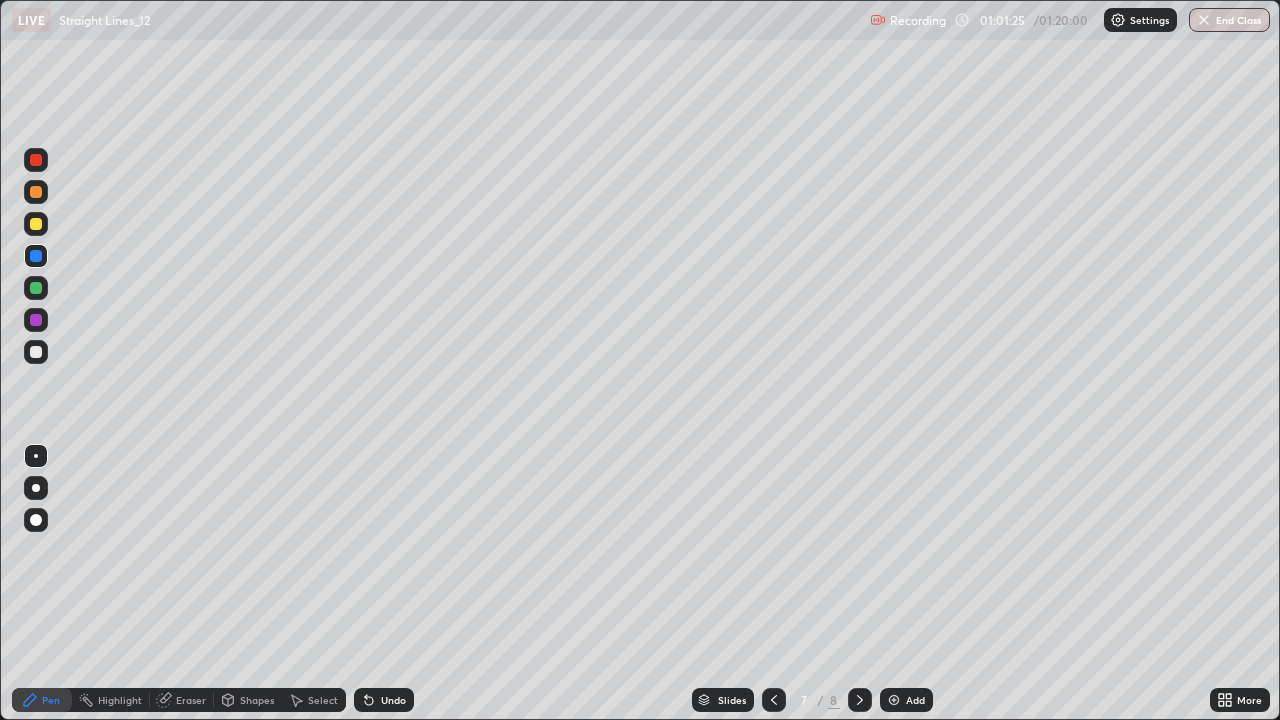 click 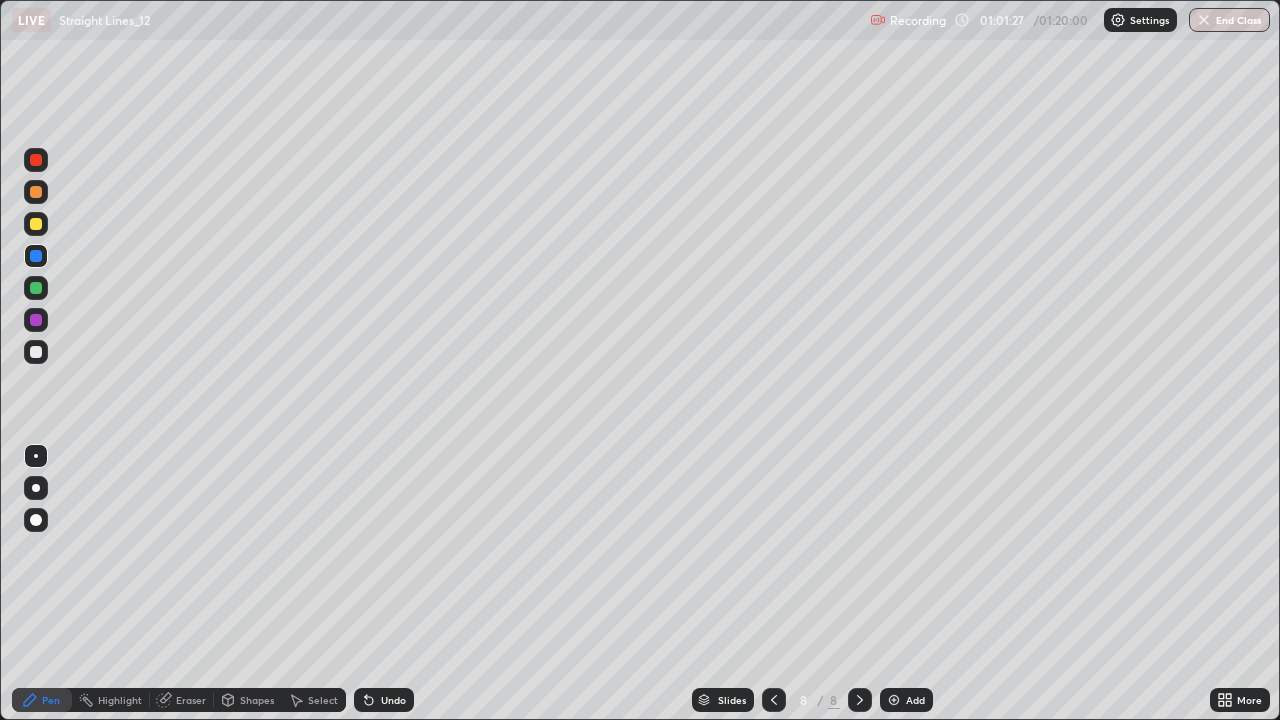 click at bounding box center (36, 352) 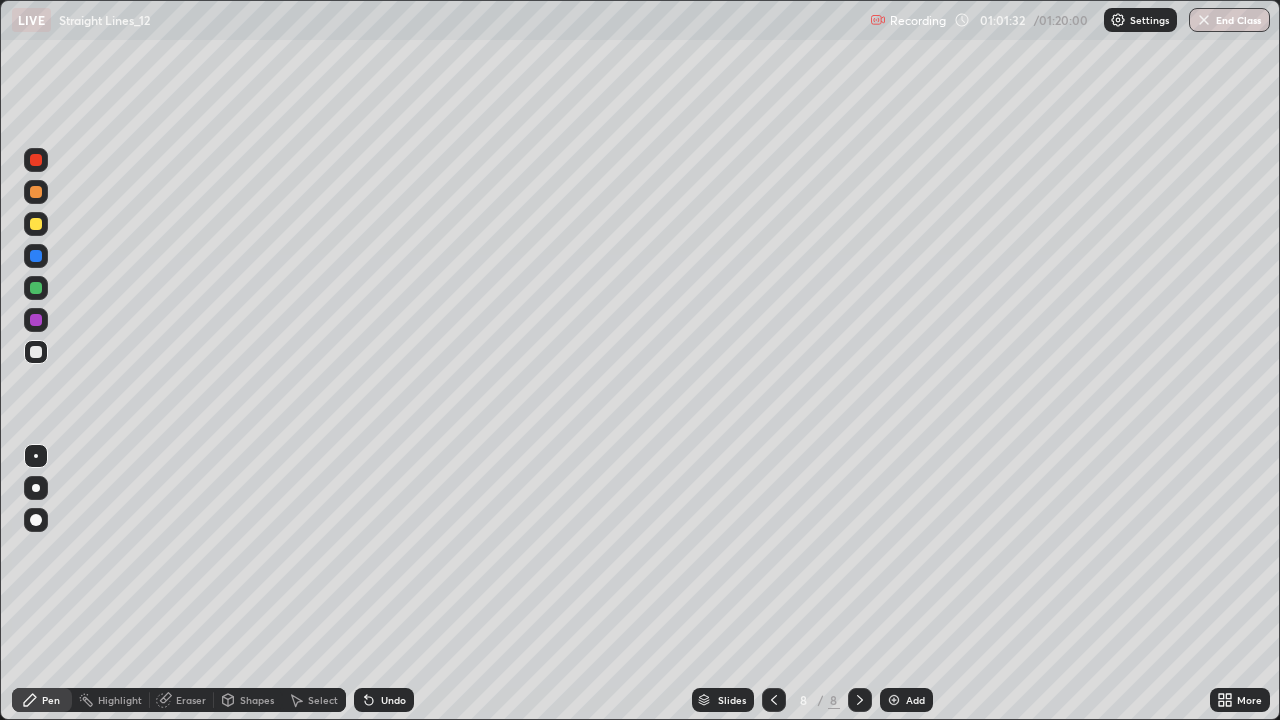 click 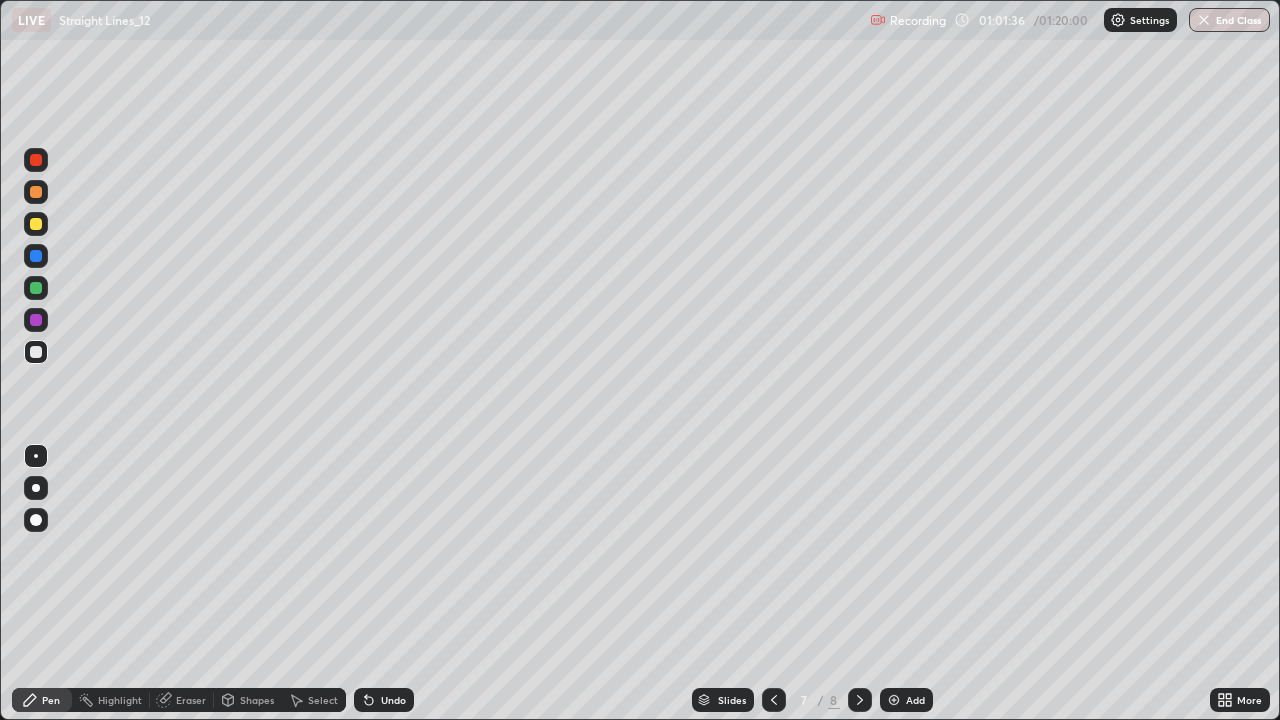 click 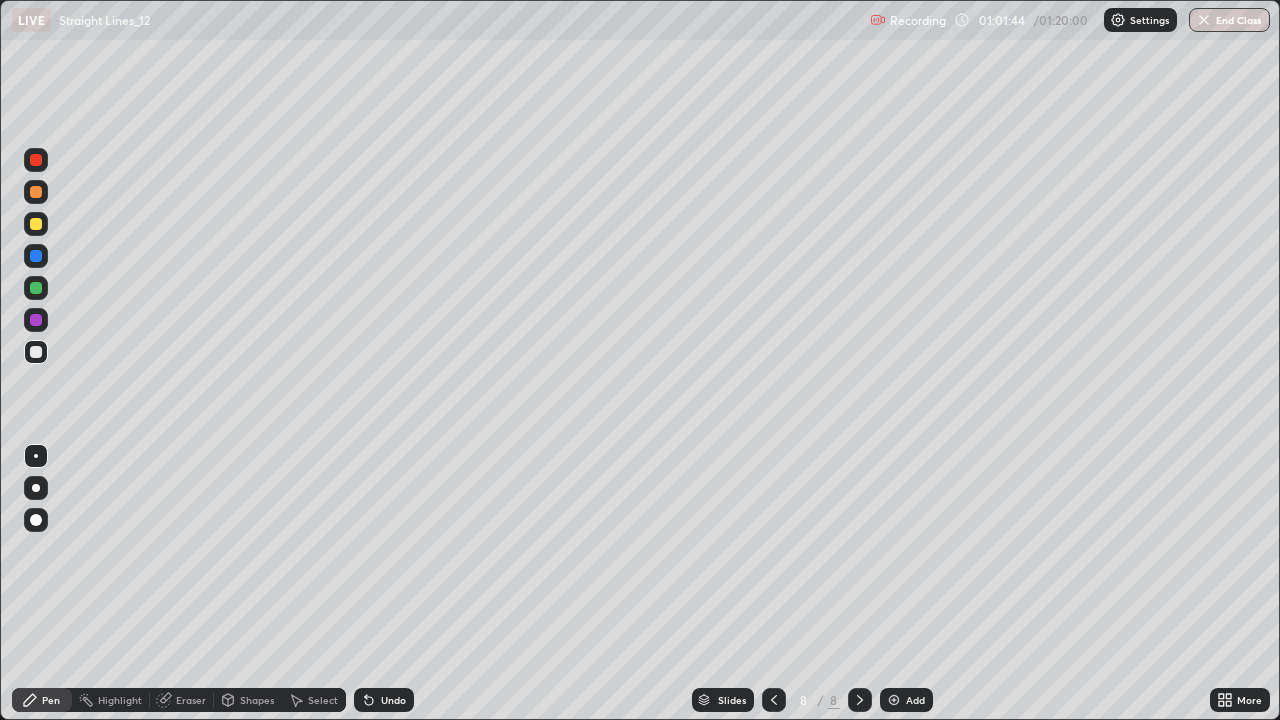 click 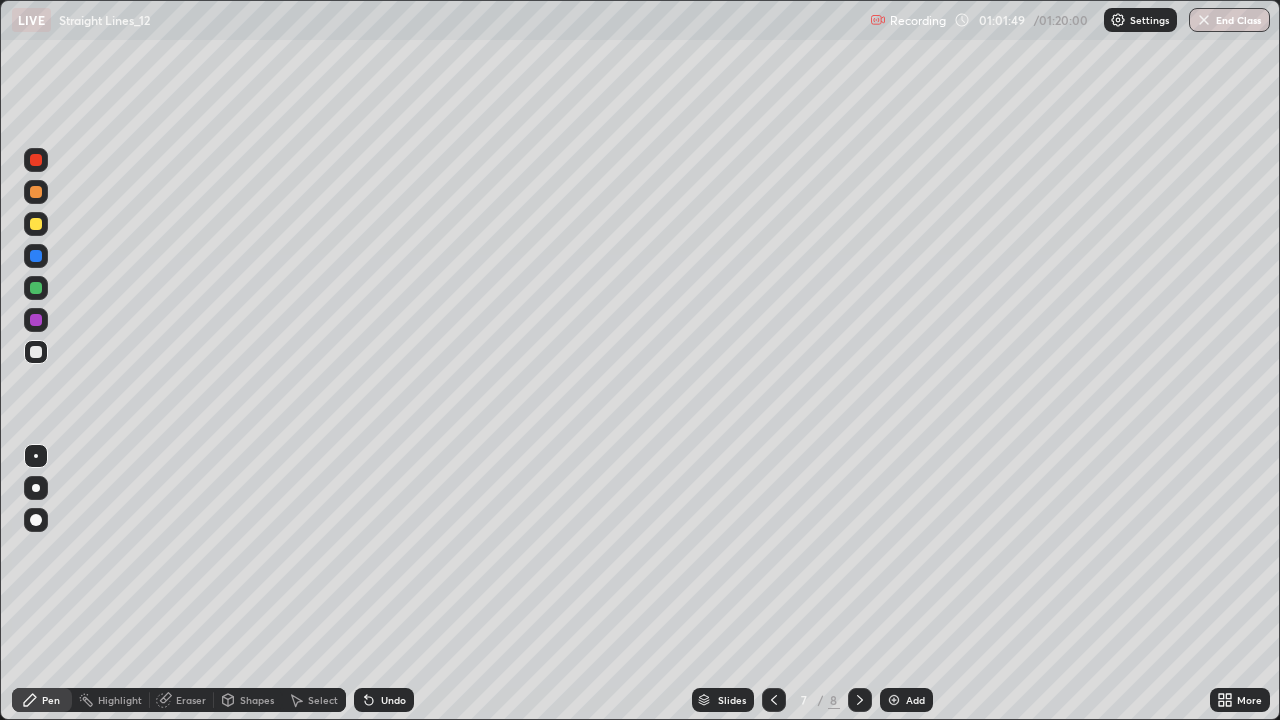 click 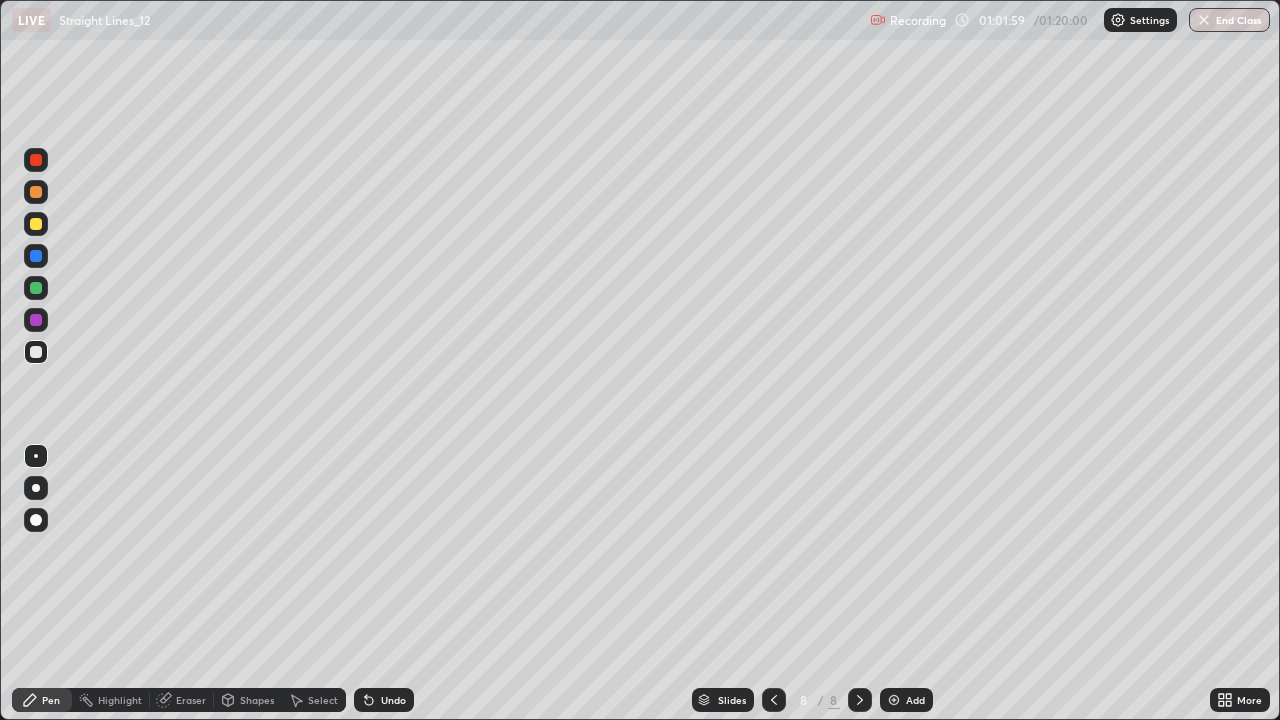 click 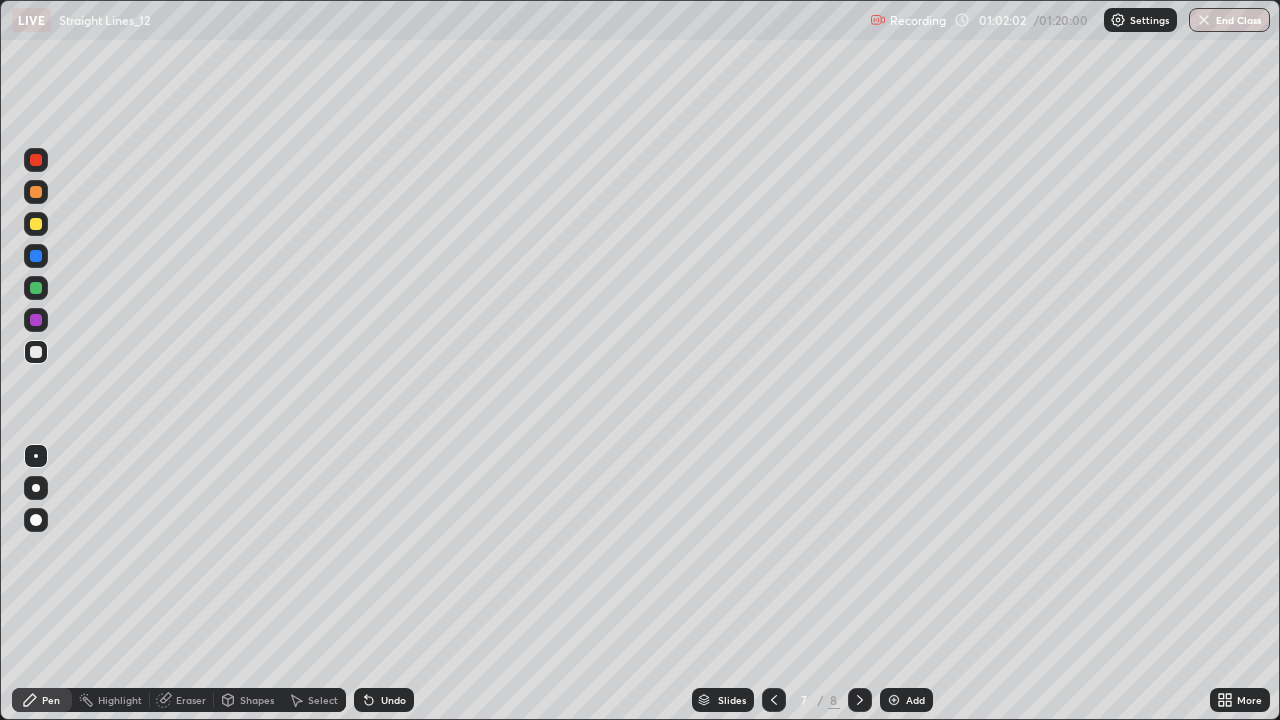 click 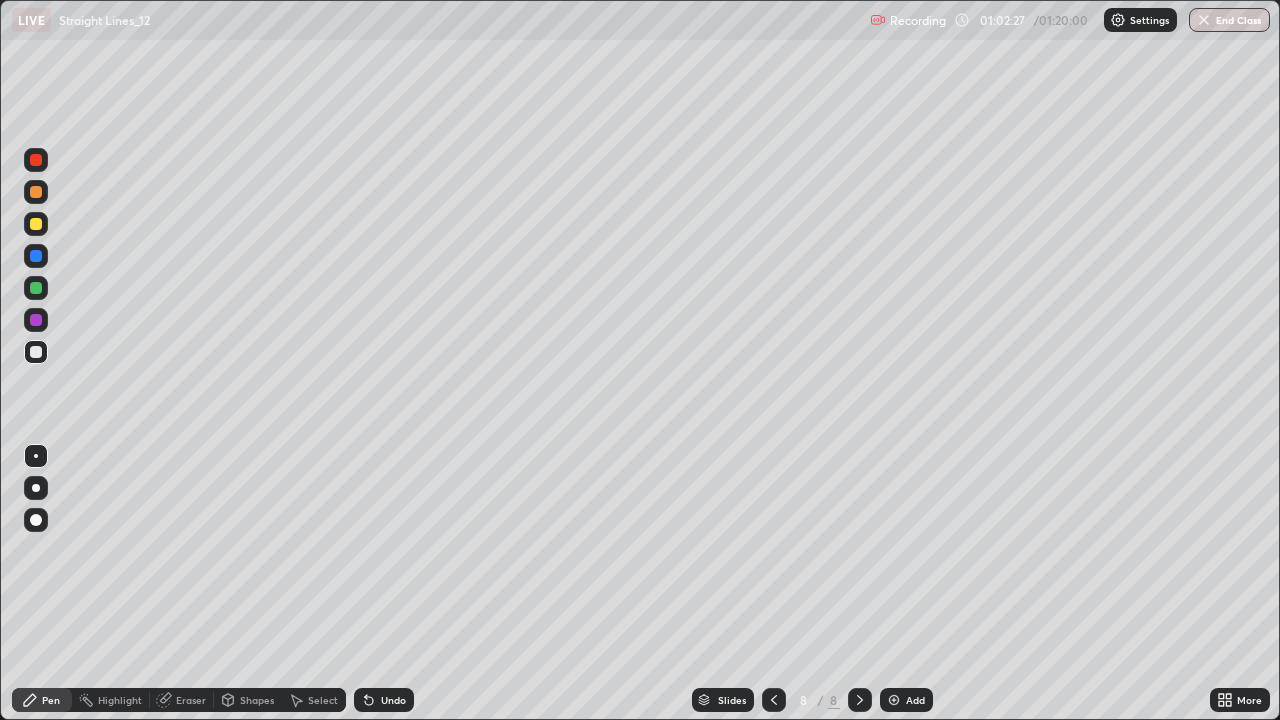 click at bounding box center [774, 700] 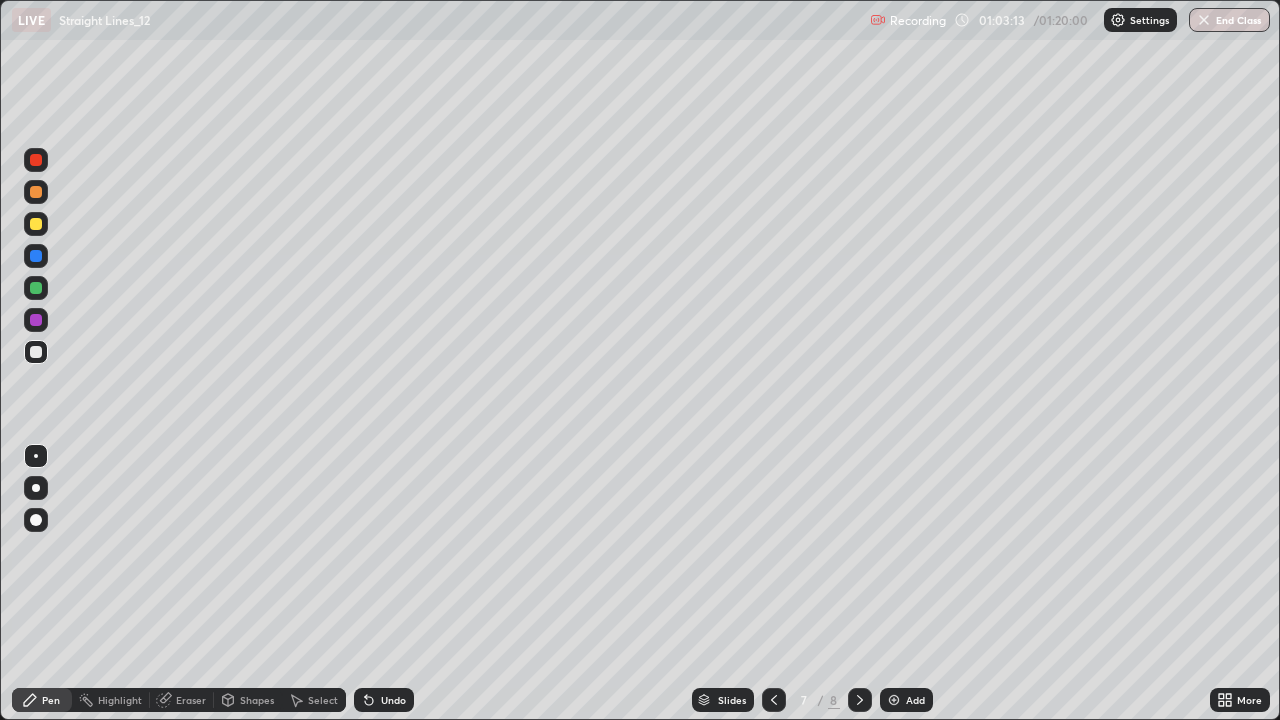 click 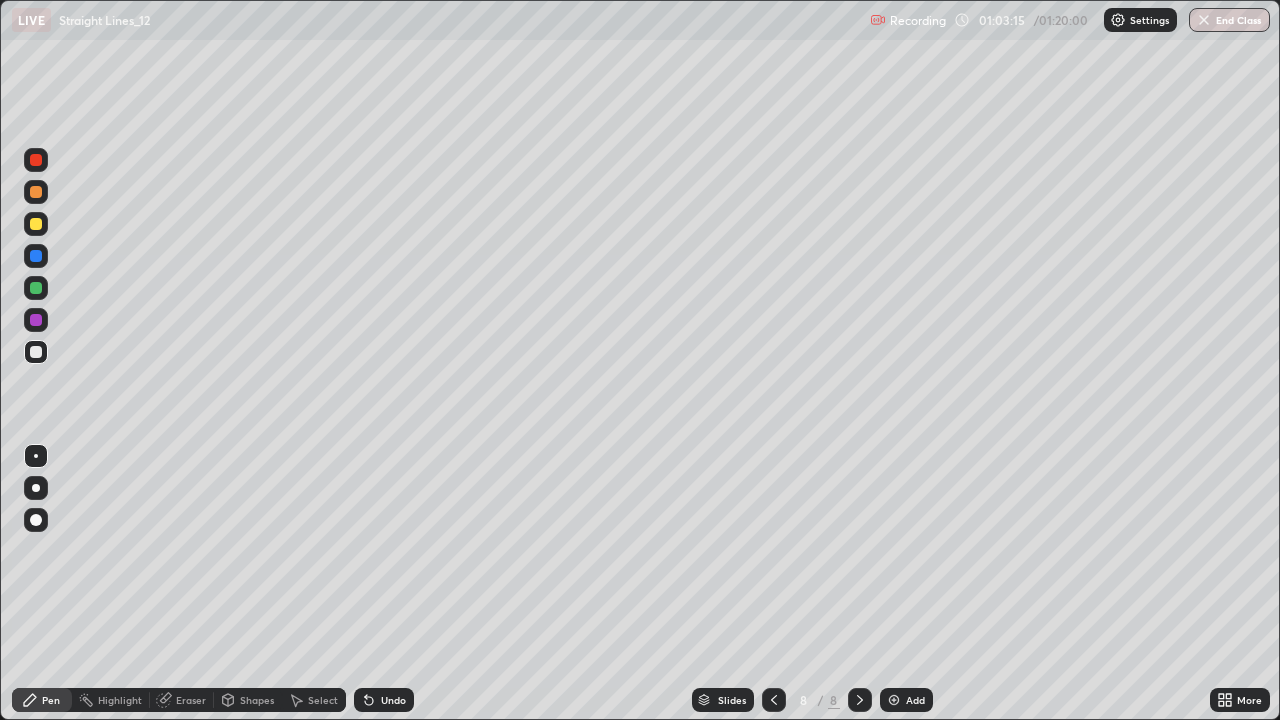 click 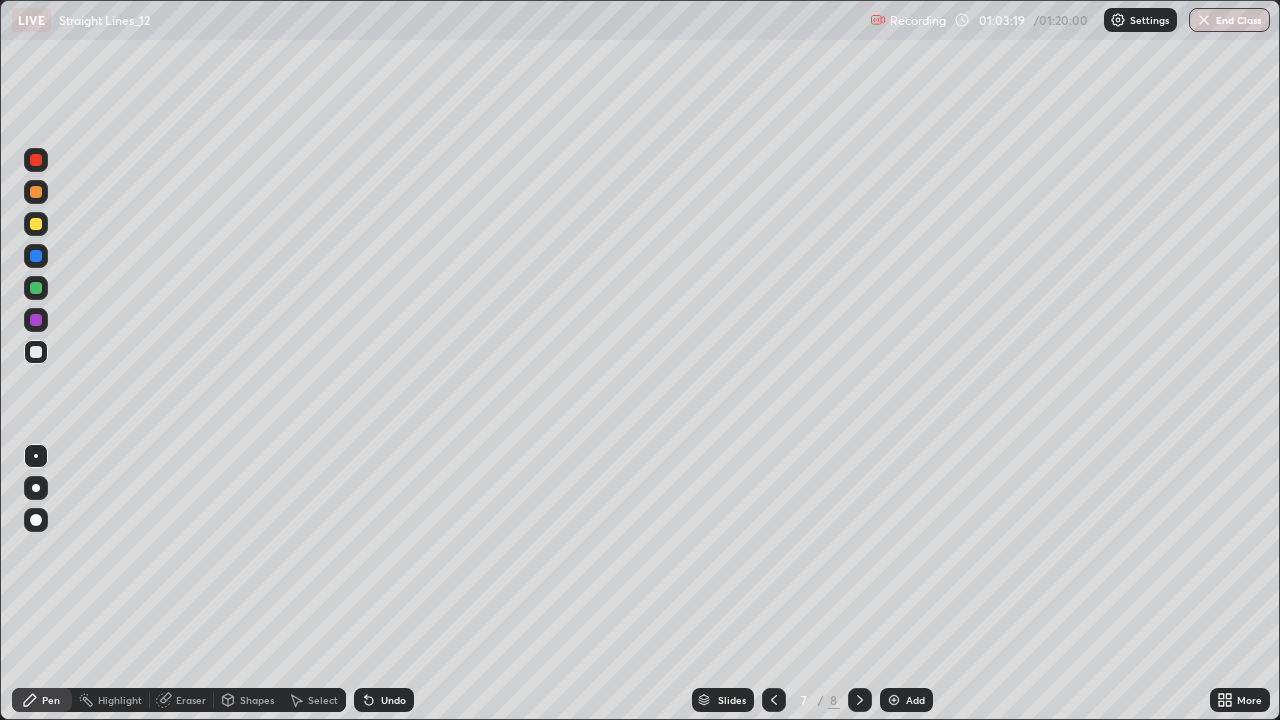 click 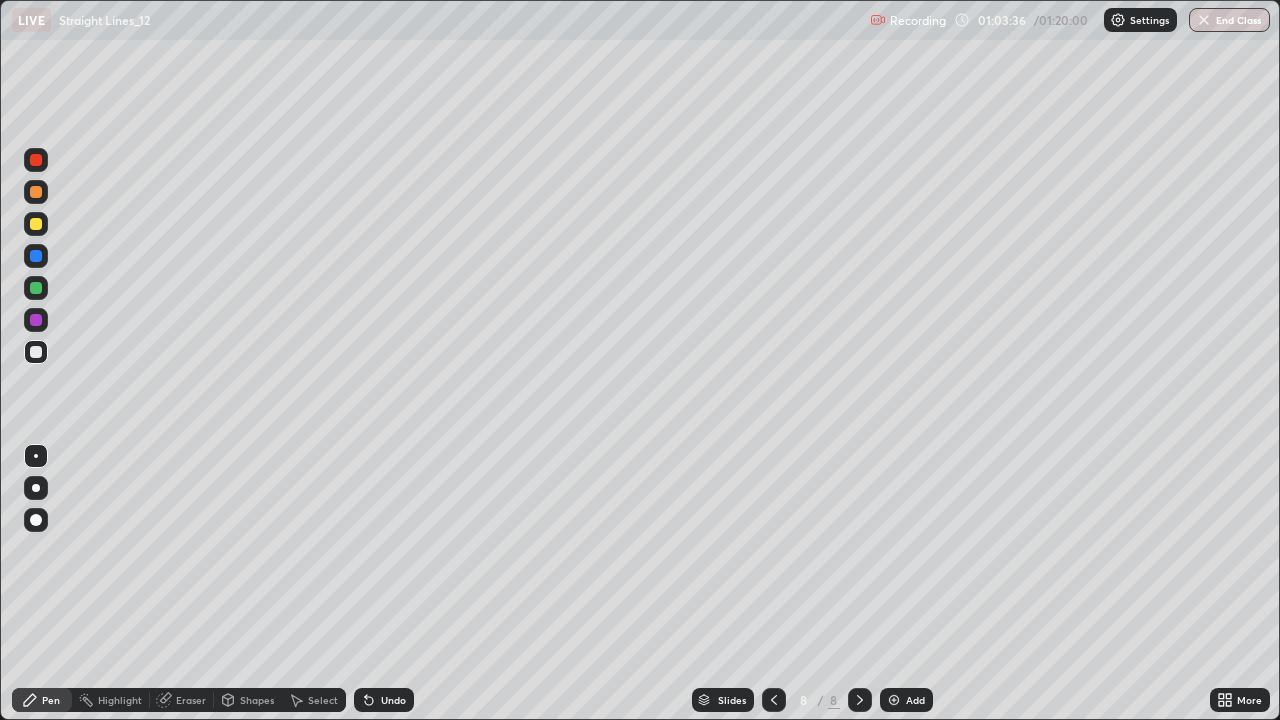 click on "Eraser" at bounding box center (191, 700) 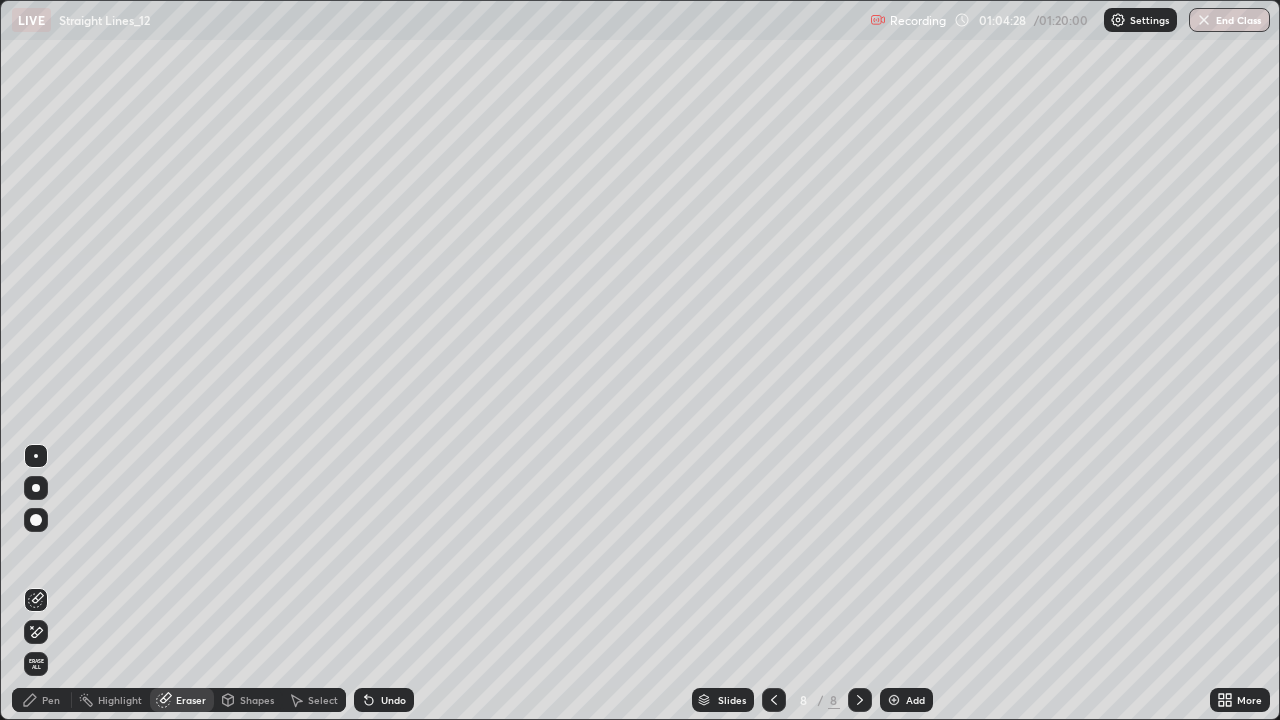 click on "Pen" at bounding box center [51, 700] 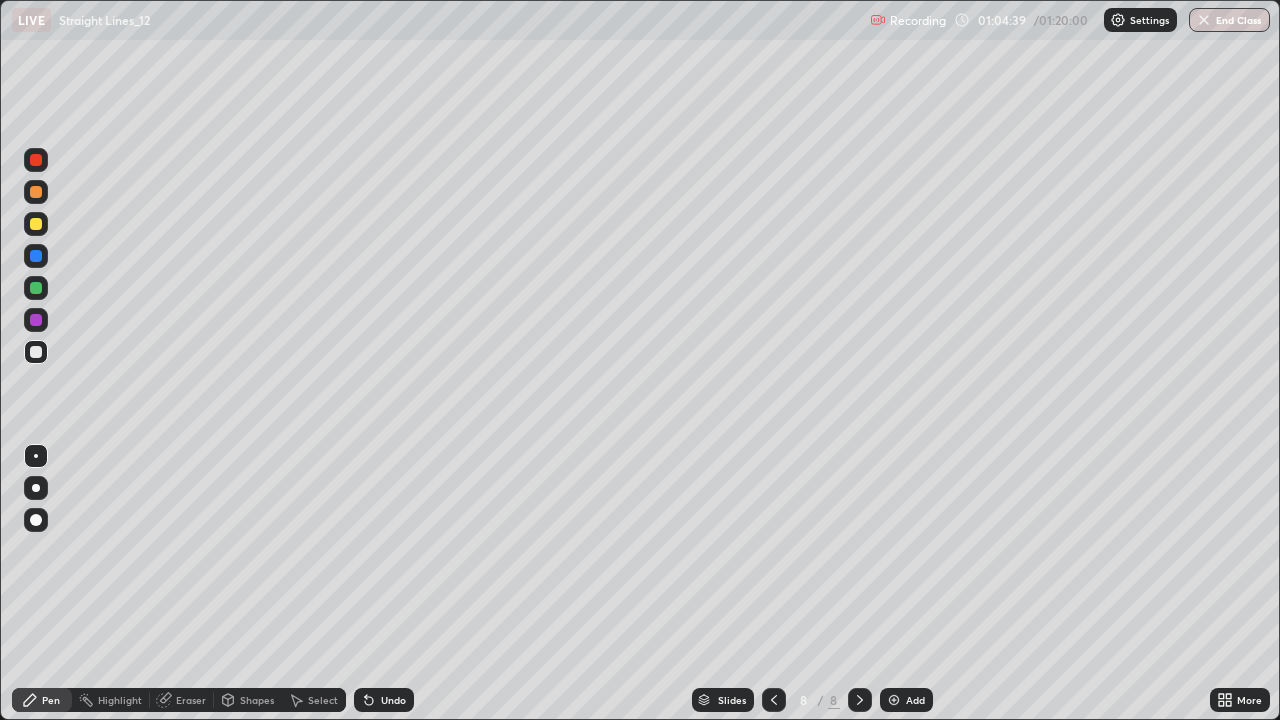 click on "Undo" at bounding box center (384, 700) 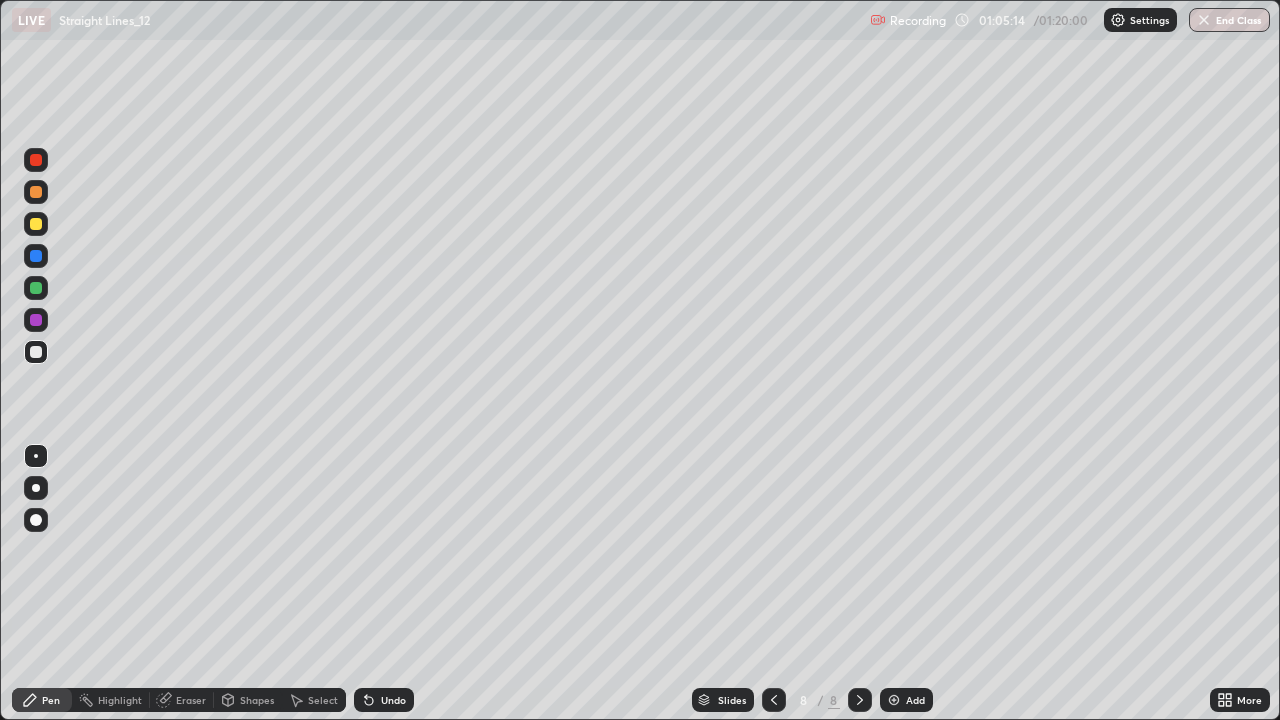 click at bounding box center [36, 352] 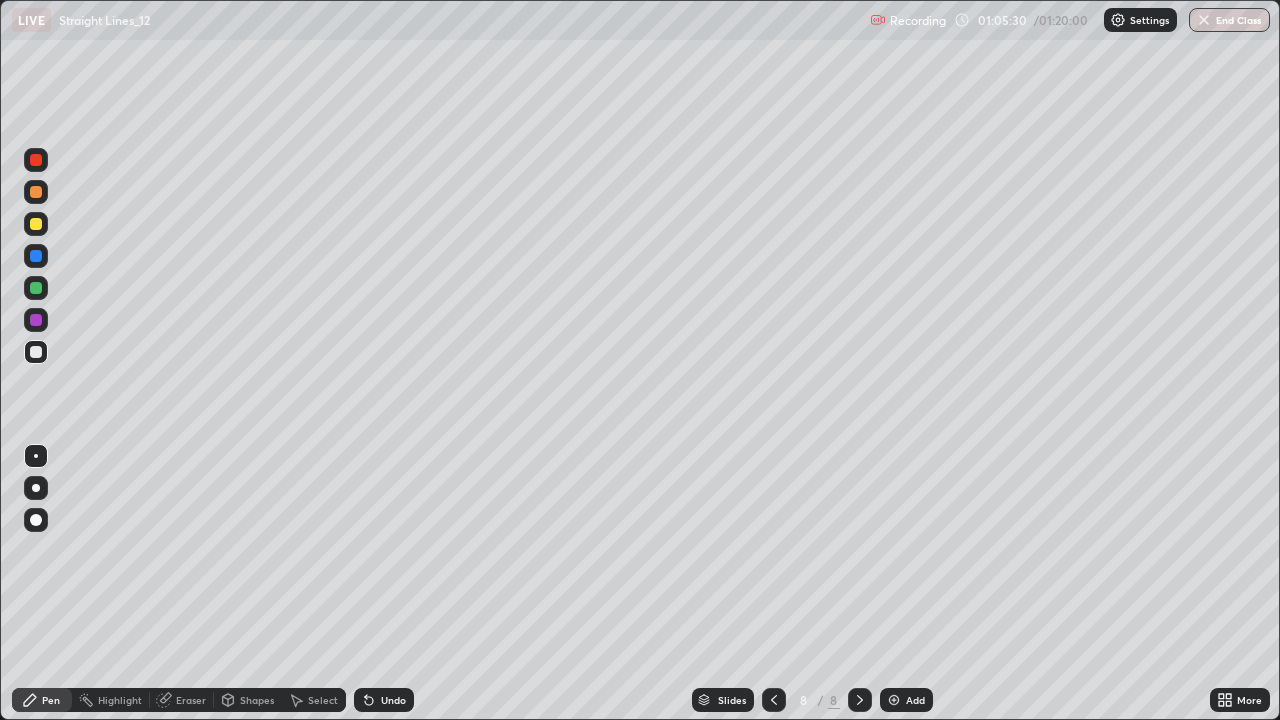 click 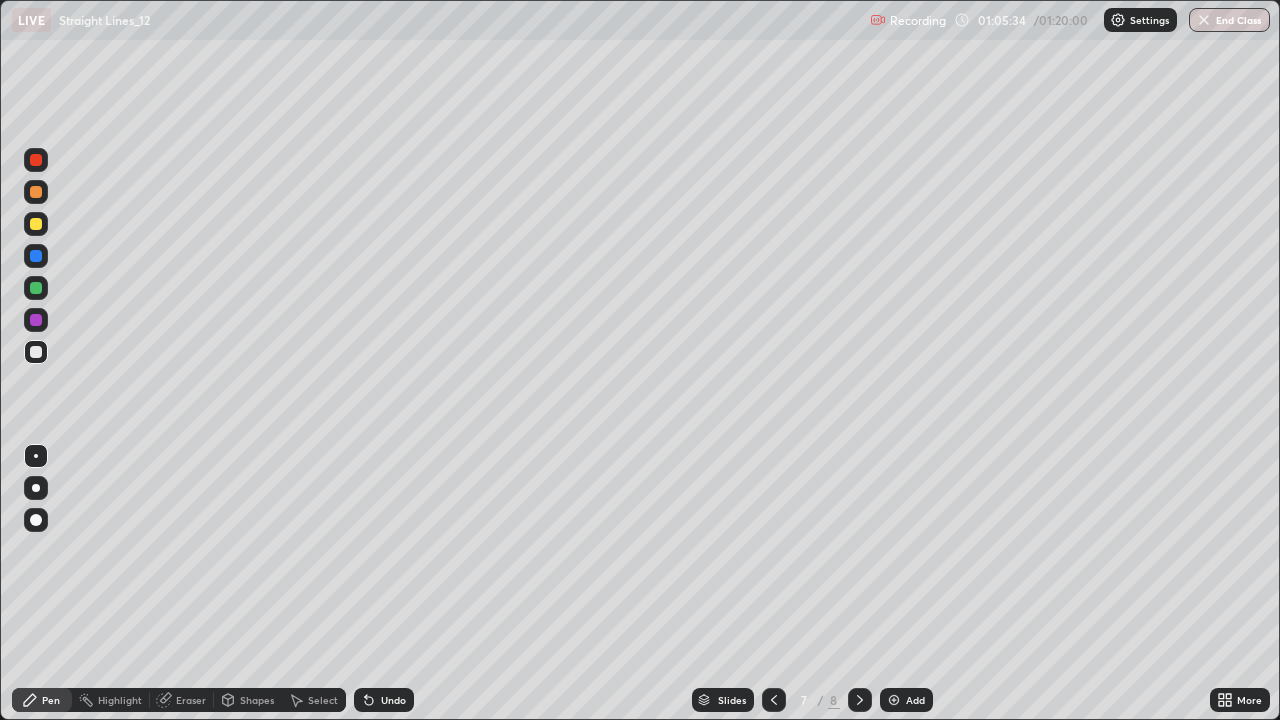 click at bounding box center (36, 224) 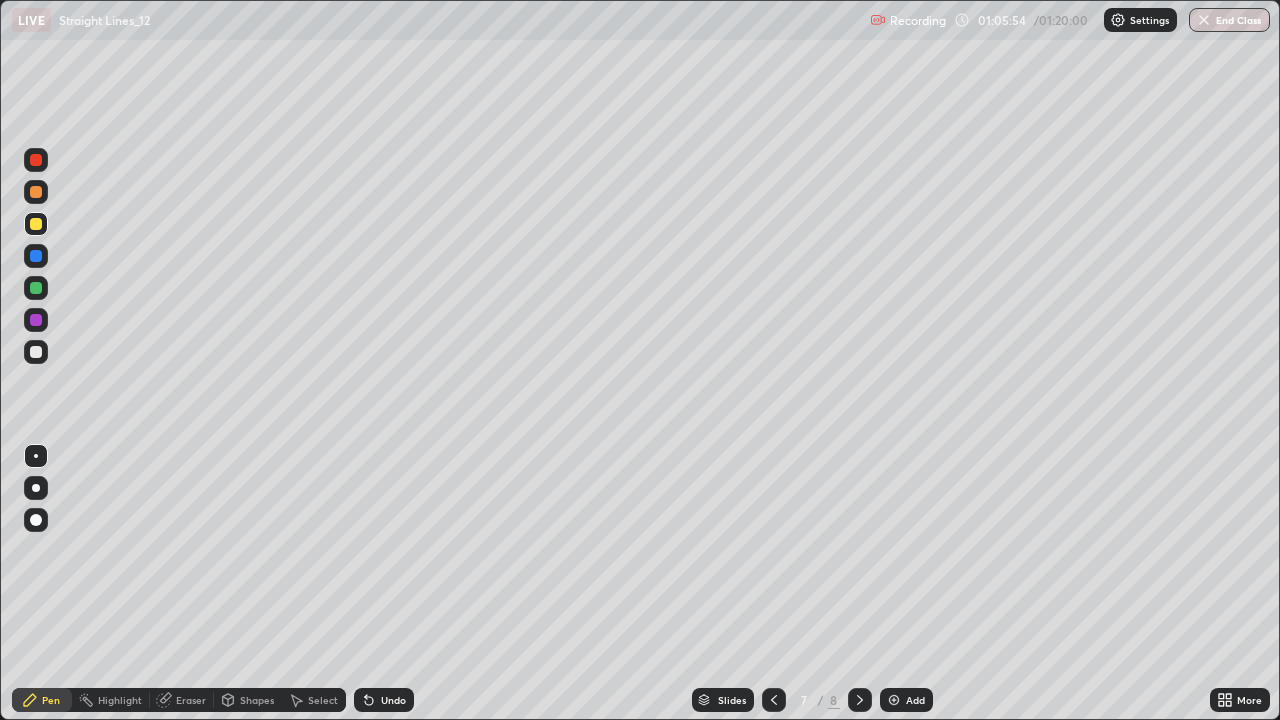 click 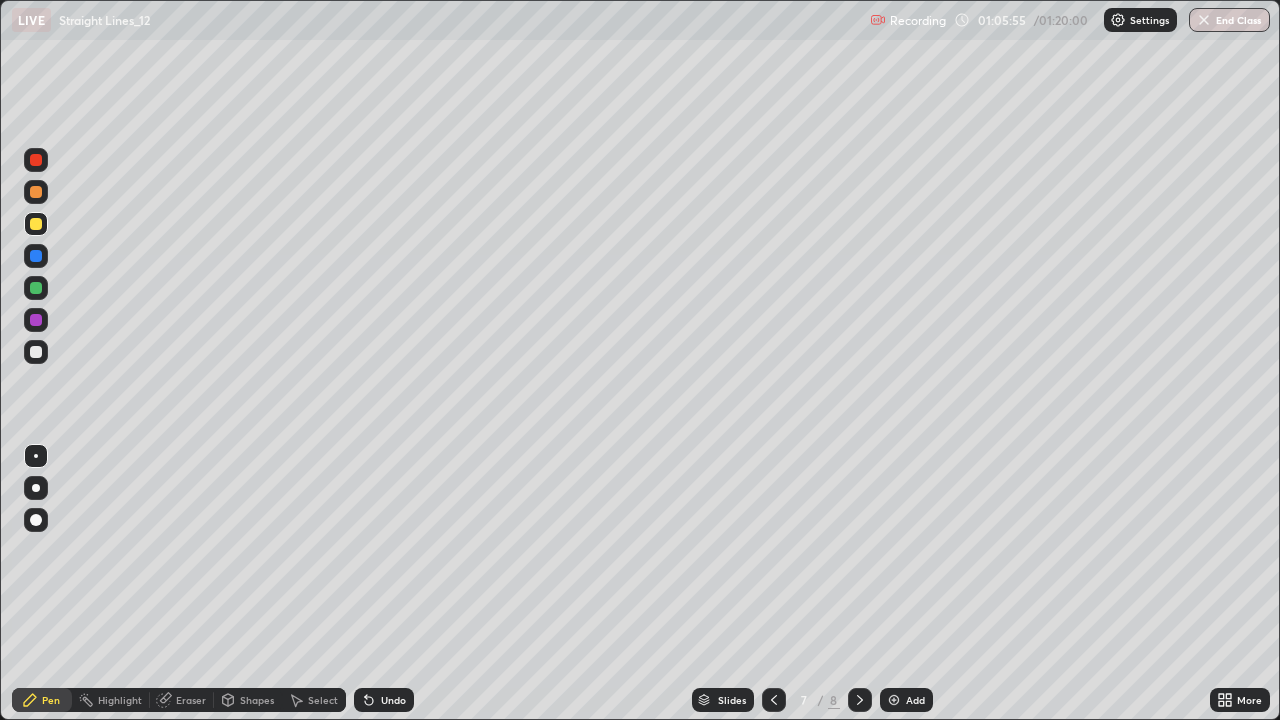 click on "Undo" at bounding box center (393, 700) 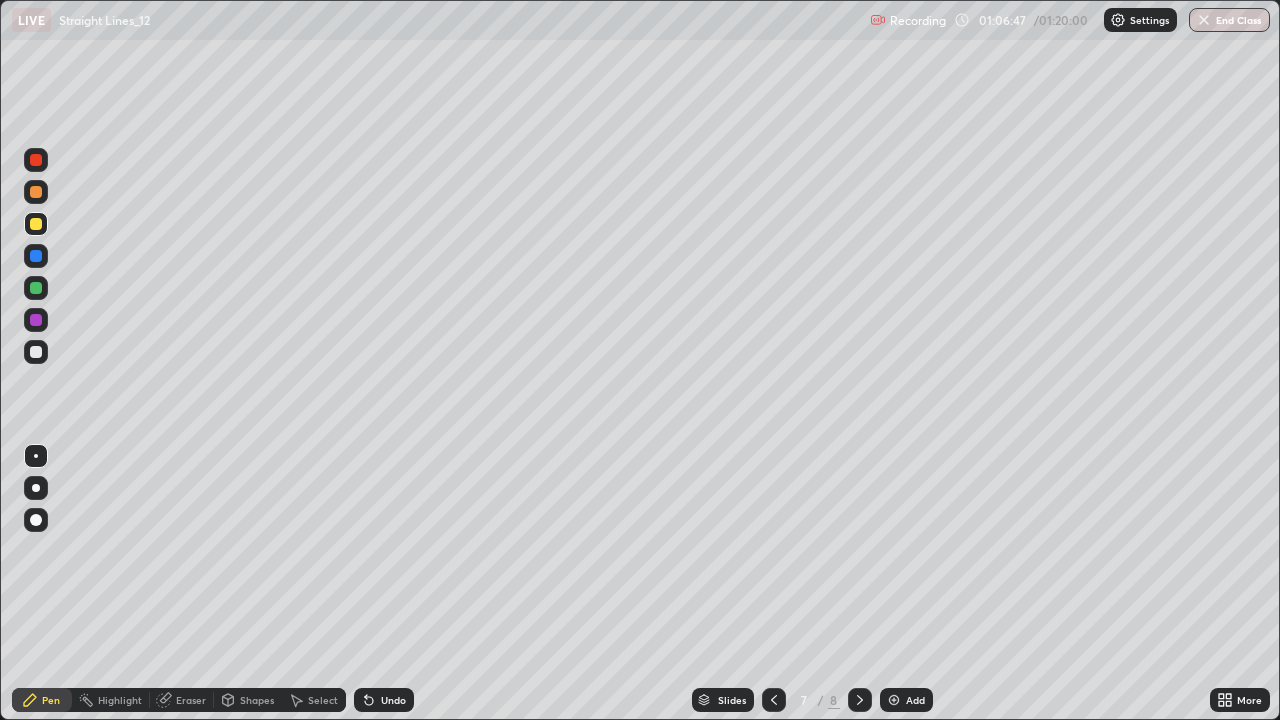 click 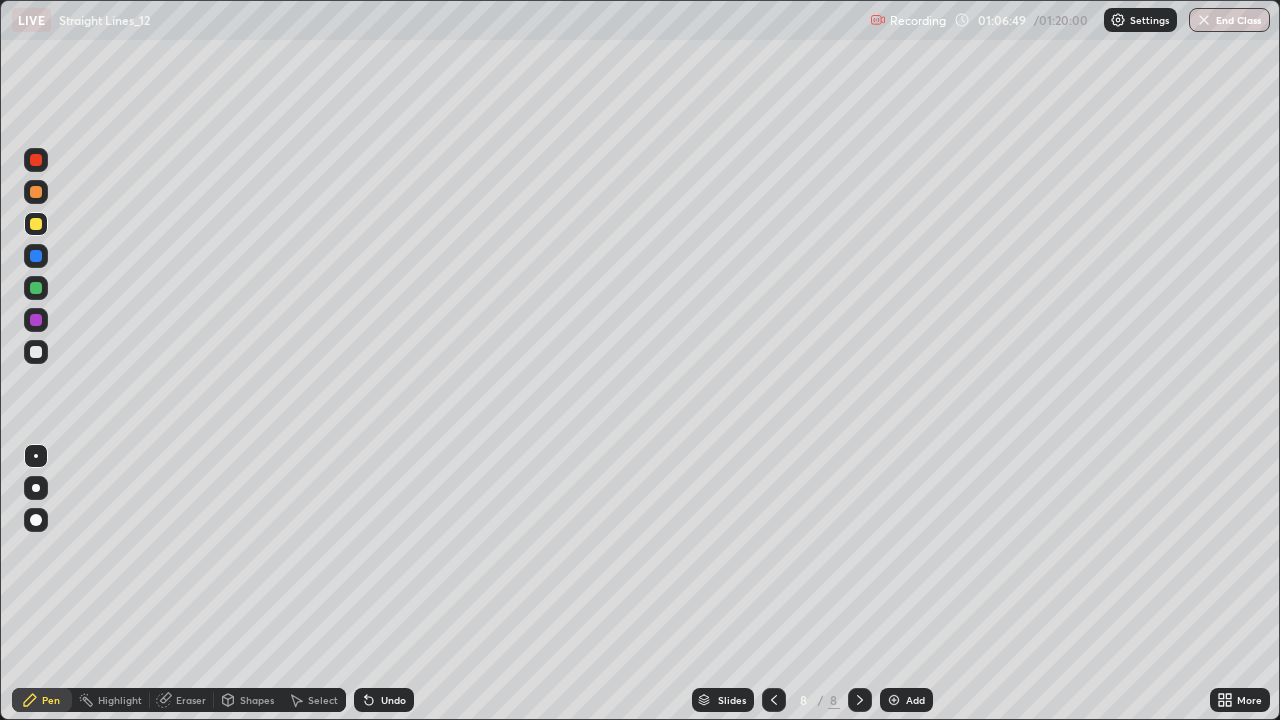click on "Undo" at bounding box center [384, 700] 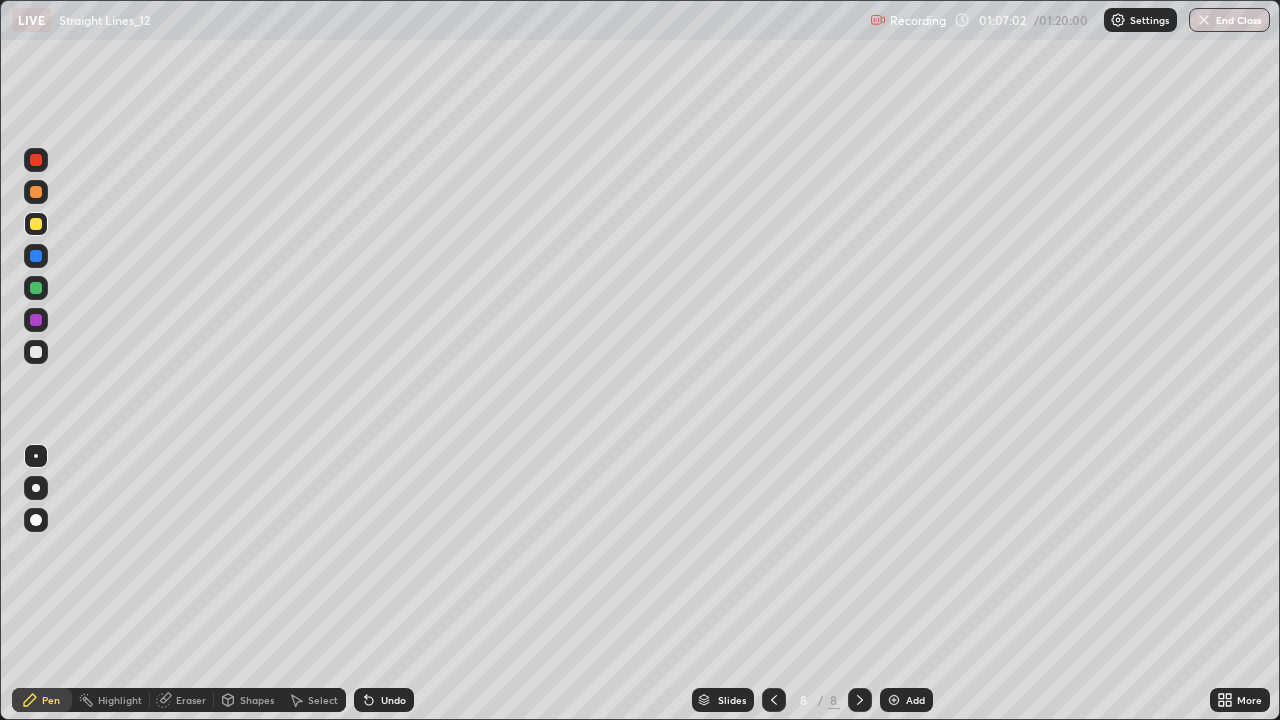 click 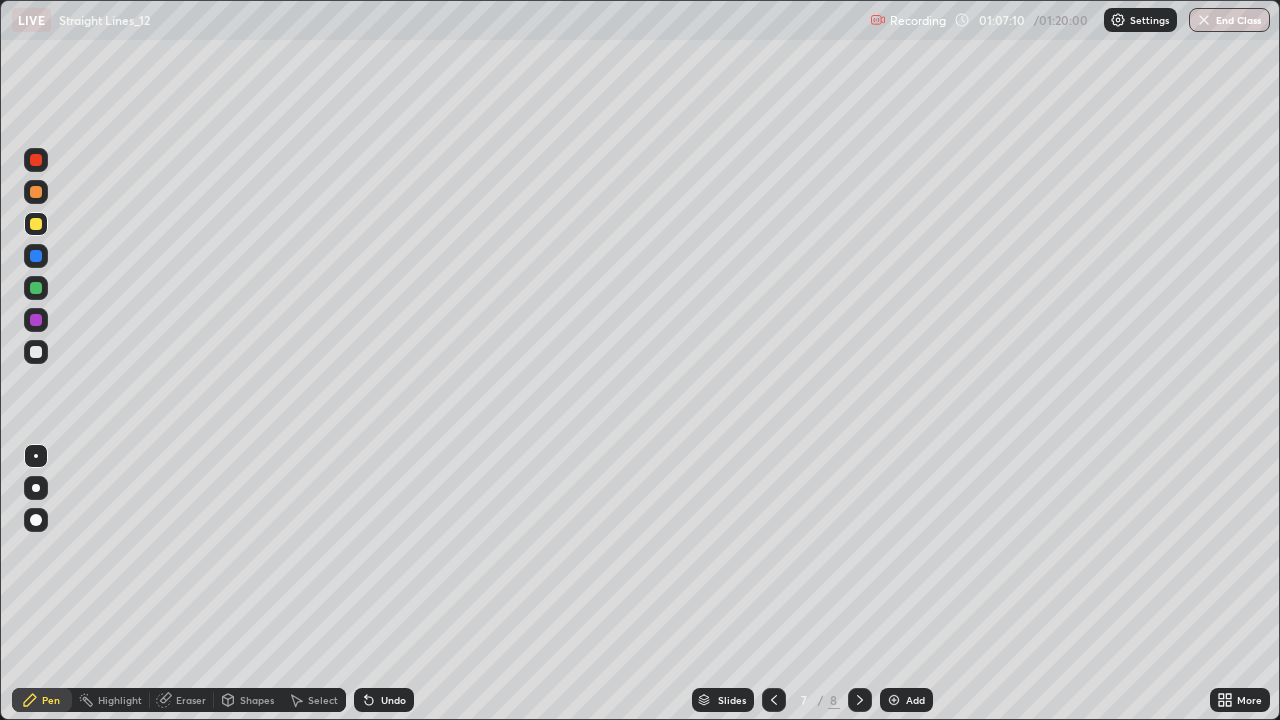 click 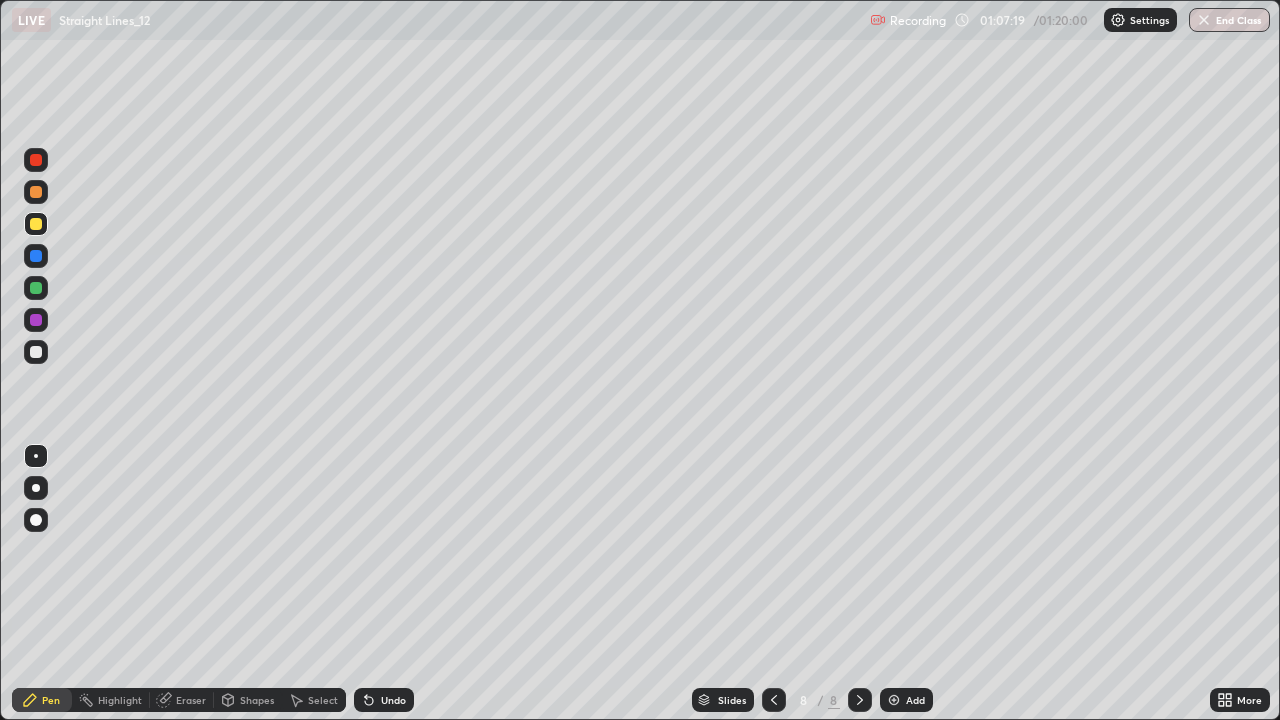 click 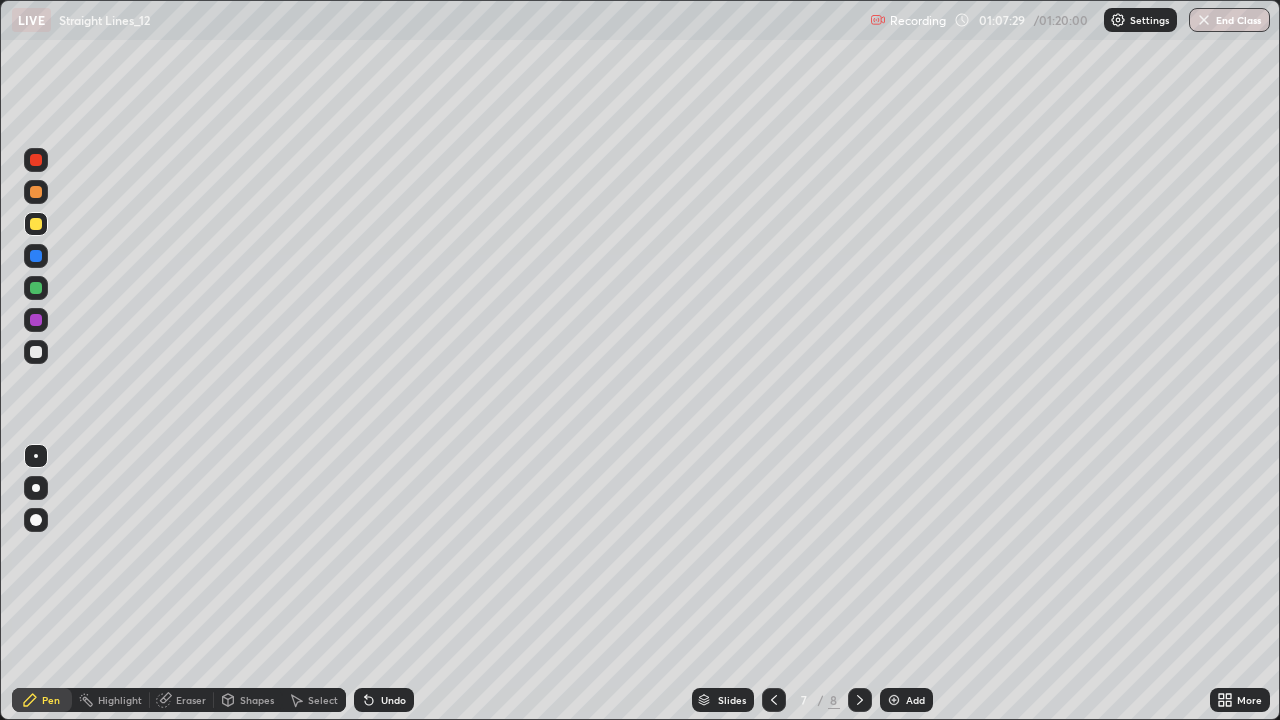 click 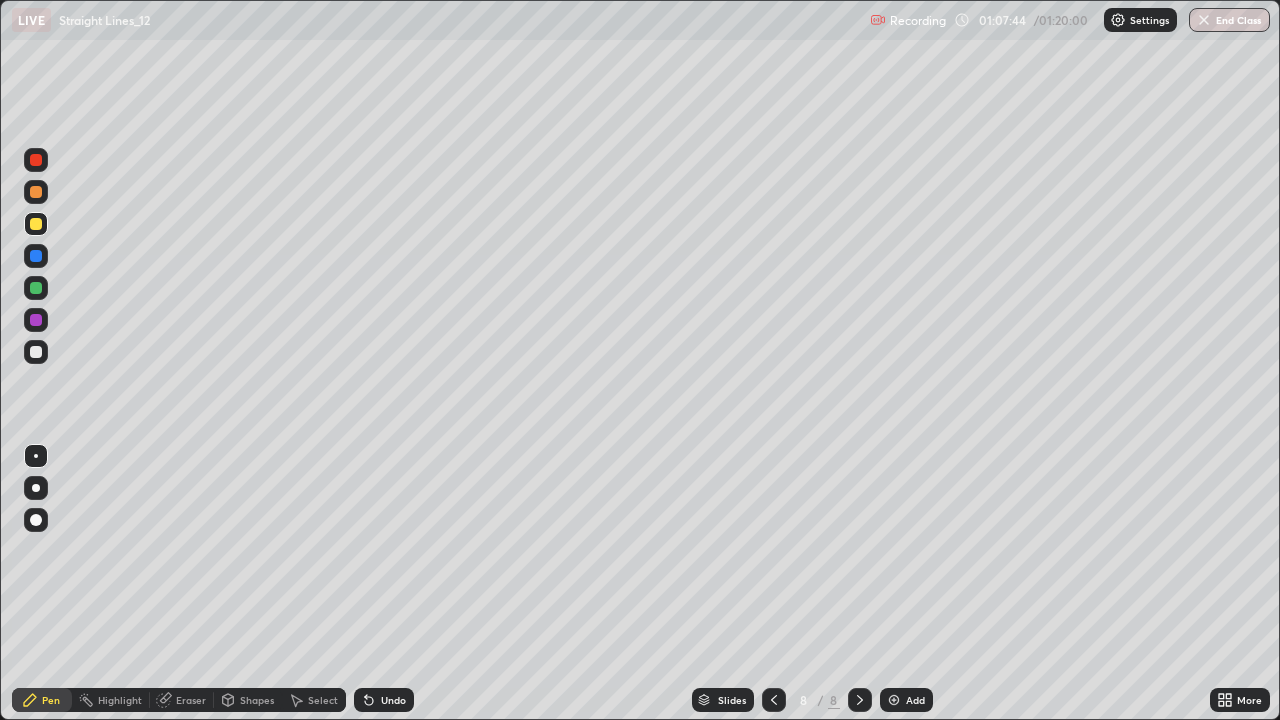click 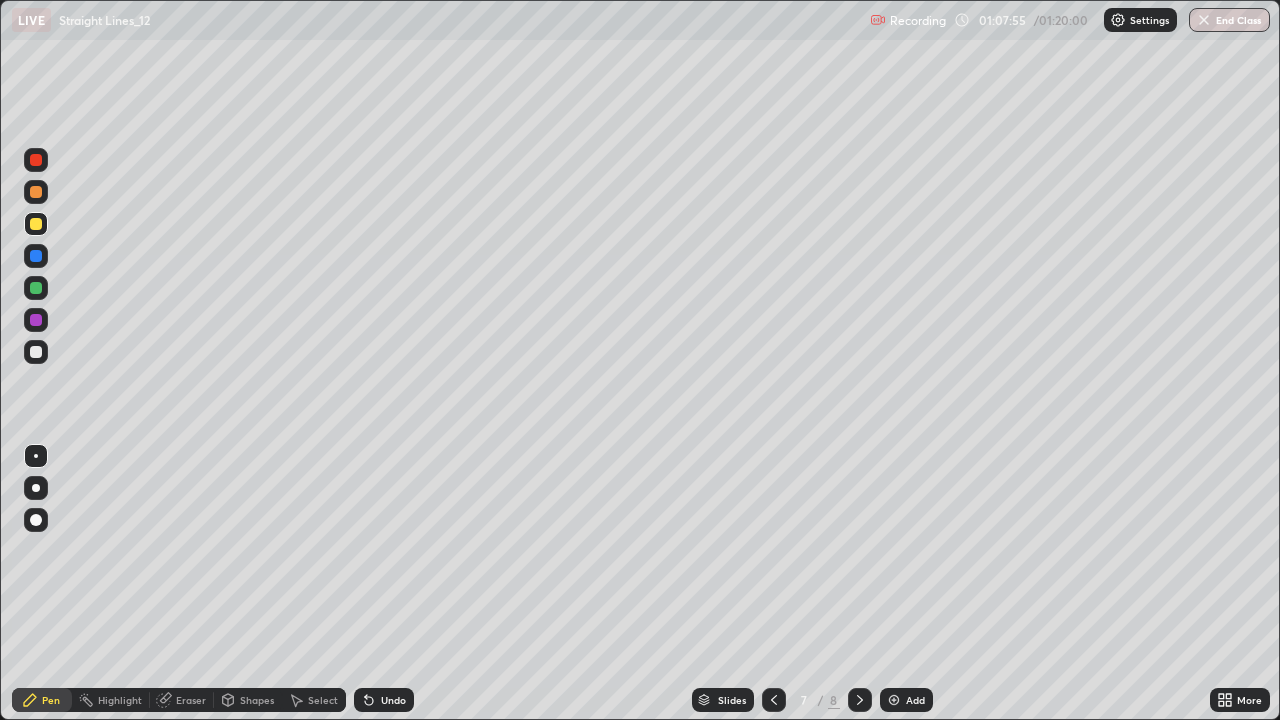 click 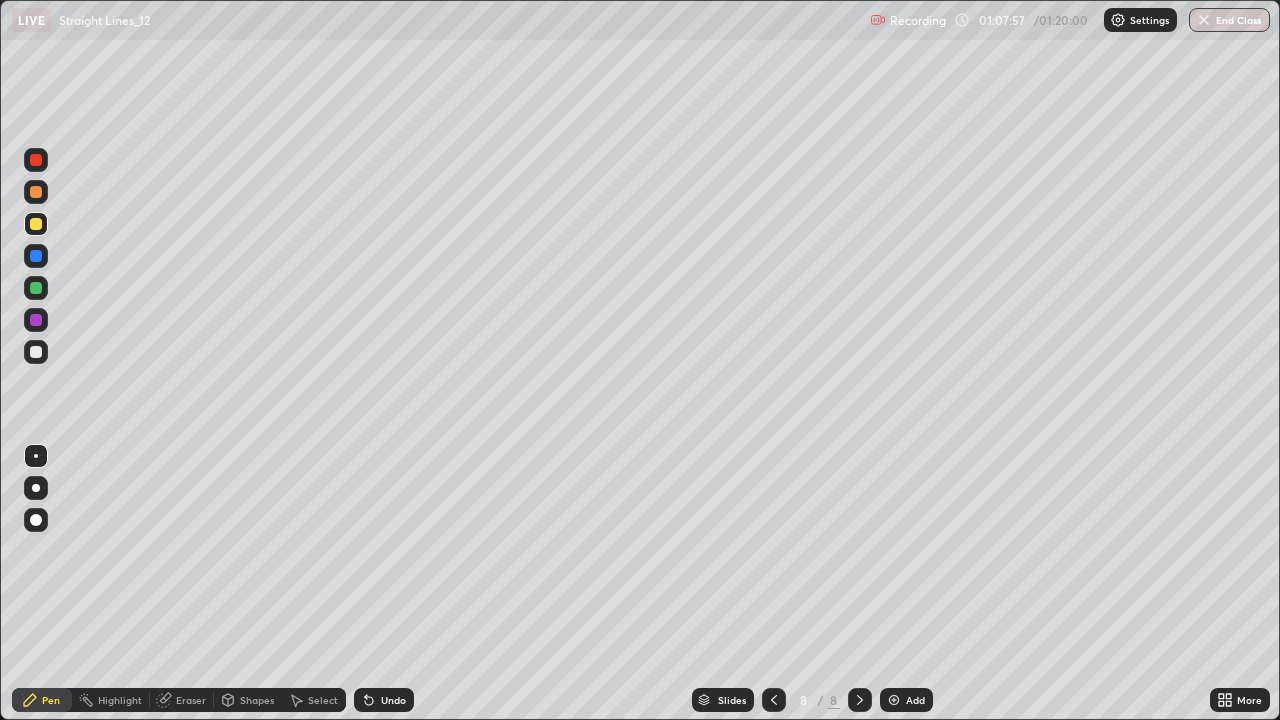 click at bounding box center [36, 288] 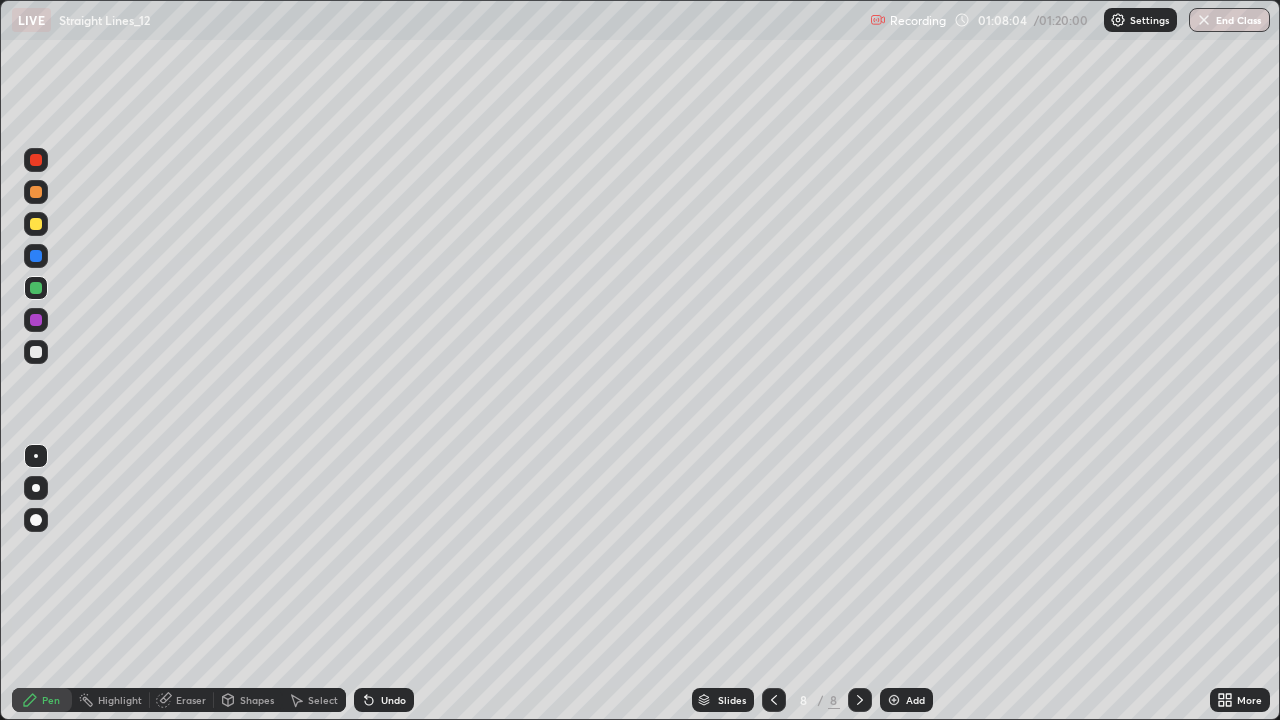 click at bounding box center [36, 256] 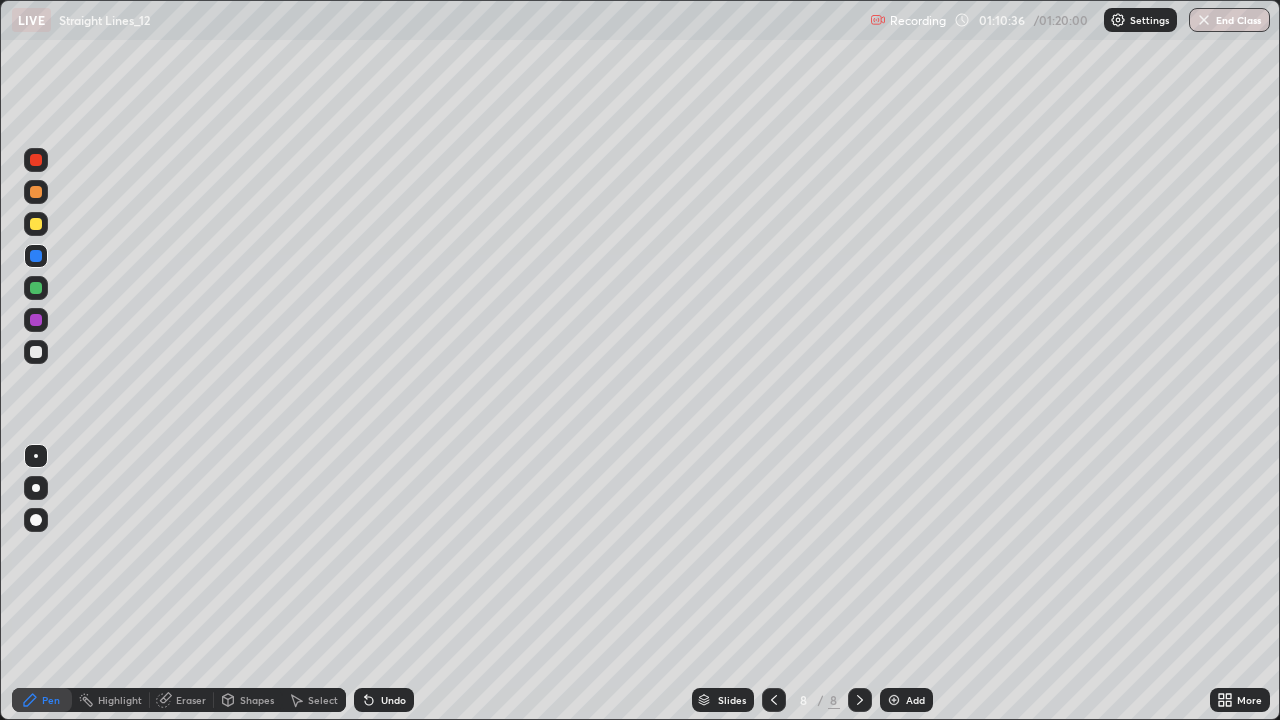 click at bounding box center (36, 352) 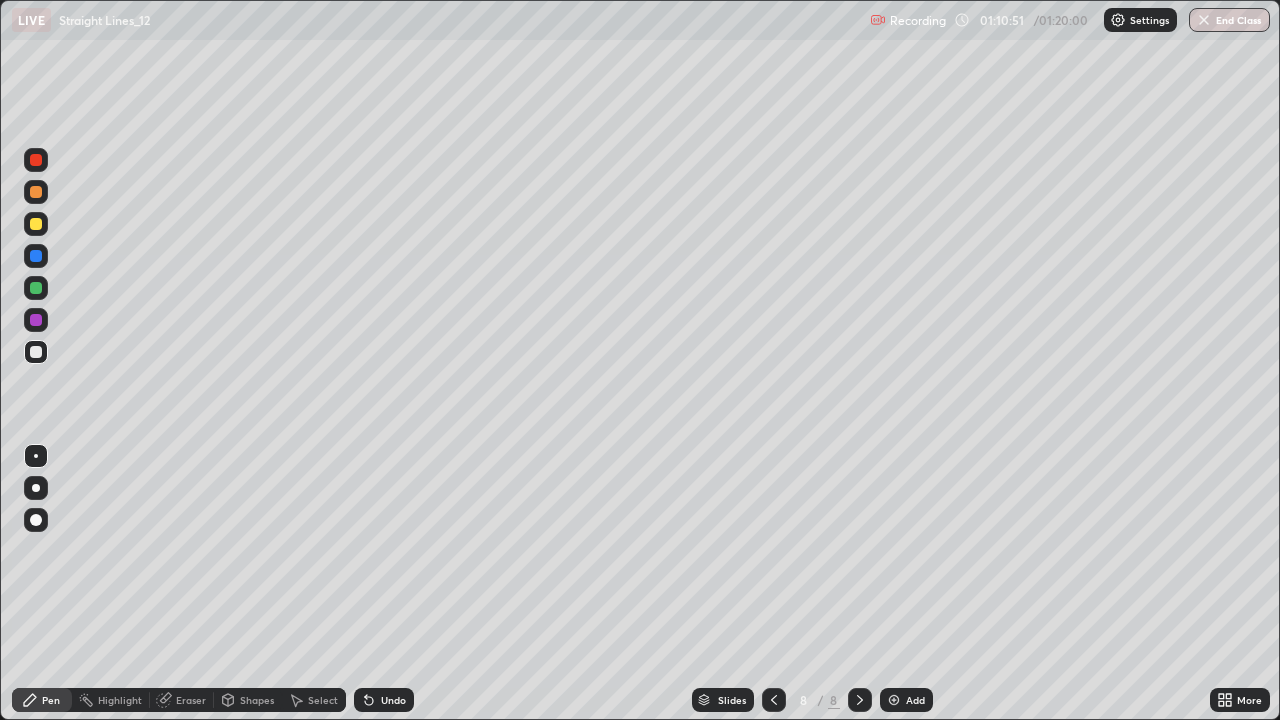 click on "Undo" at bounding box center (384, 700) 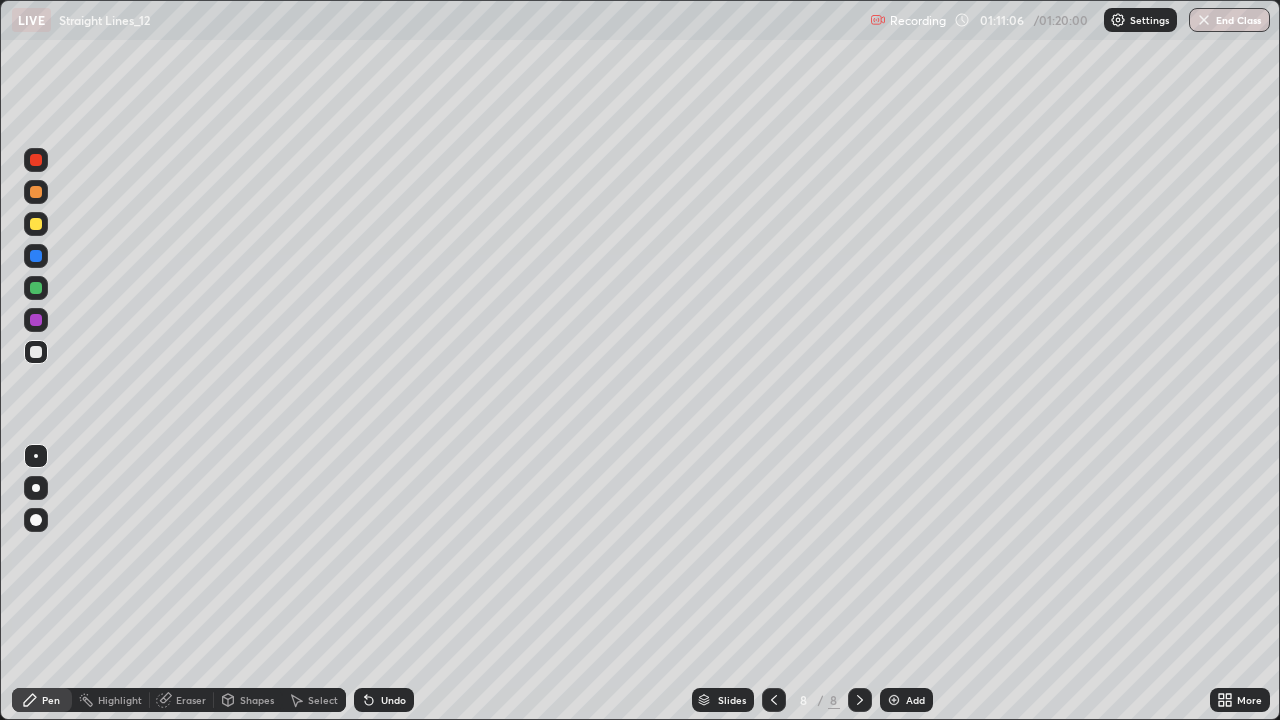 click on "Undo" at bounding box center (393, 700) 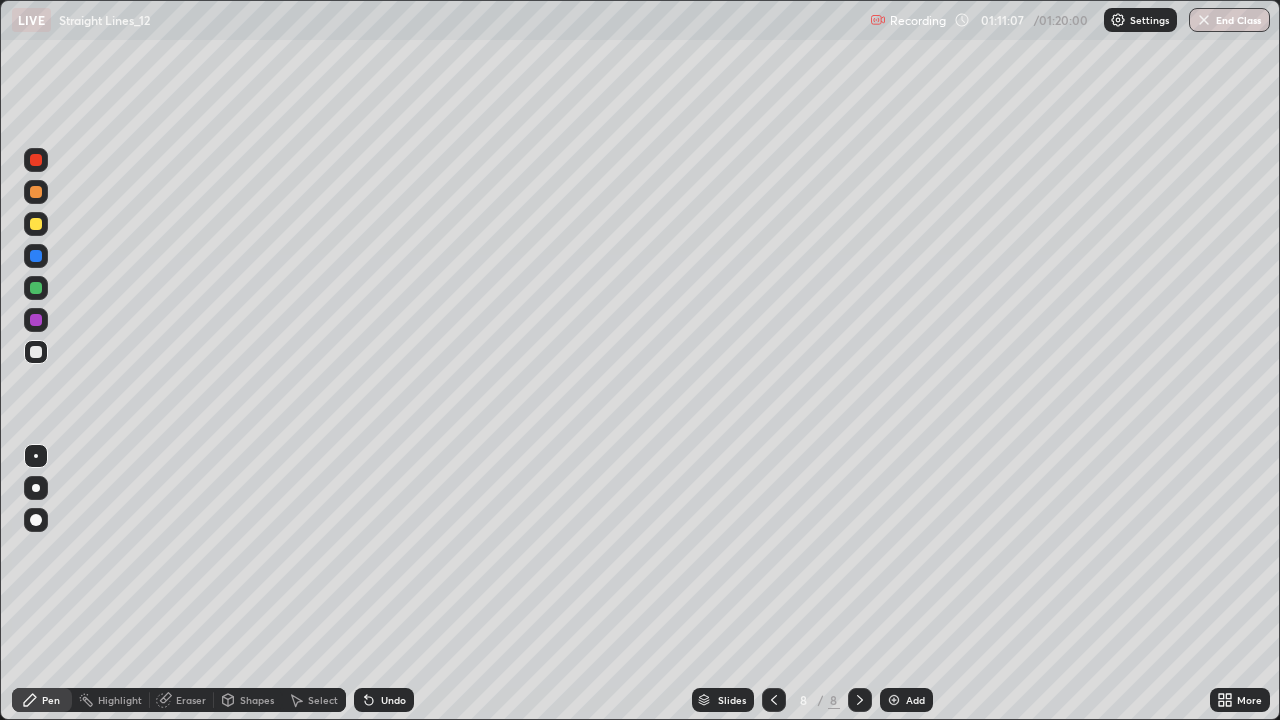 click on "Undo" at bounding box center [393, 700] 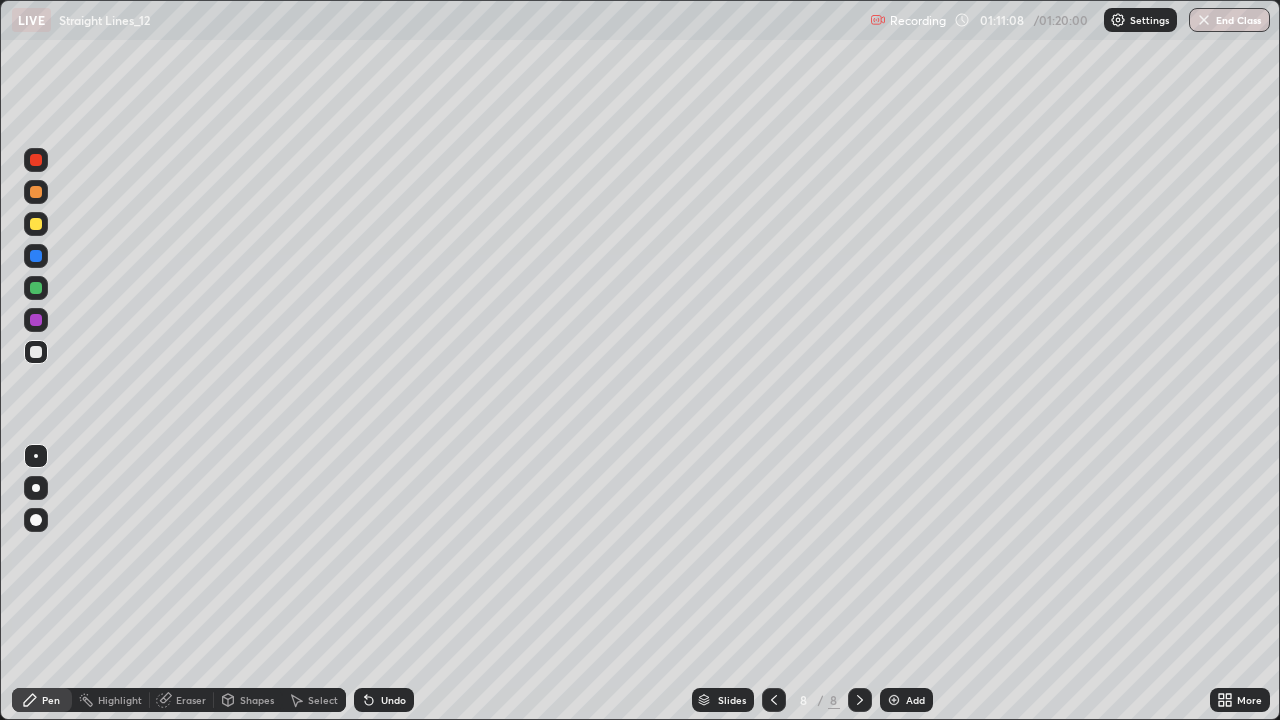 click on "Undo" at bounding box center [384, 700] 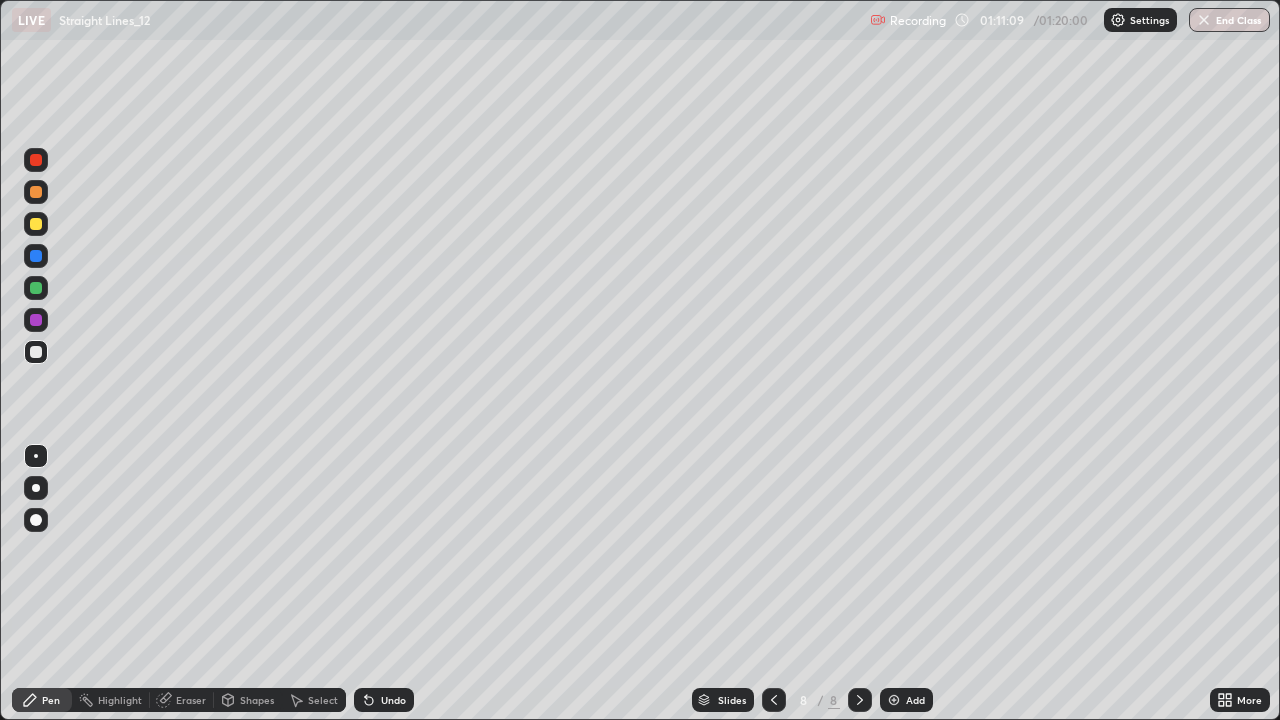 click on "Undo" at bounding box center (384, 700) 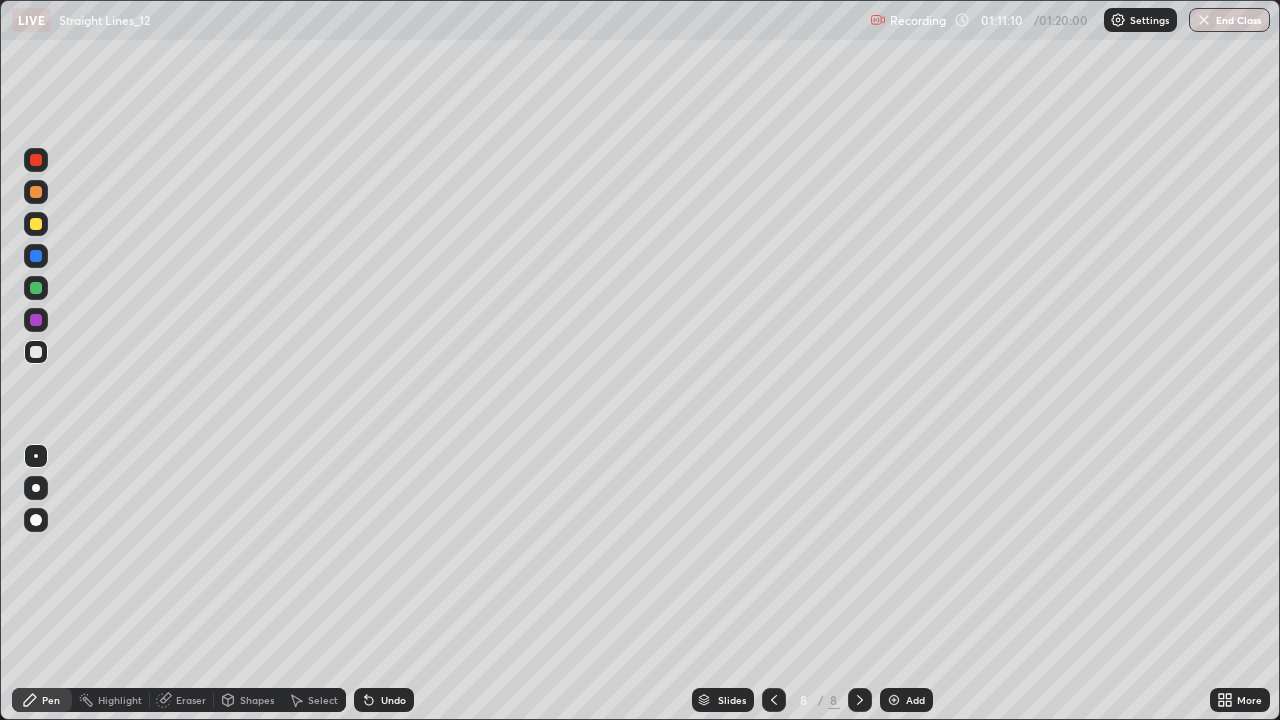 click on "Undo" at bounding box center (384, 700) 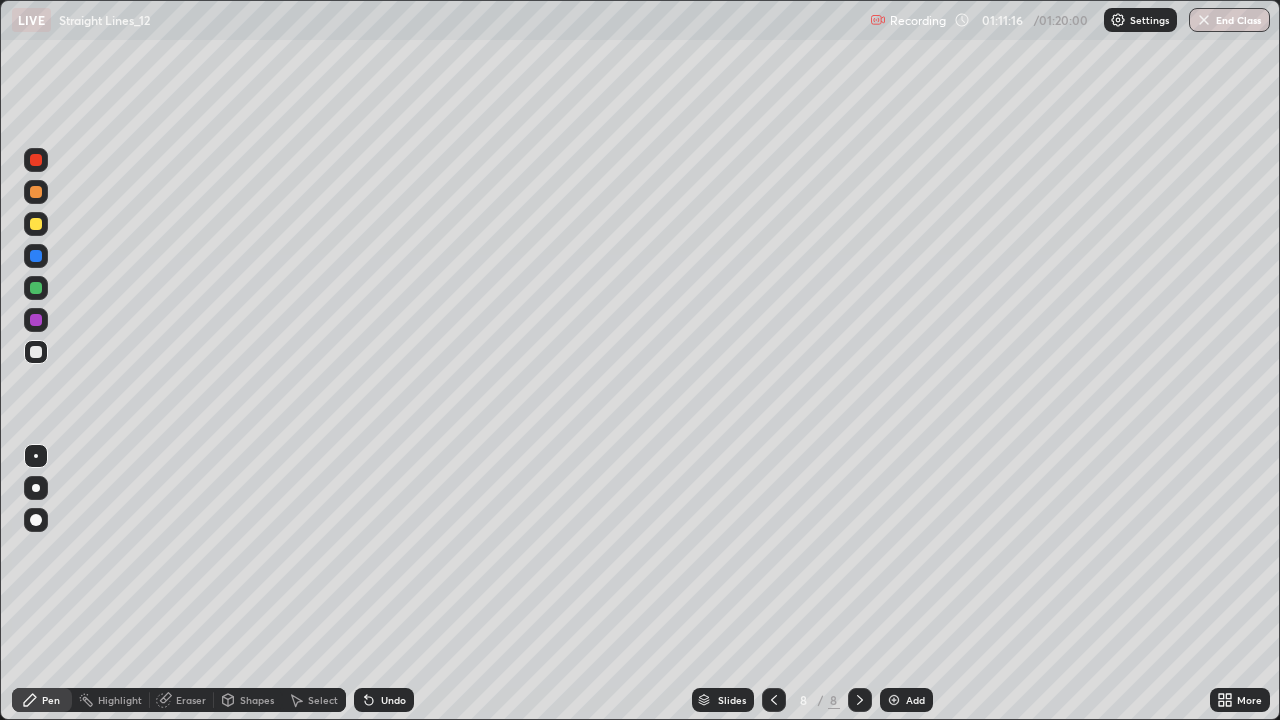 click on "Undo" at bounding box center [393, 700] 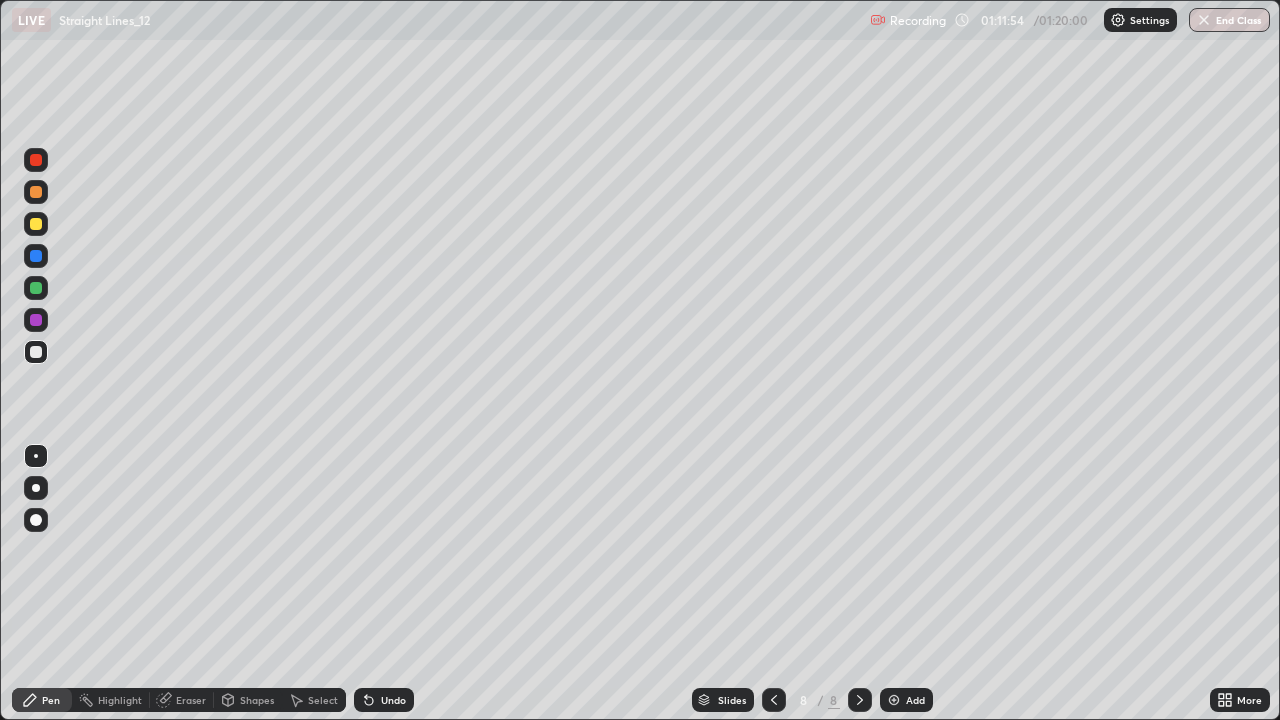 click at bounding box center (36, 288) 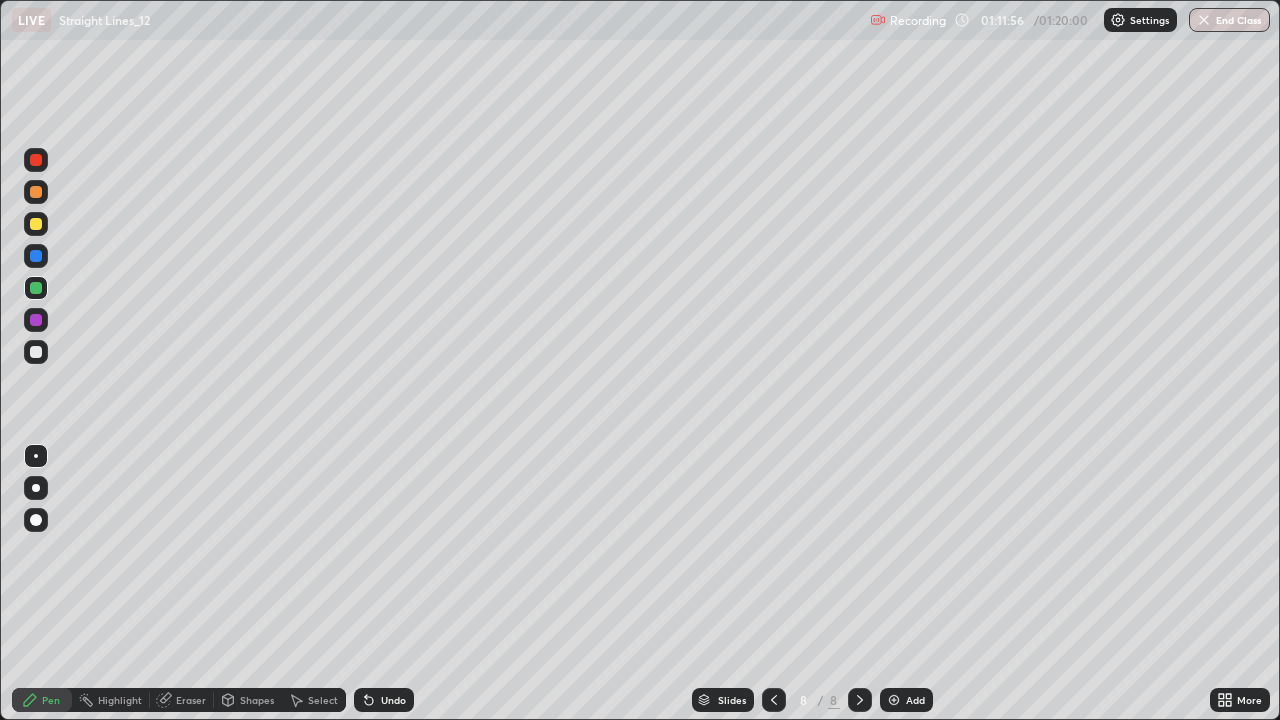 click at bounding box center (36, 192) 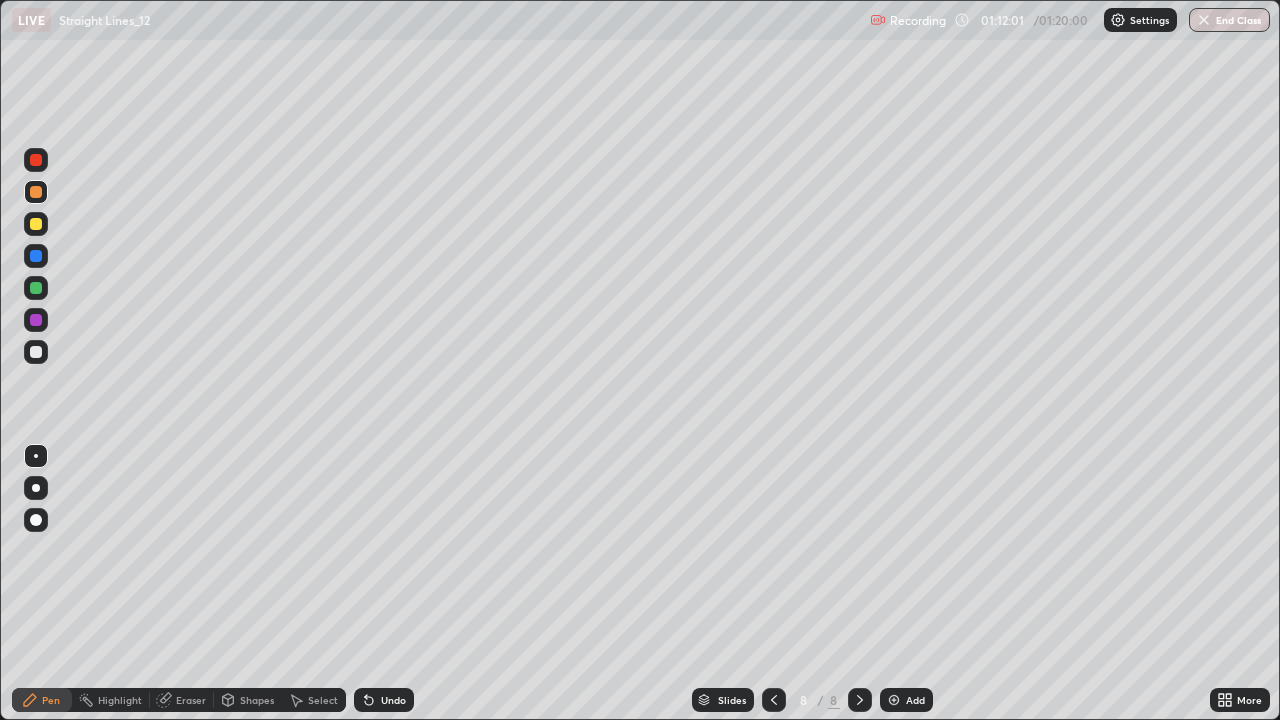 click on "Undo" at bounding box center [393, 700] 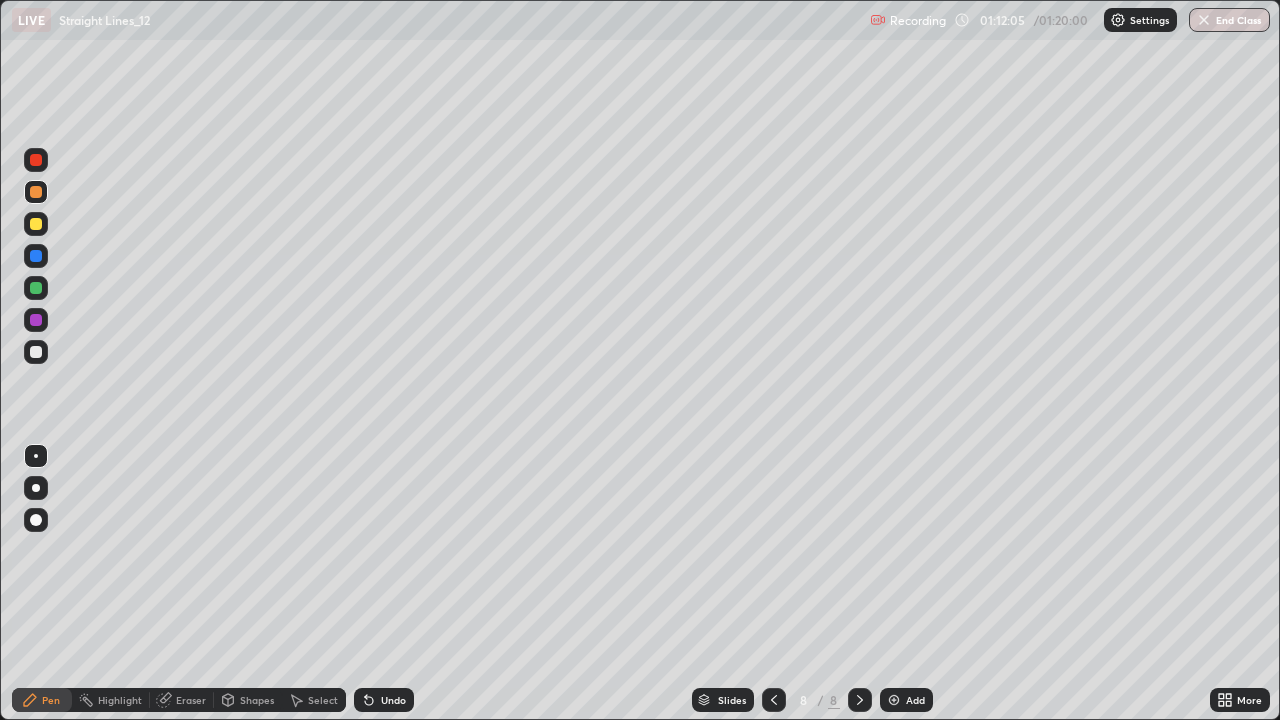 click at bounding box center [36, 256] 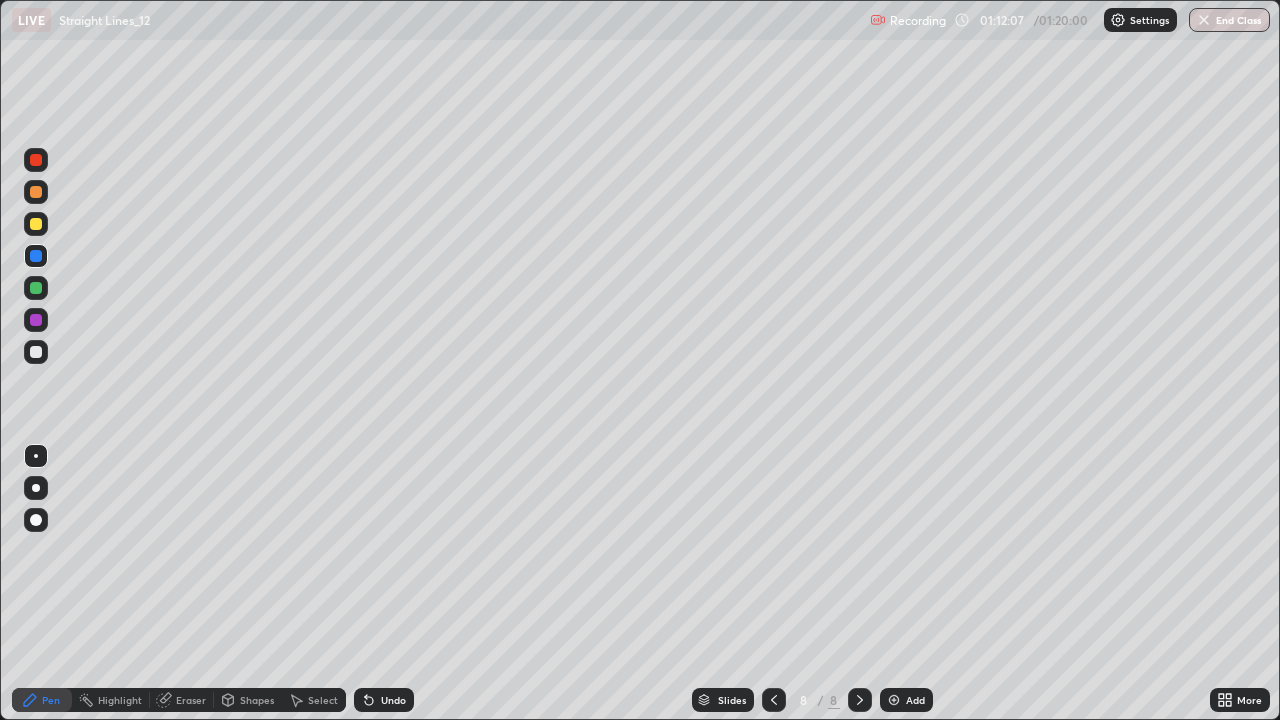click at bounding box center (36, 224) 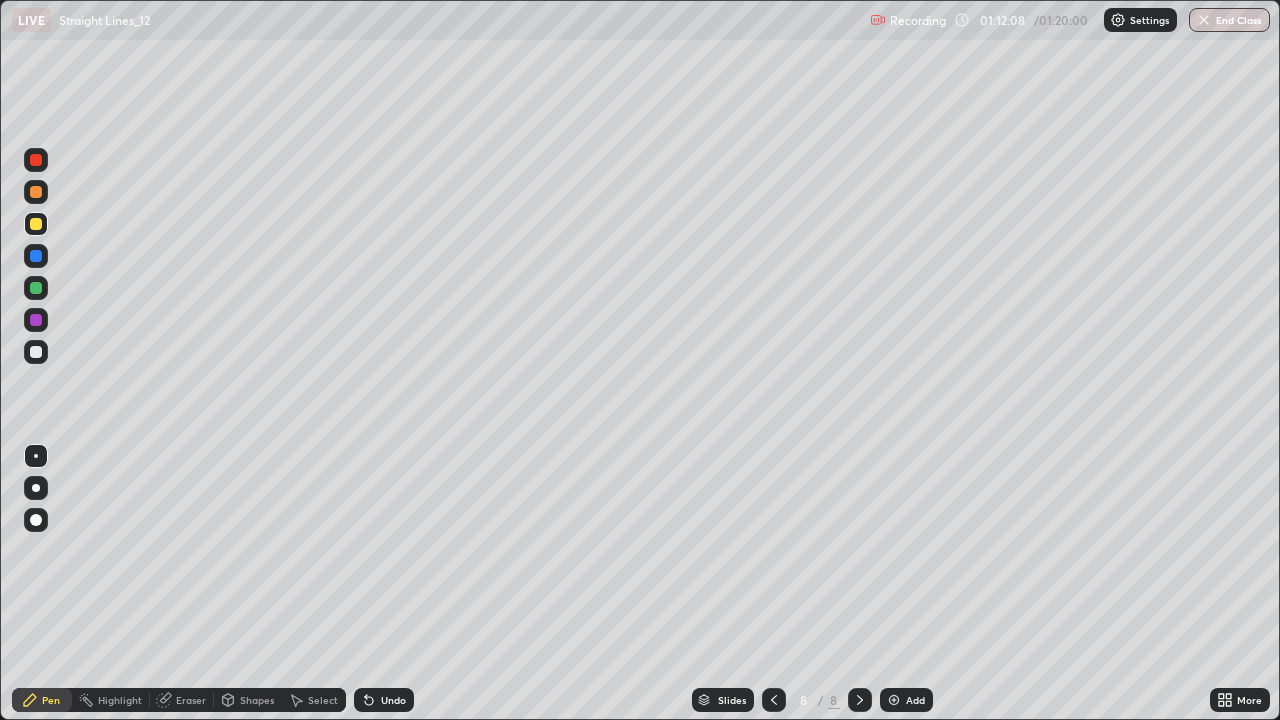 click at bounding box center (36, 320) 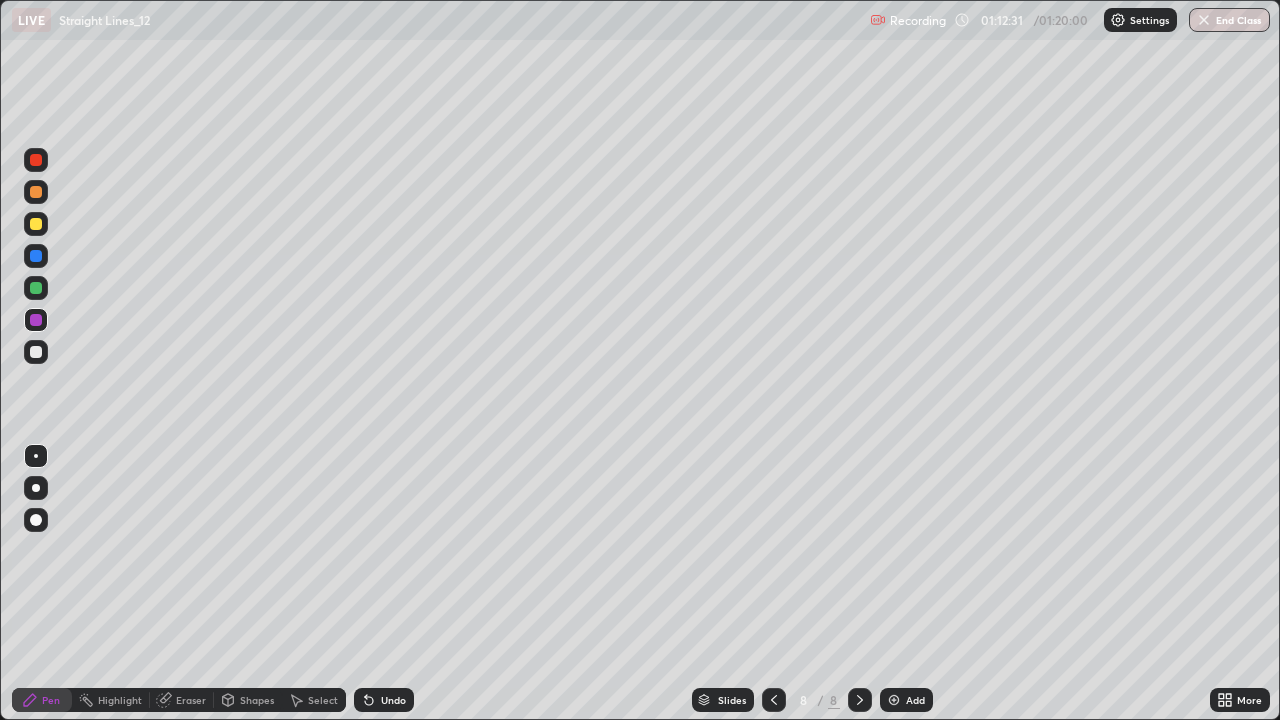click at bounding box center [36, 352] 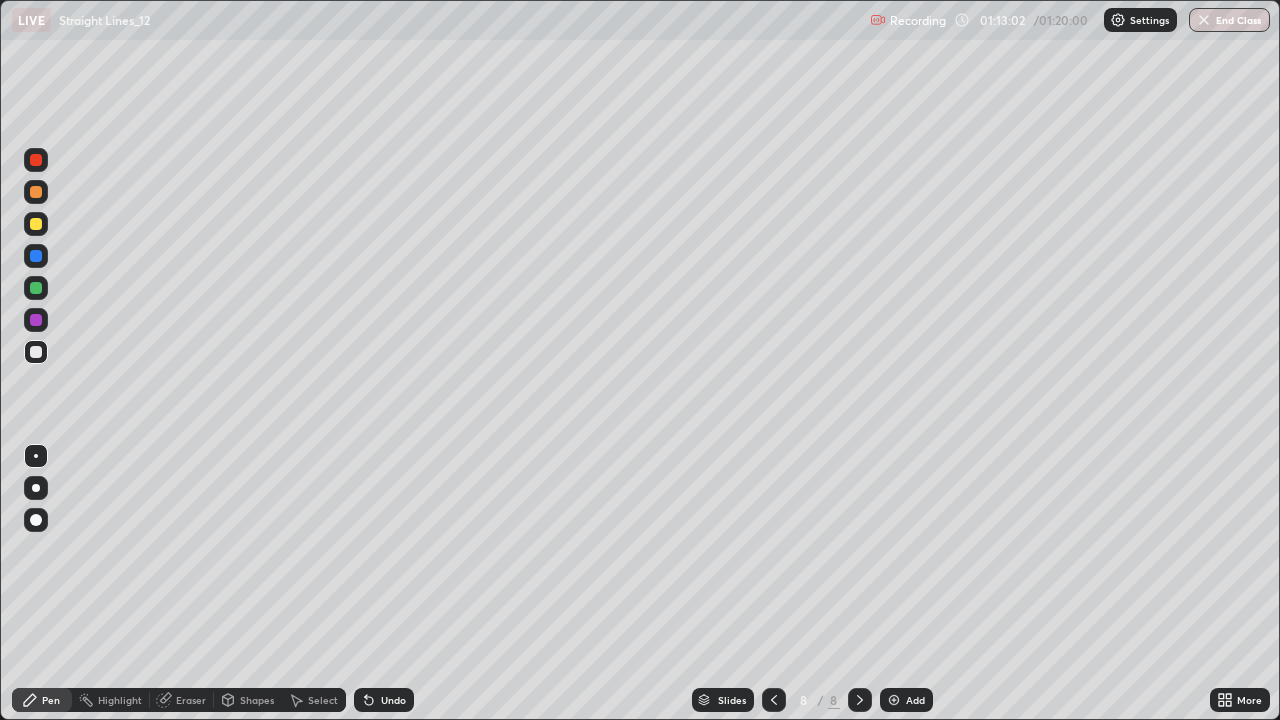click 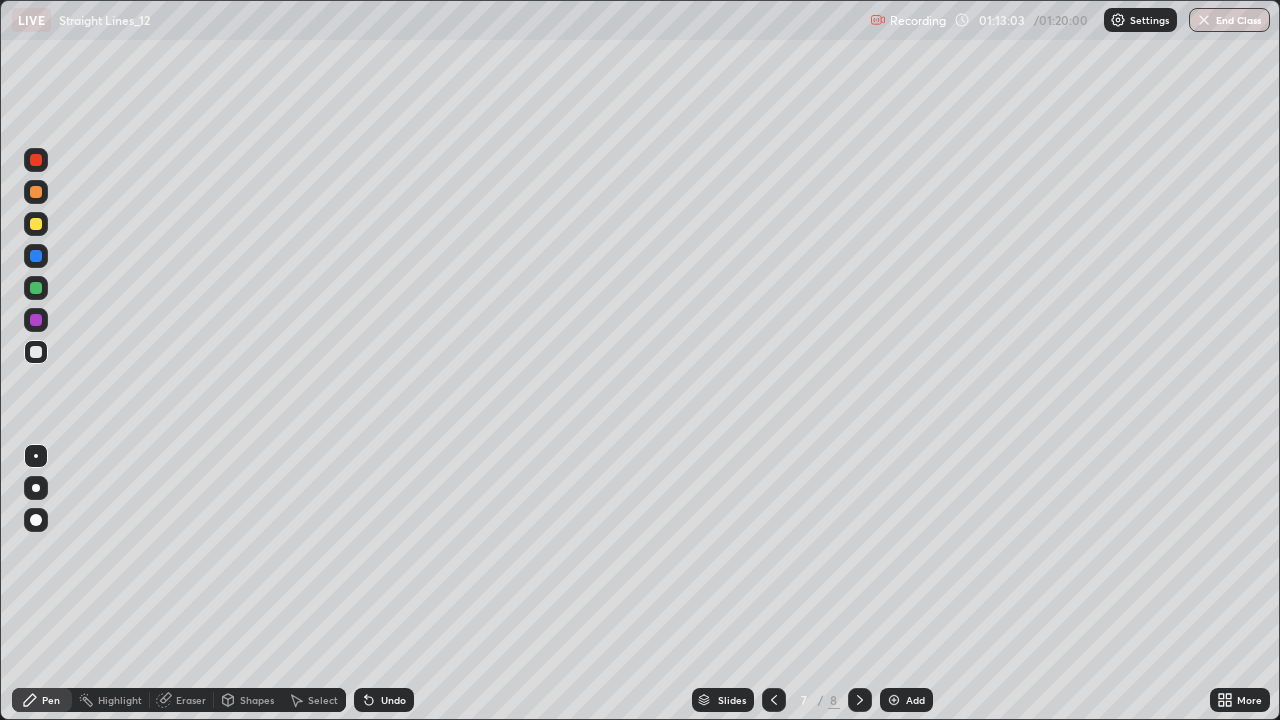 click 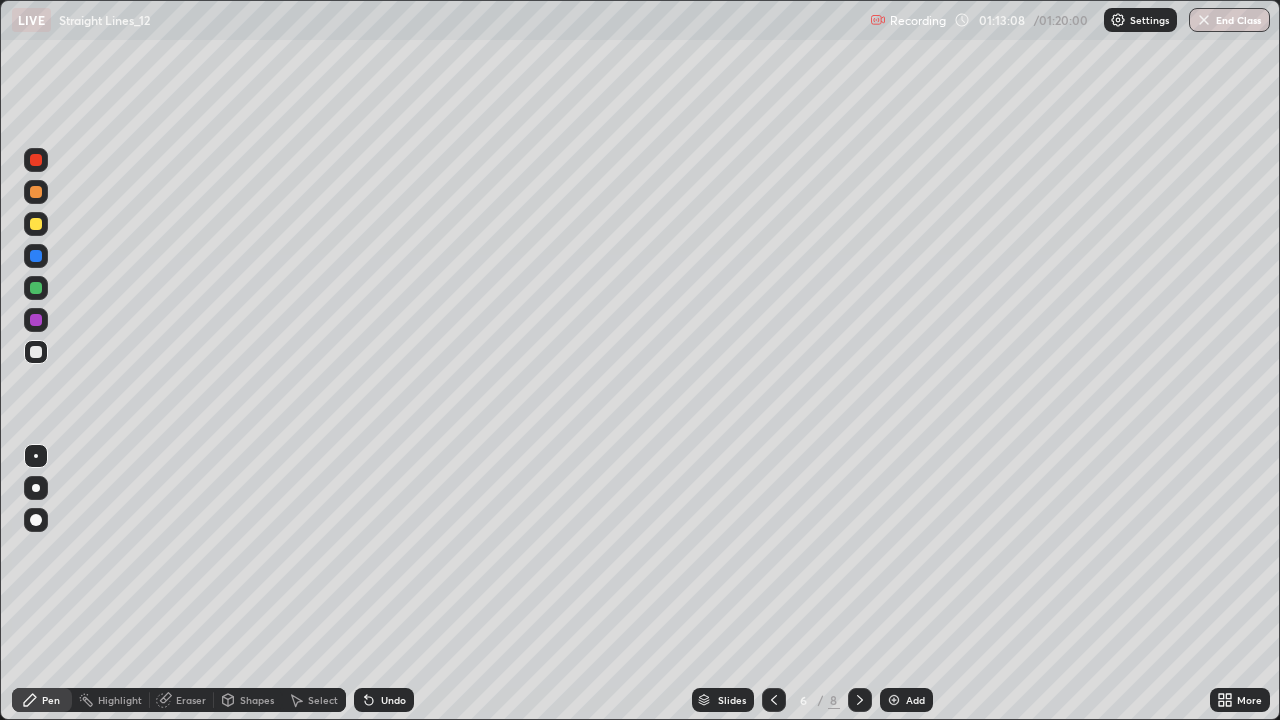 click 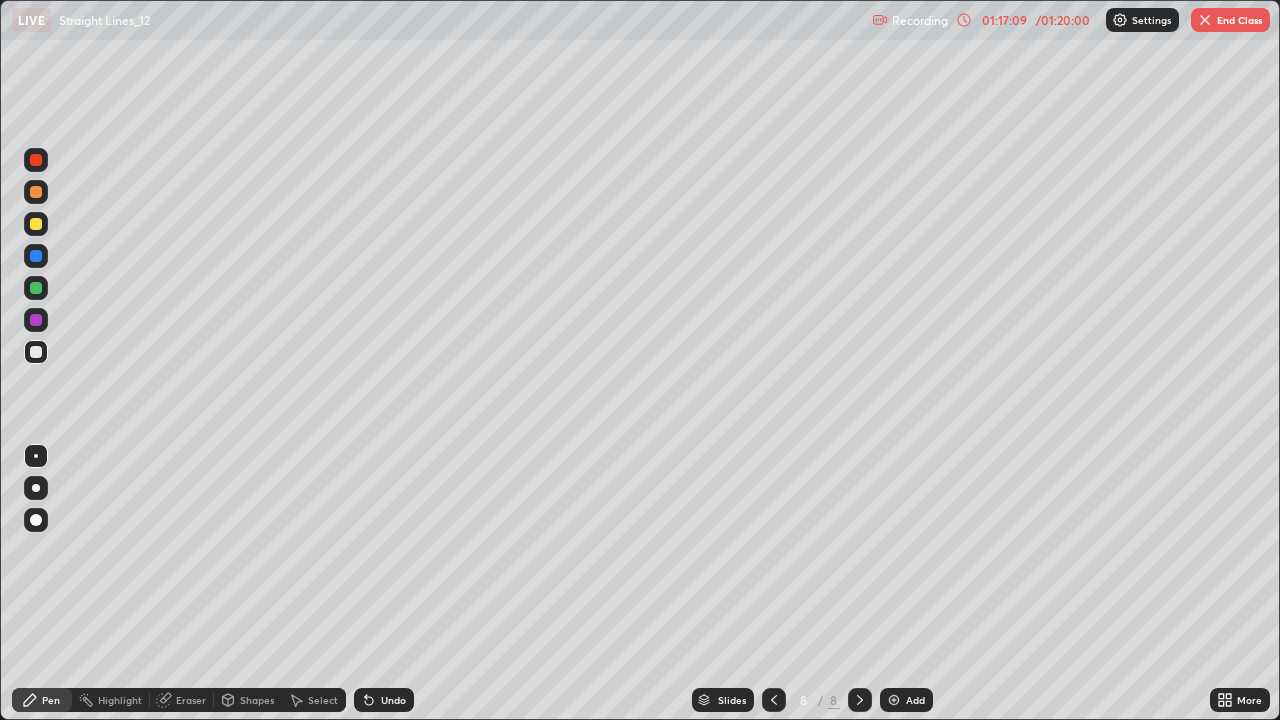 click on "Eraser" at bounding box center [191, 700] 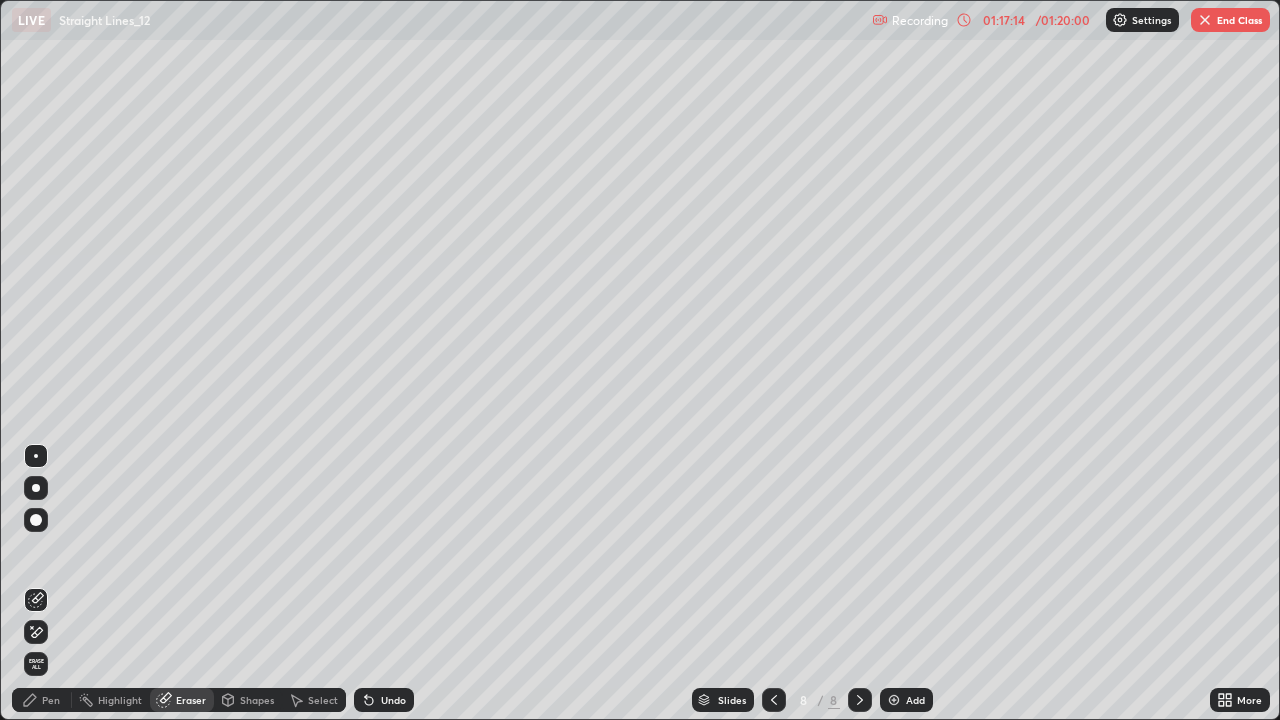 click on "Eraser" at bounding box center (191, 700) 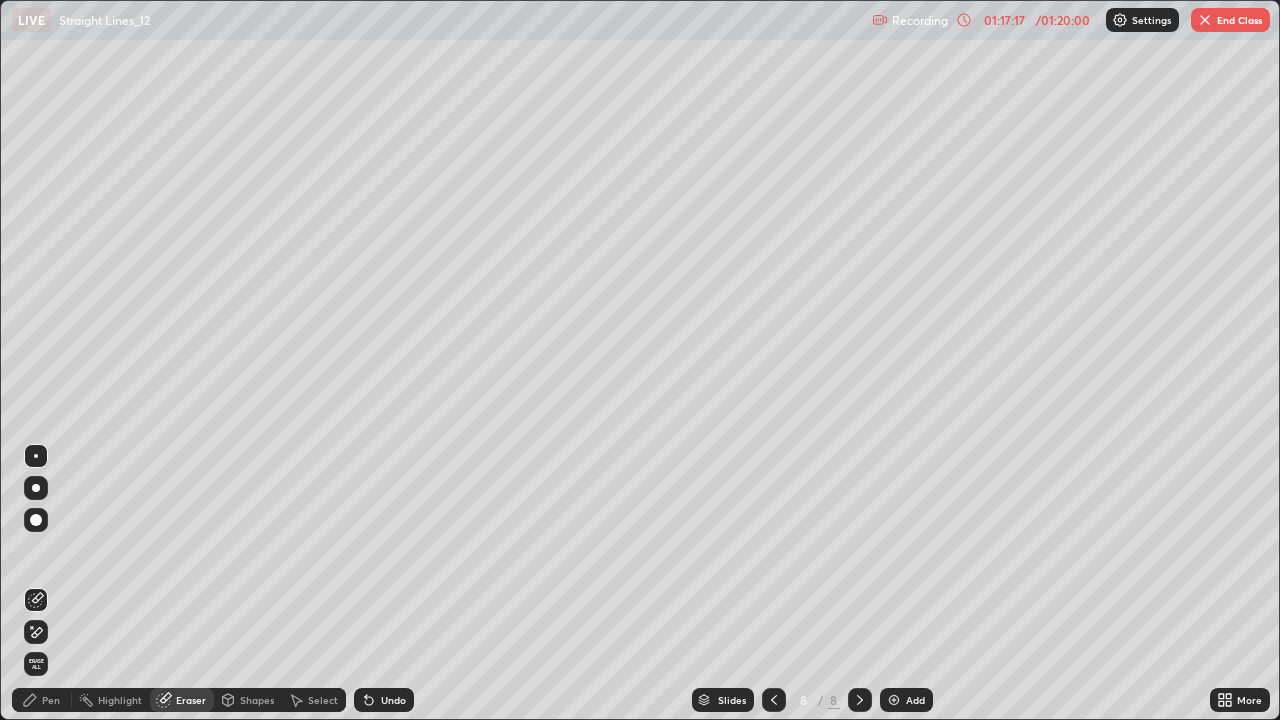 click on "Eraser" at bounding box center [191, 700] 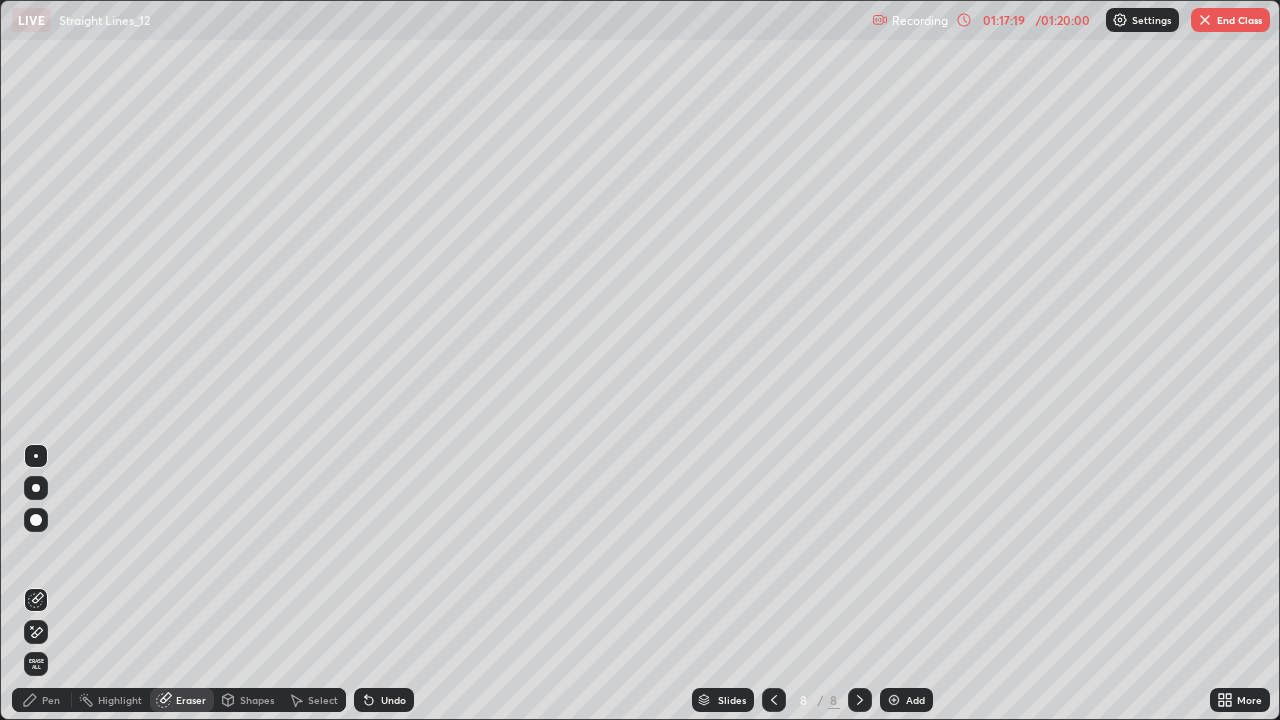 click at bounding box center (1205, 20) 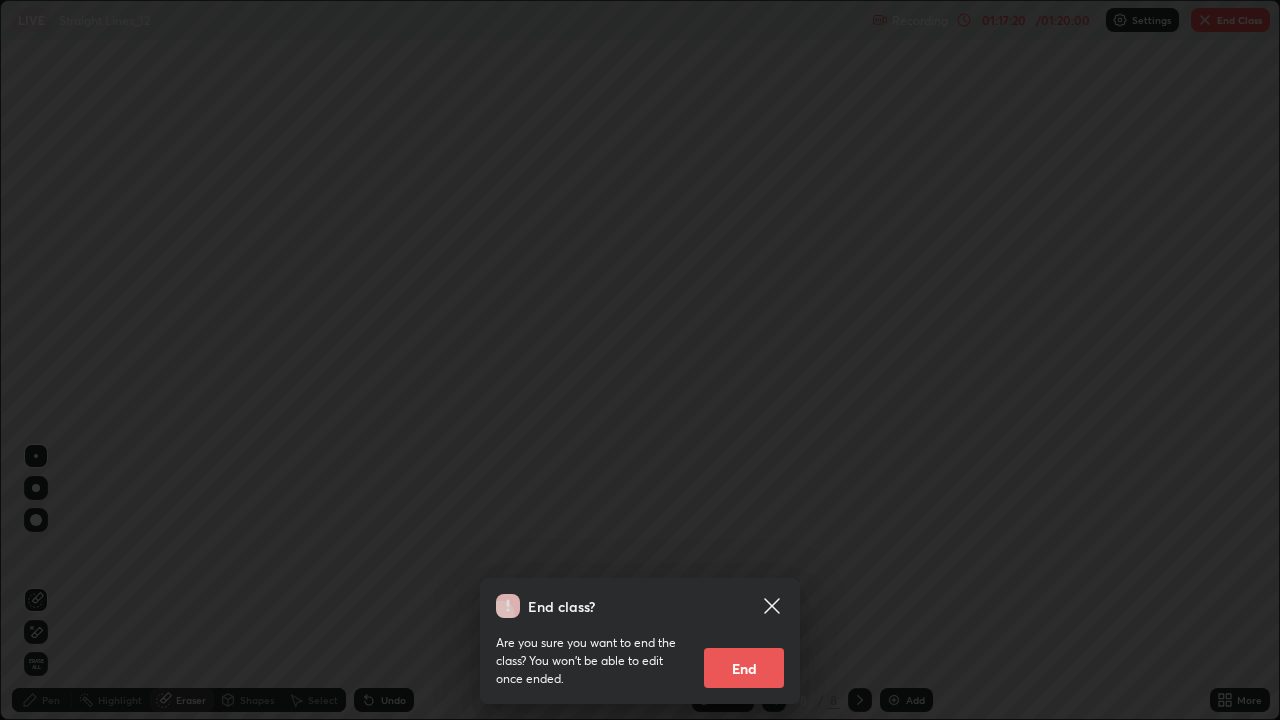 click on "End" at bounding box center (744, 668) 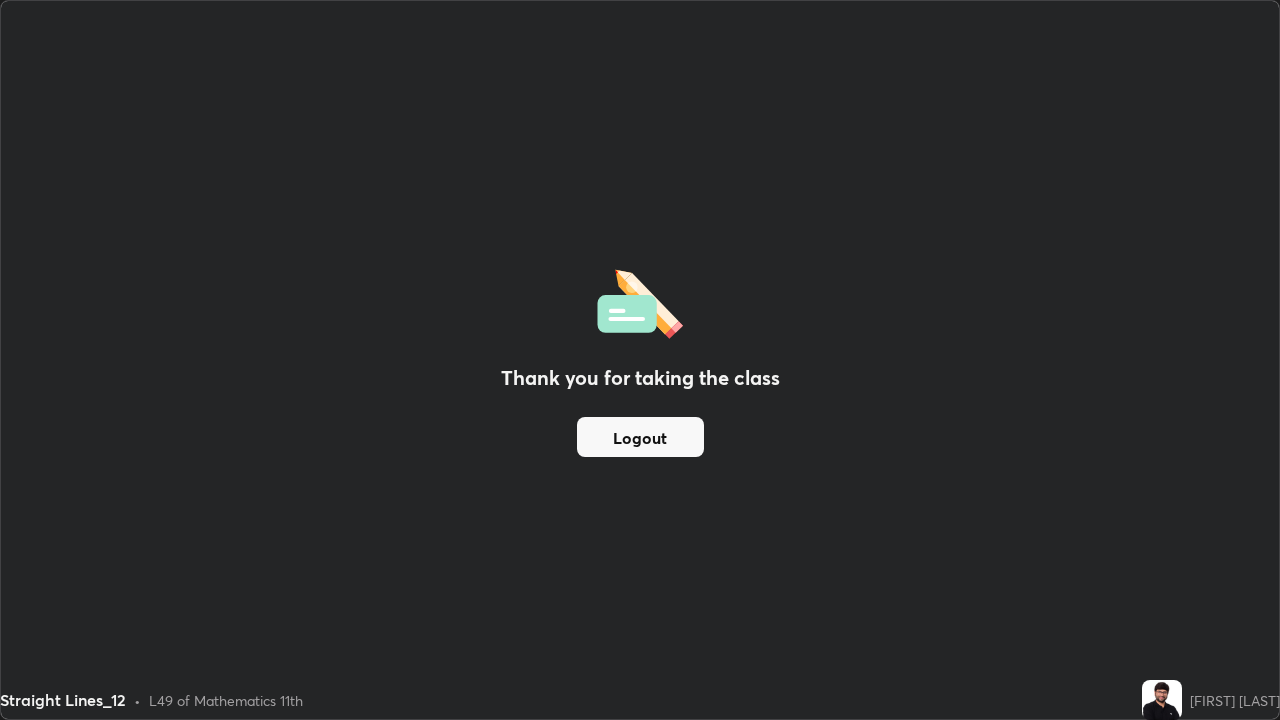 click on "Straight Lines_12 • L49 of Mathematics 11th [FIRST] [LAST]" at bounding box center [640, 700] 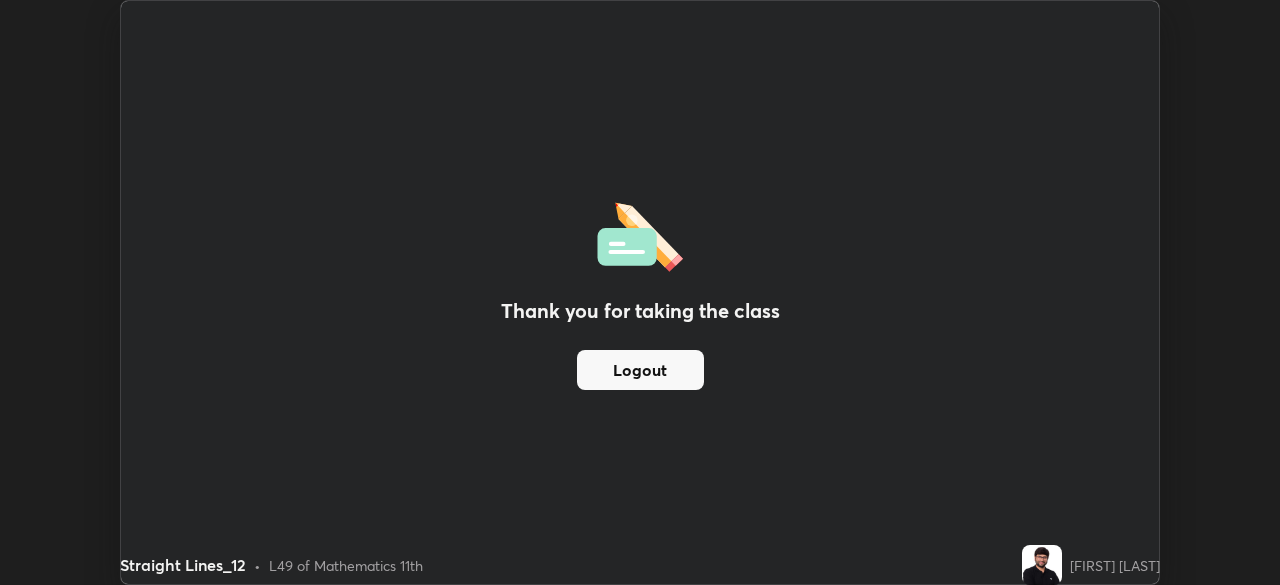 scroll, scrollTop: 585, scrollLeft: 1280, axis: both 